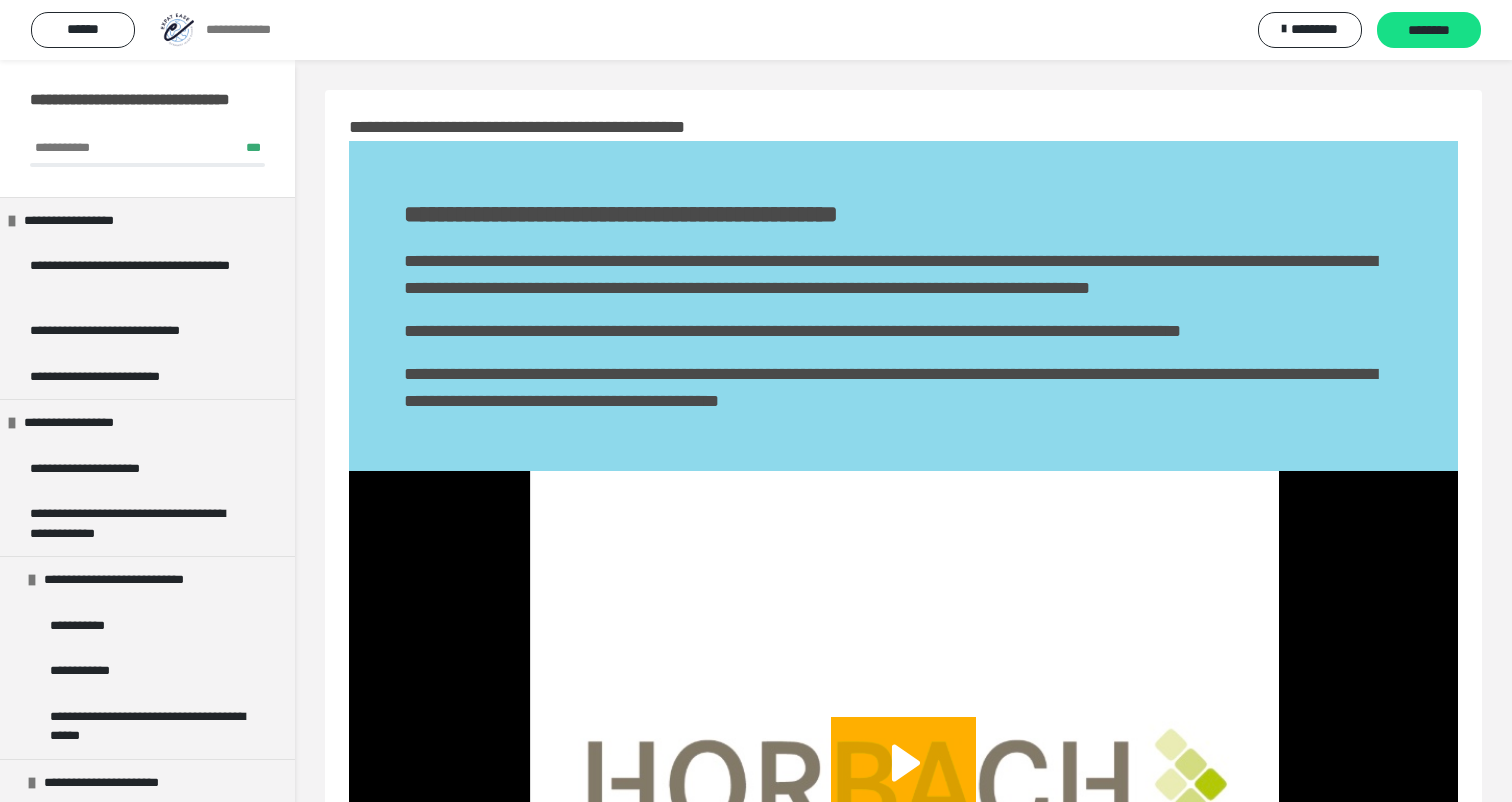 scroll, scrollTop: 401, scrollLeft: 0, axis: vertical 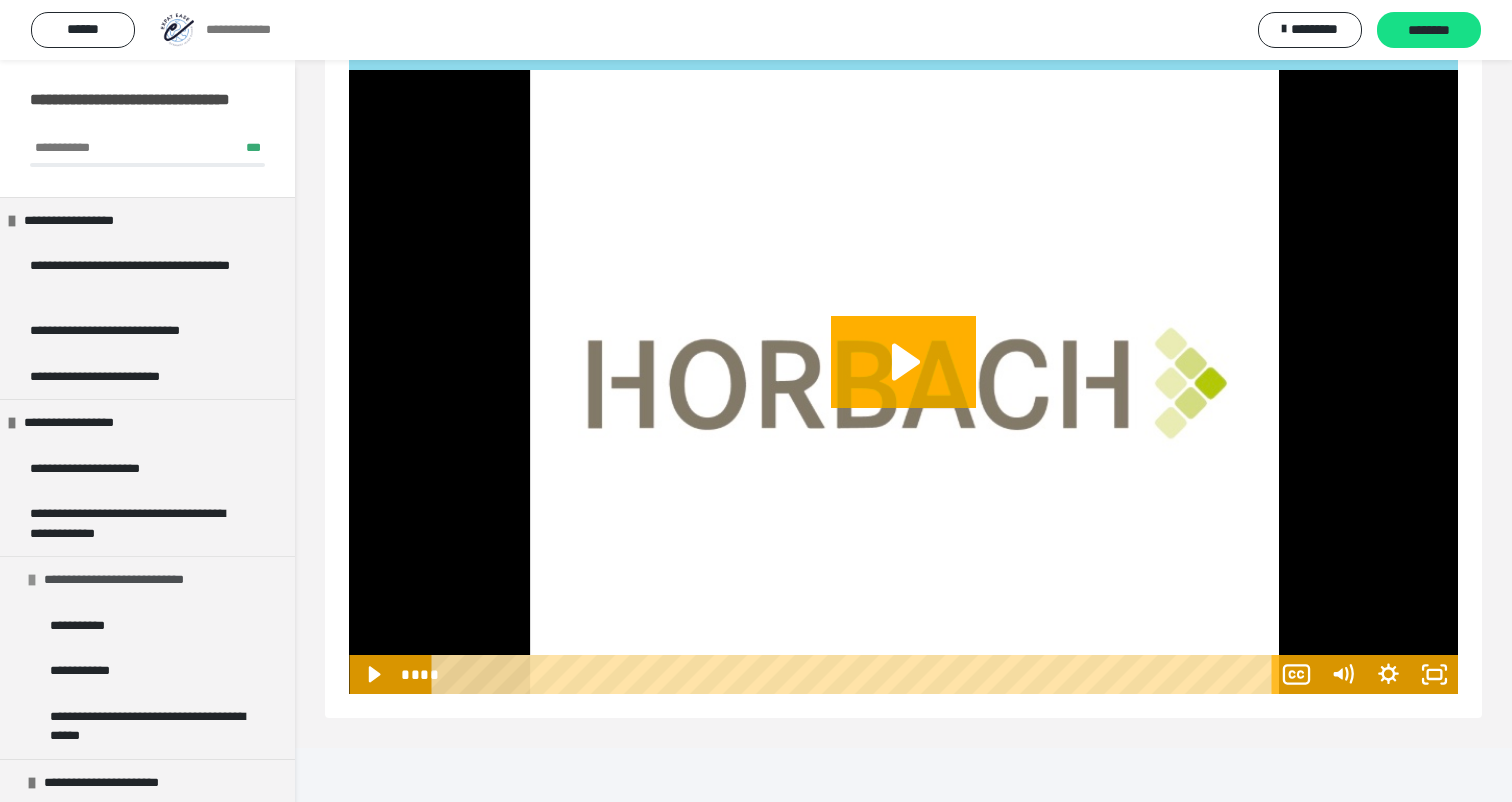 click on "**********" at bounding box center (147, 579) 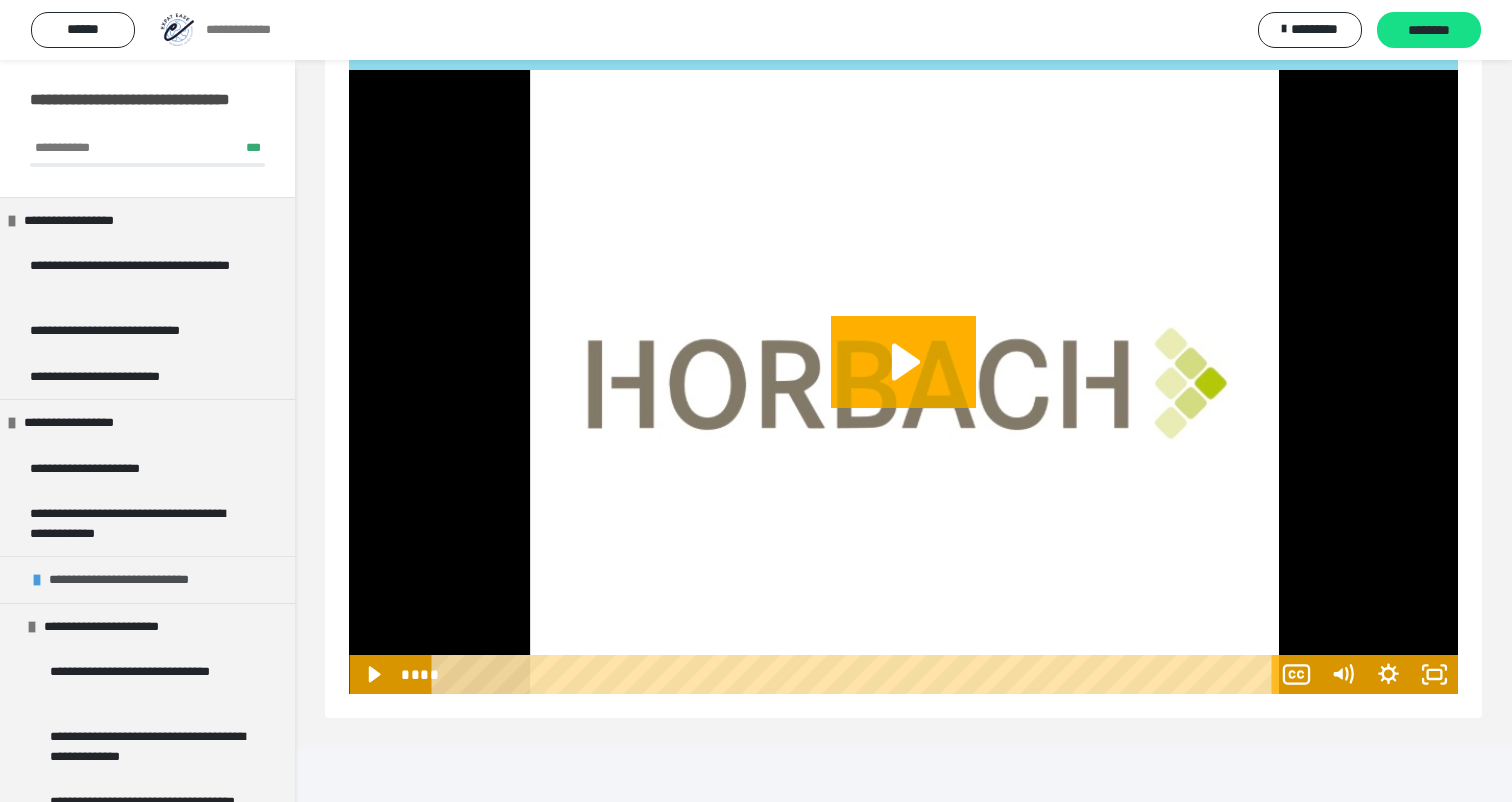 click on "**********" at bounding box center (147, 579) 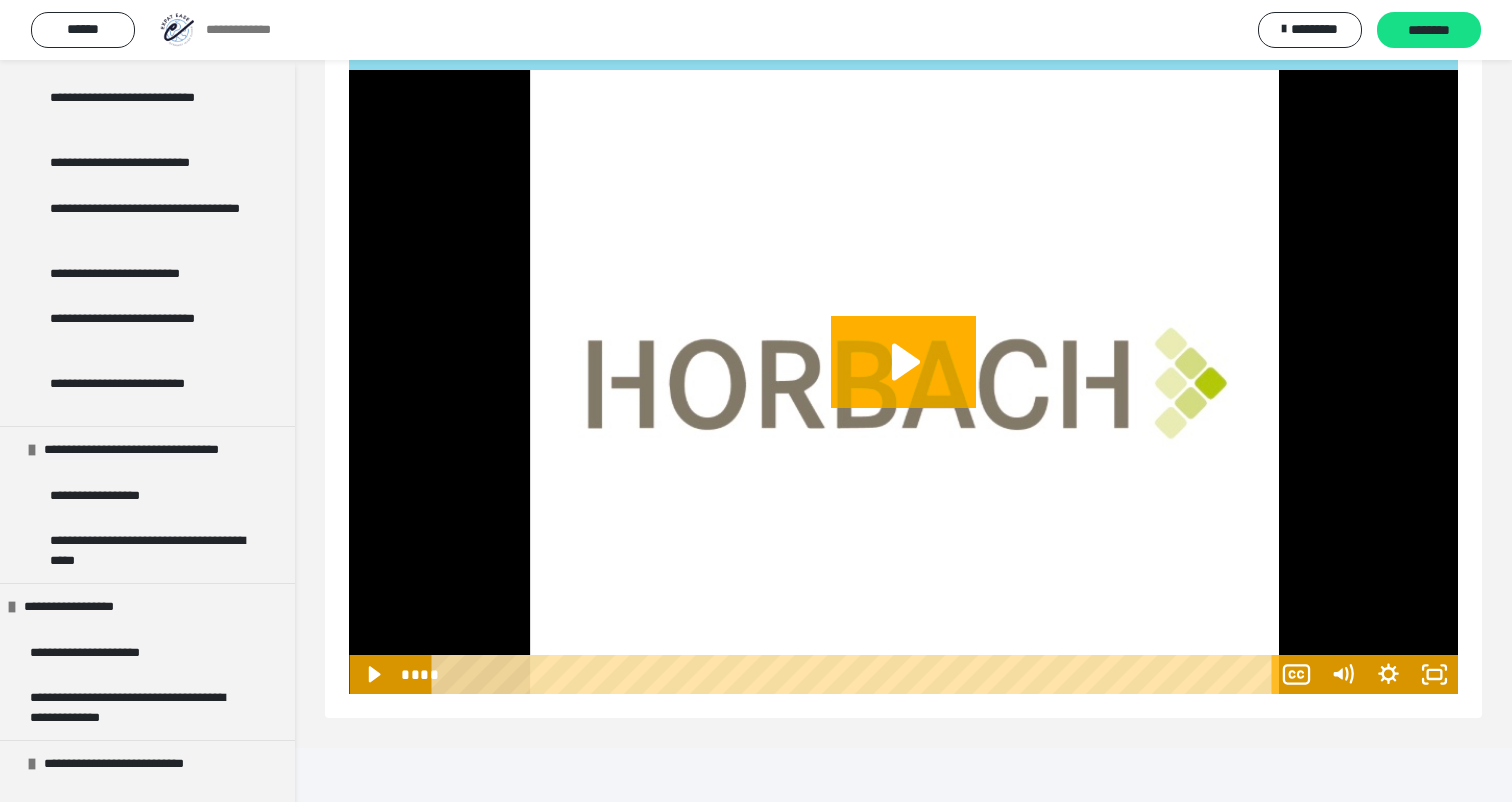 scroll, scrollTop: 0, scrollLeft: 0, axis: both 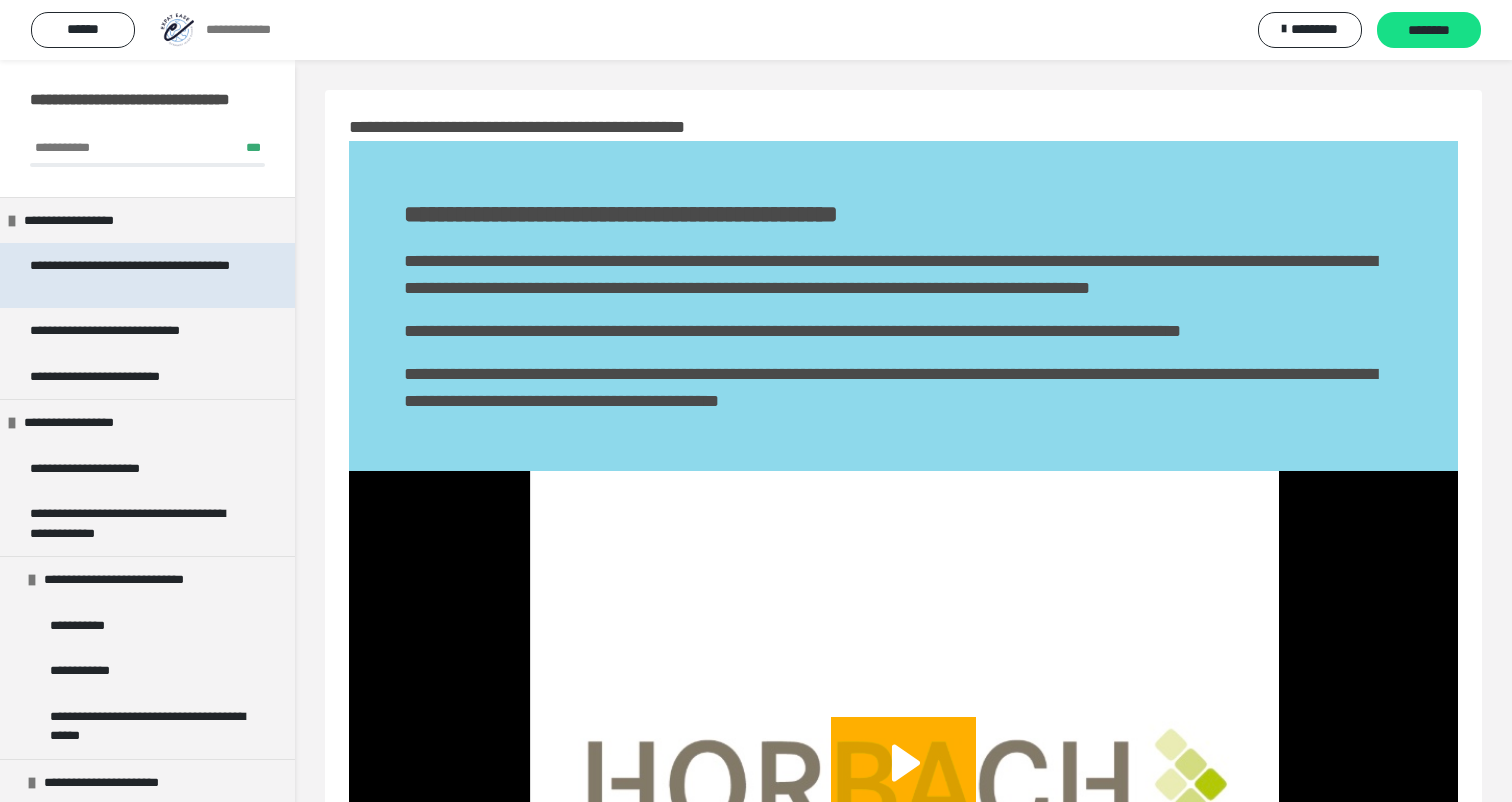 click on "**********" at bounding box center (139, 275) 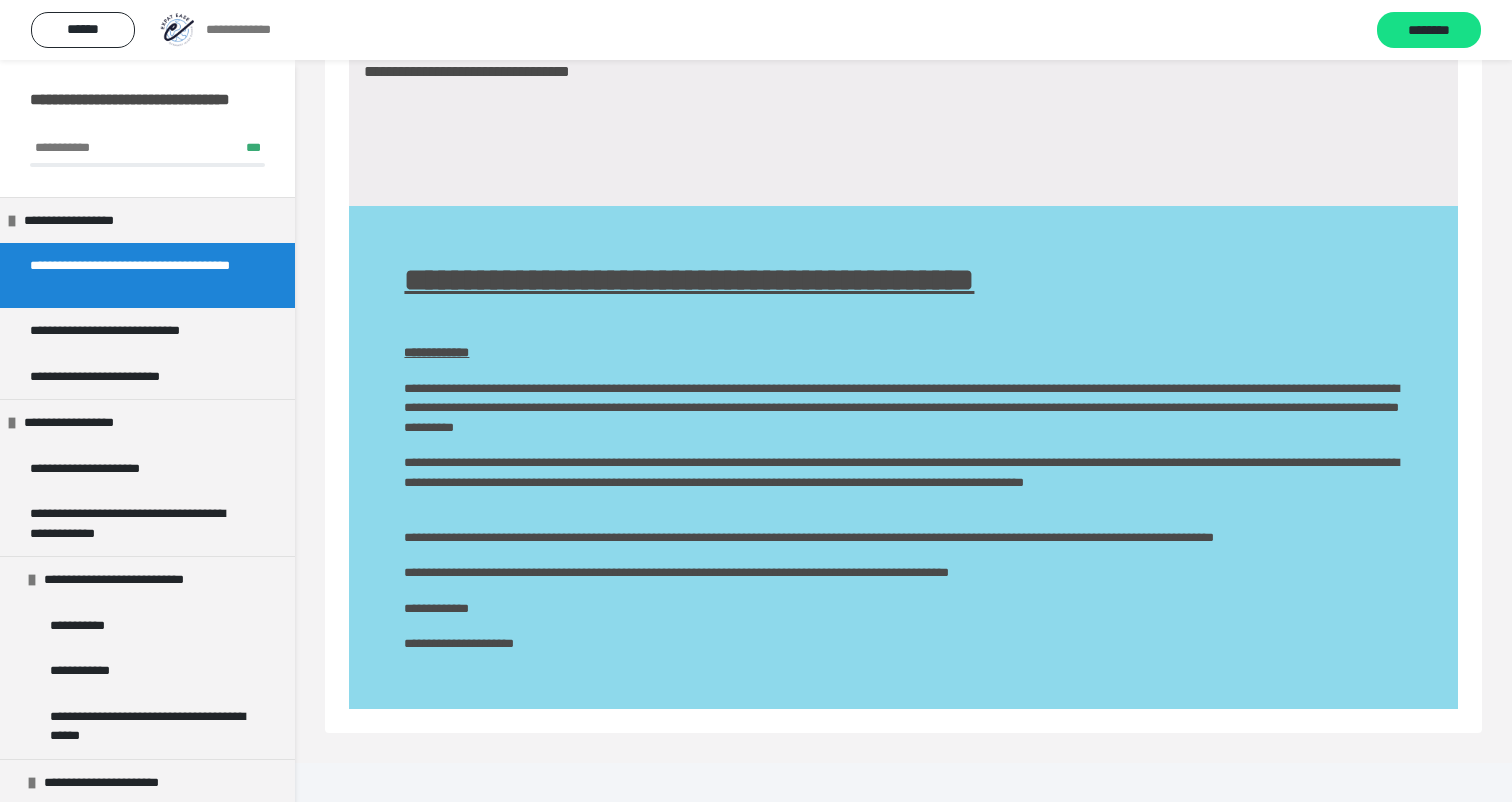 scroll, scrollTop: 386, scrollLeft: 0, axis: vertical 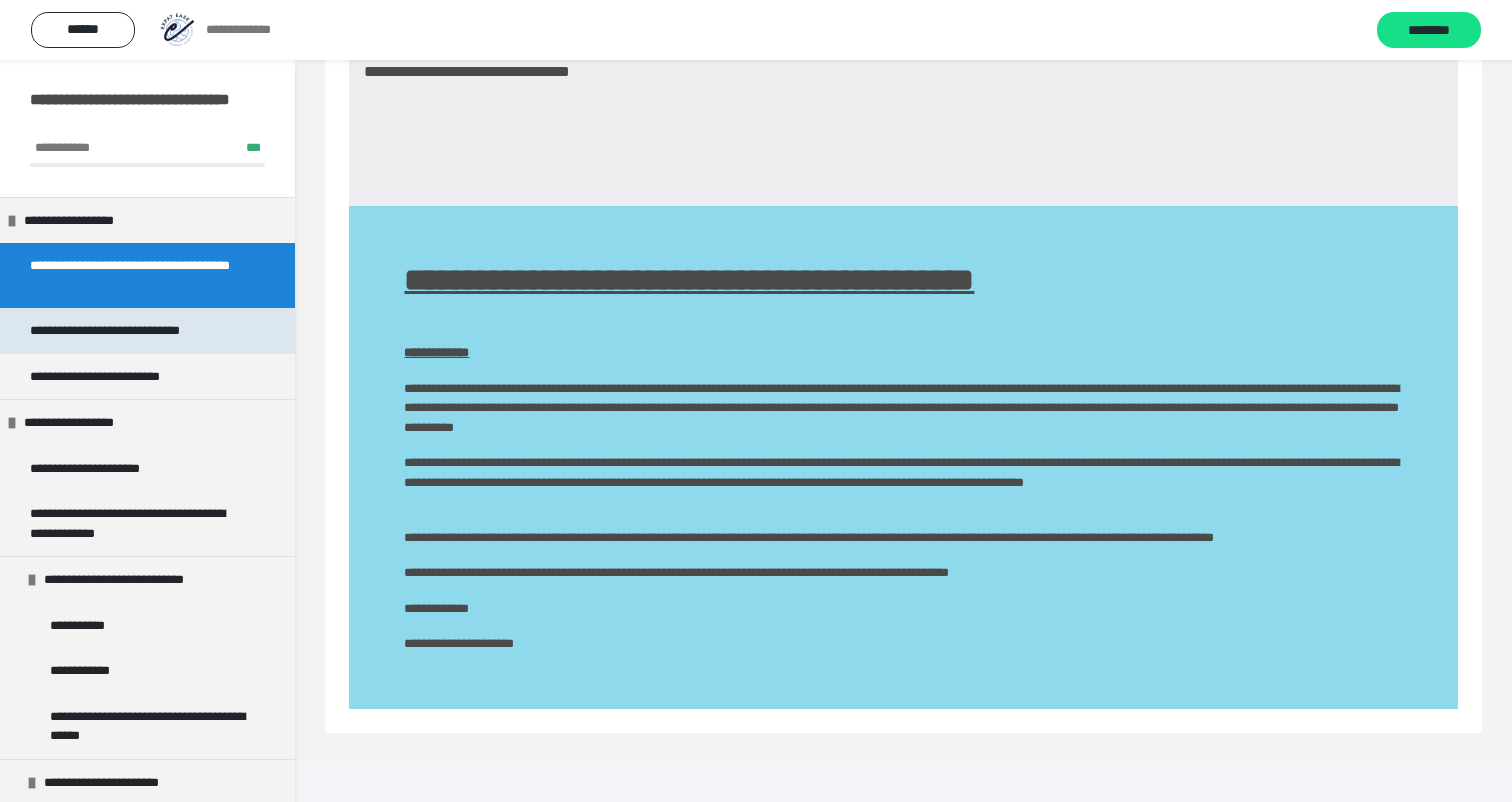click on "**********" at bounding box center [138, 331] 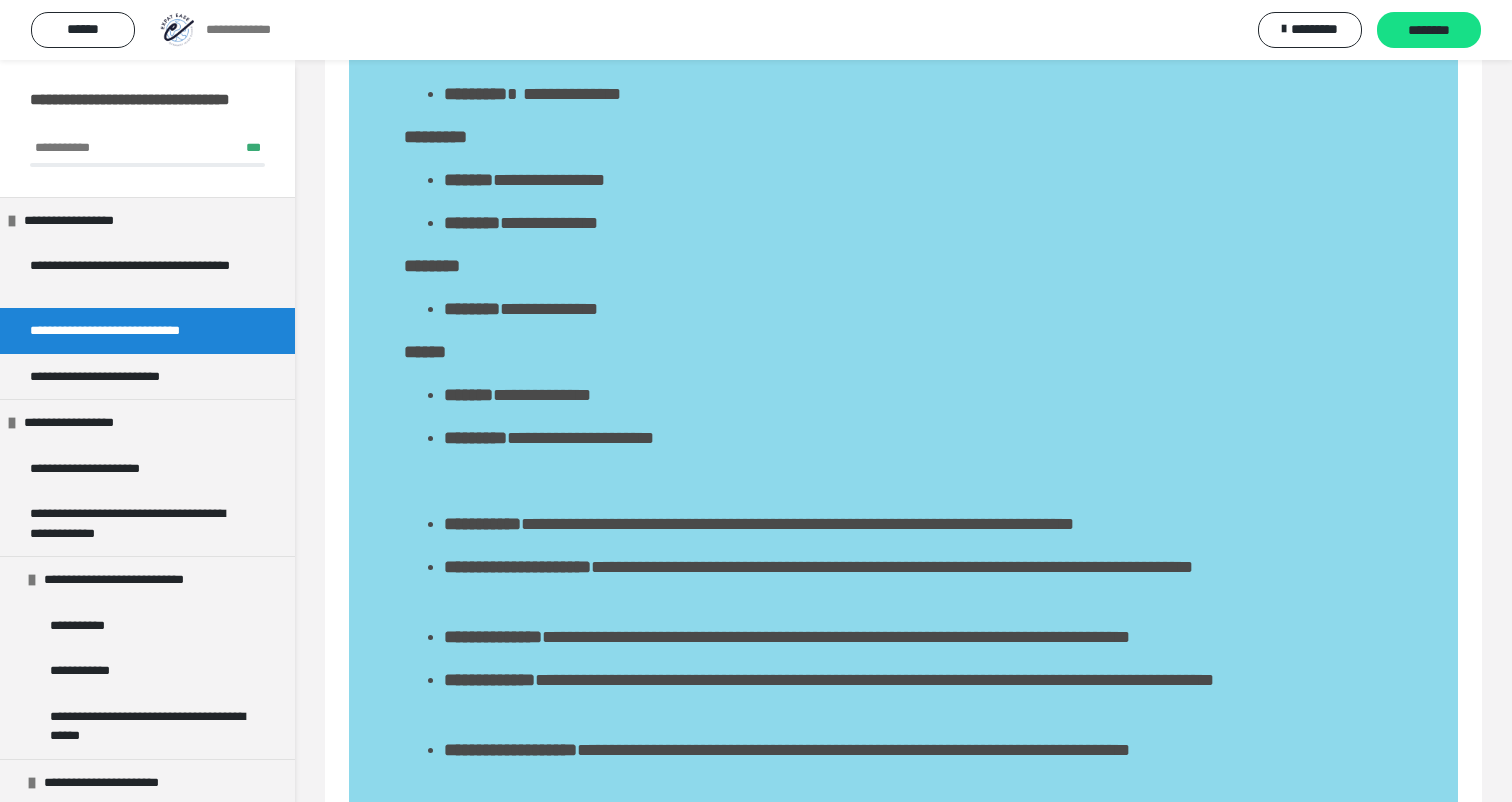scroll, scrollTop: 491, scrollLeft: 0, axis: vertical 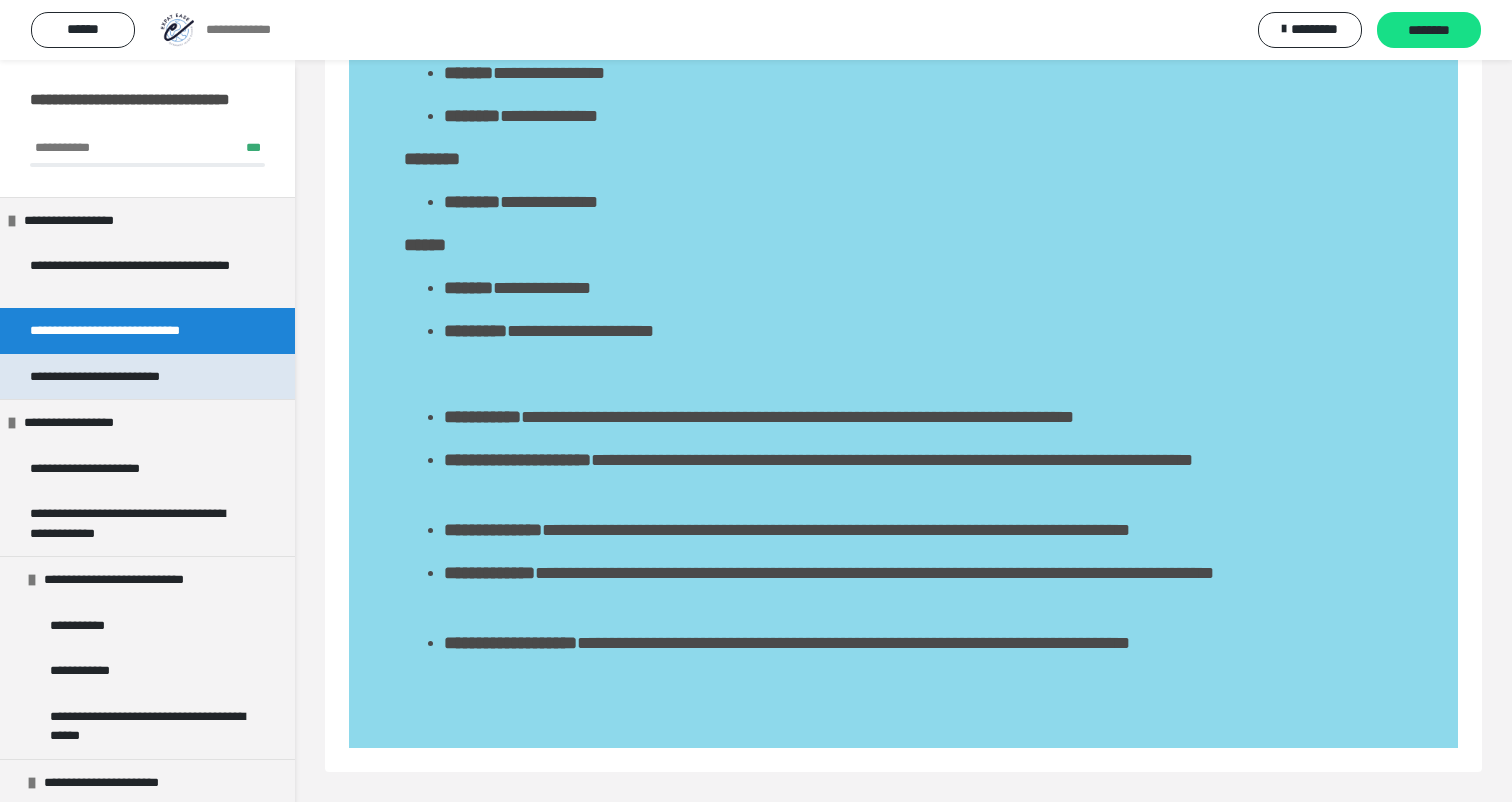 click on "**********" at bounding box center (116, 377) 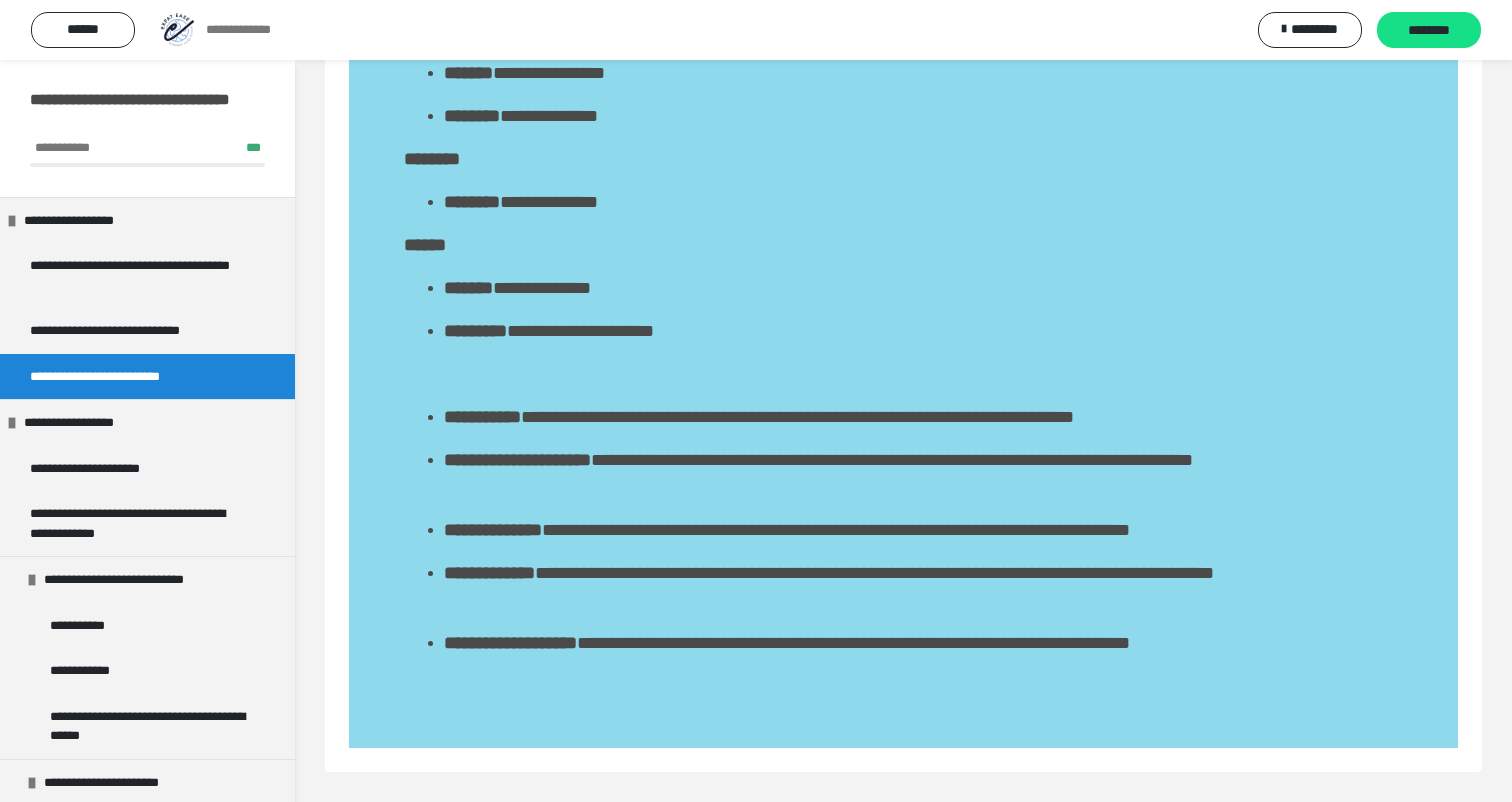 scroll, scrollTop: 260, scrollLeft: 0, axis: vertical 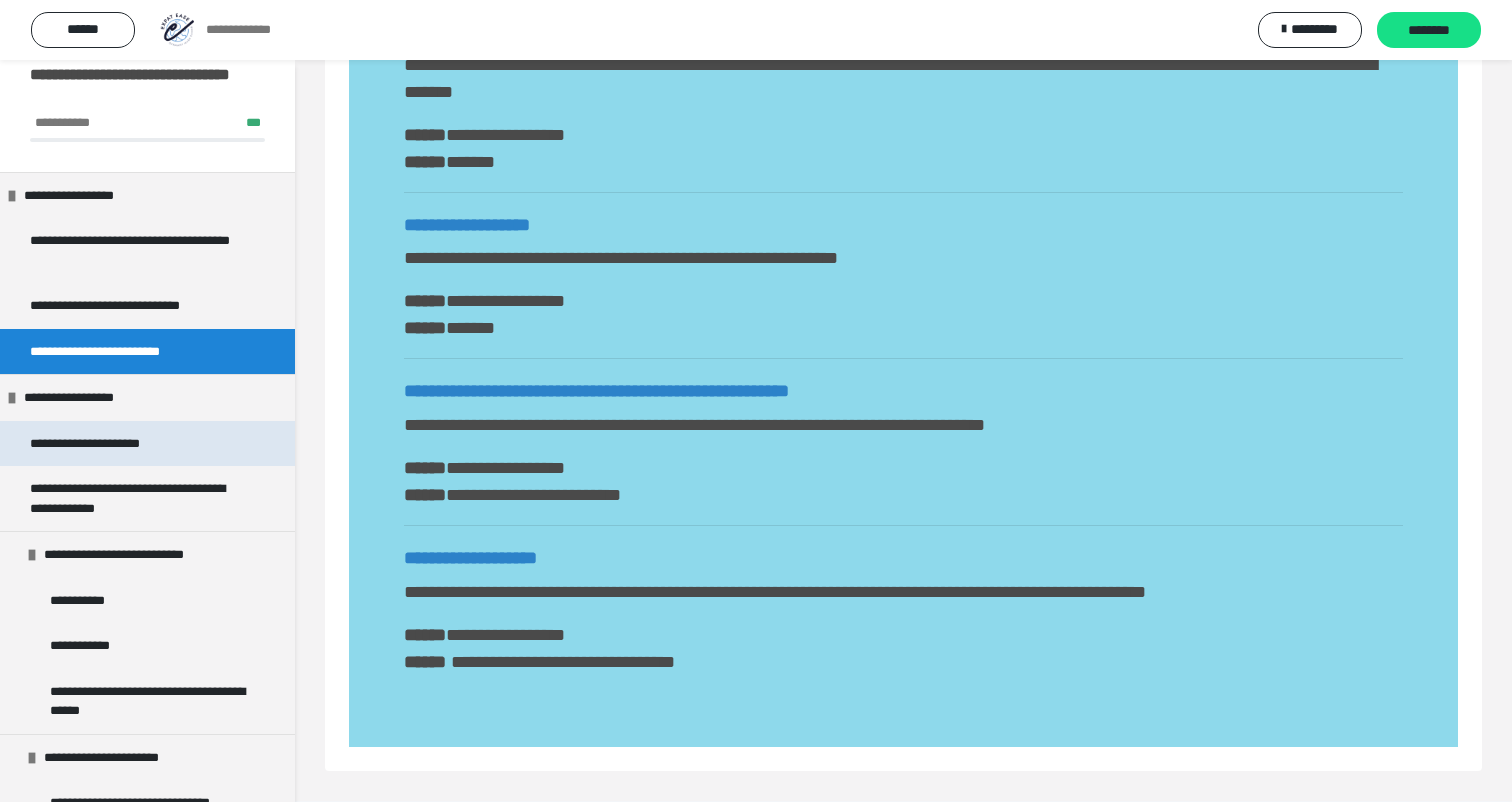 click on "**********" at bounding box center (97, 444) 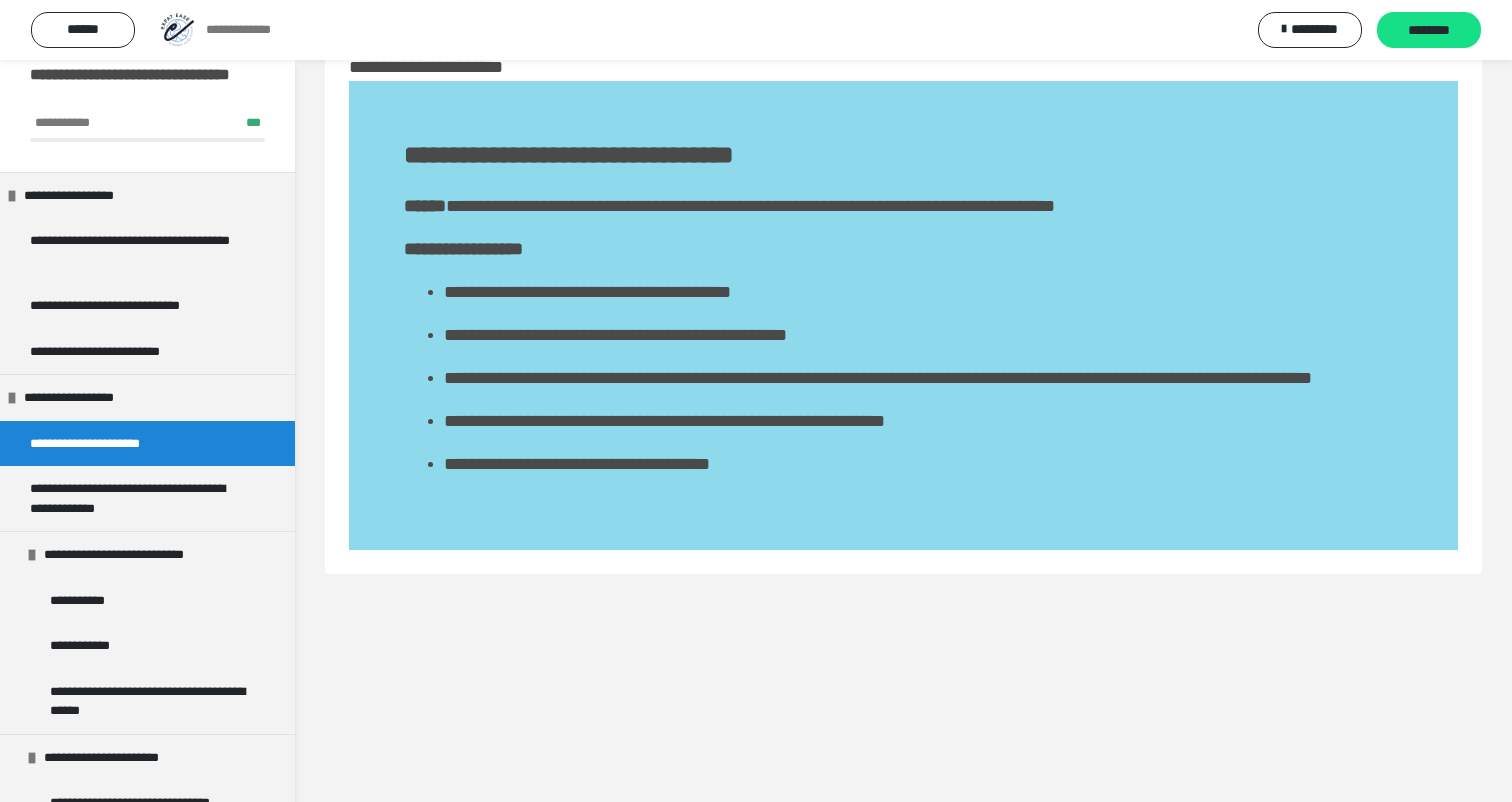 scroll, scrollTop: 60, scrollLeft: 0, axis: vertical 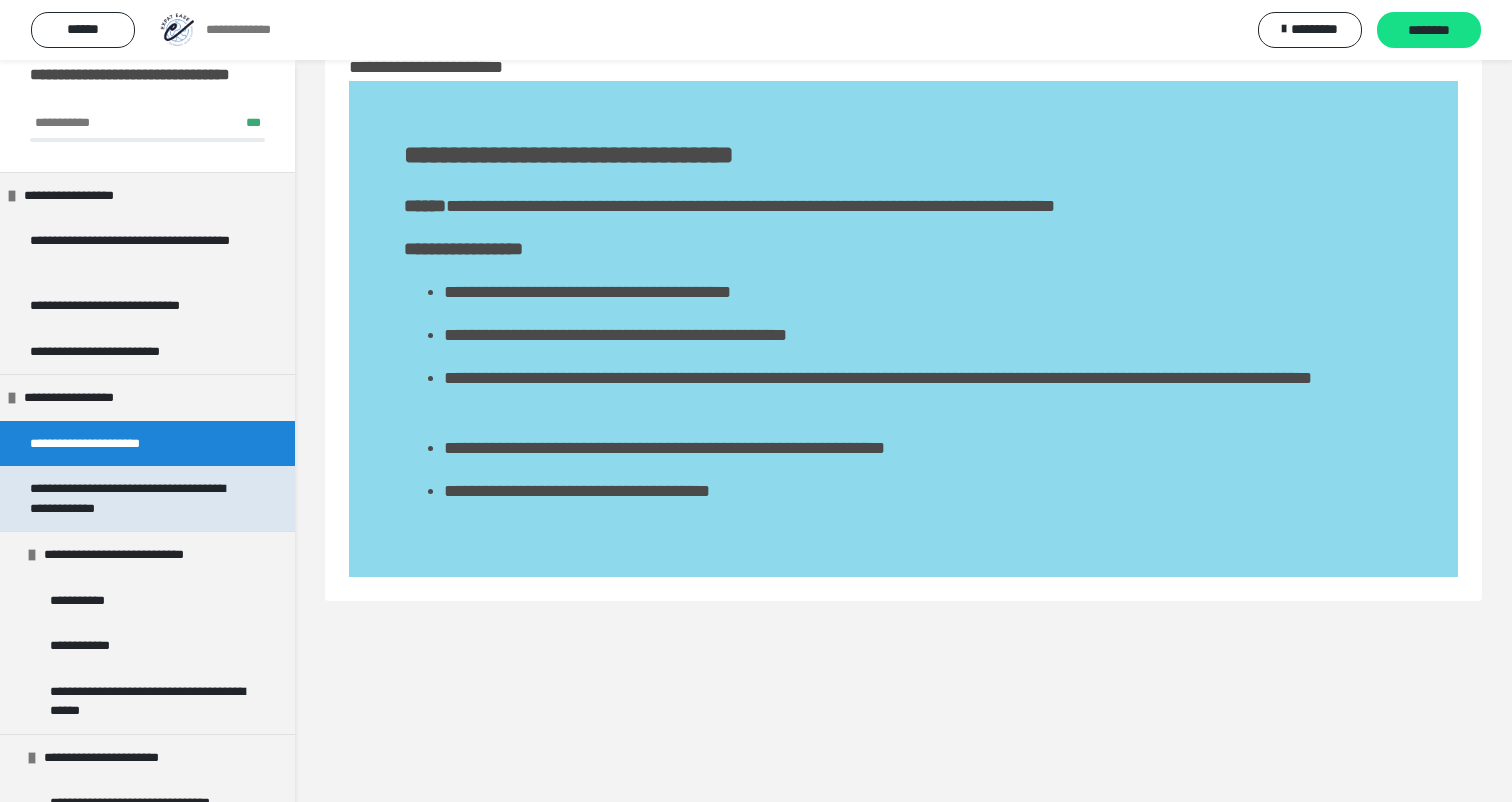 click on "**********" at bounding box center (139, 498) 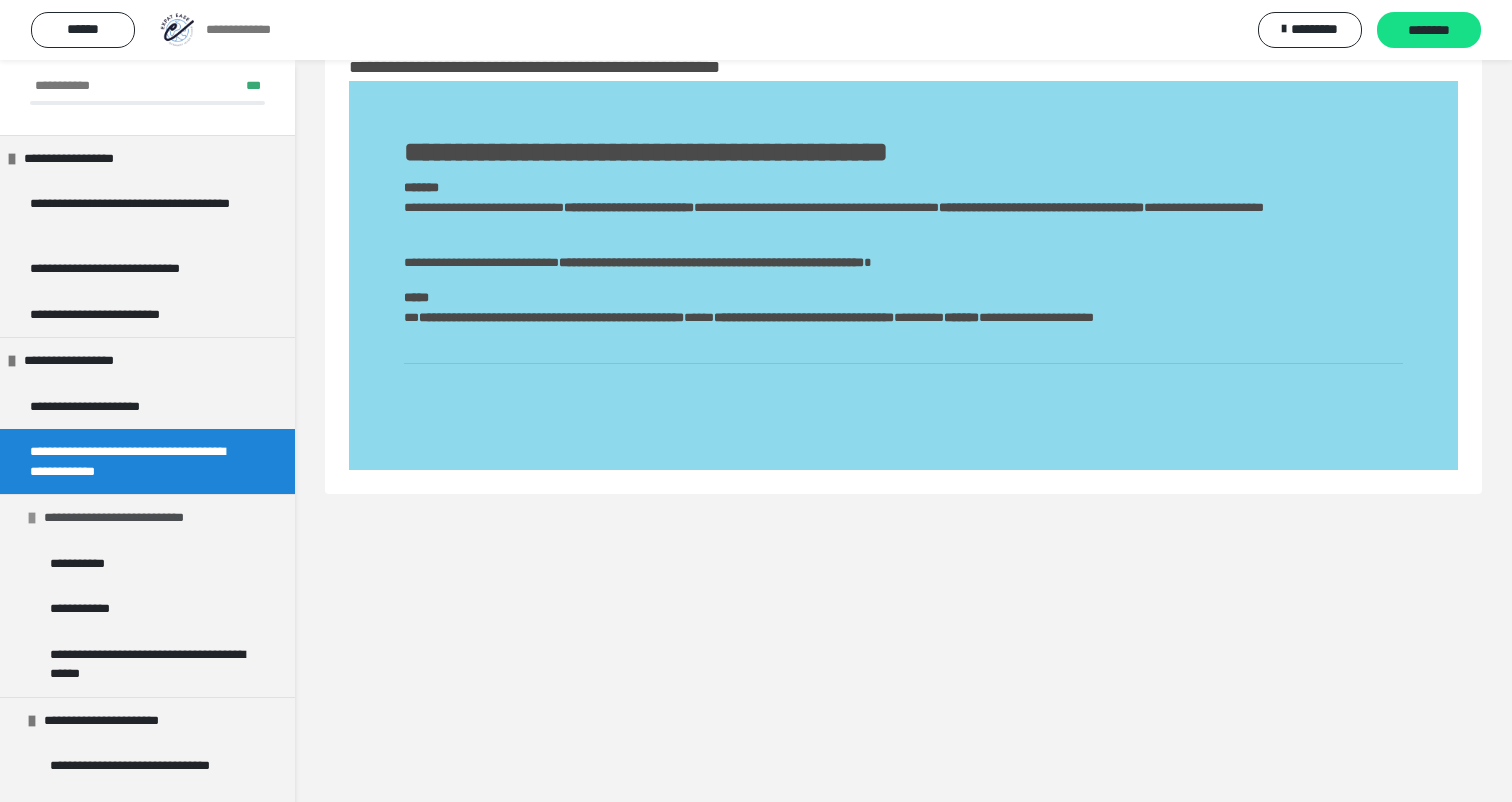 scroll, scrollTop: 65, scrollLeft: 0, axis: vertical 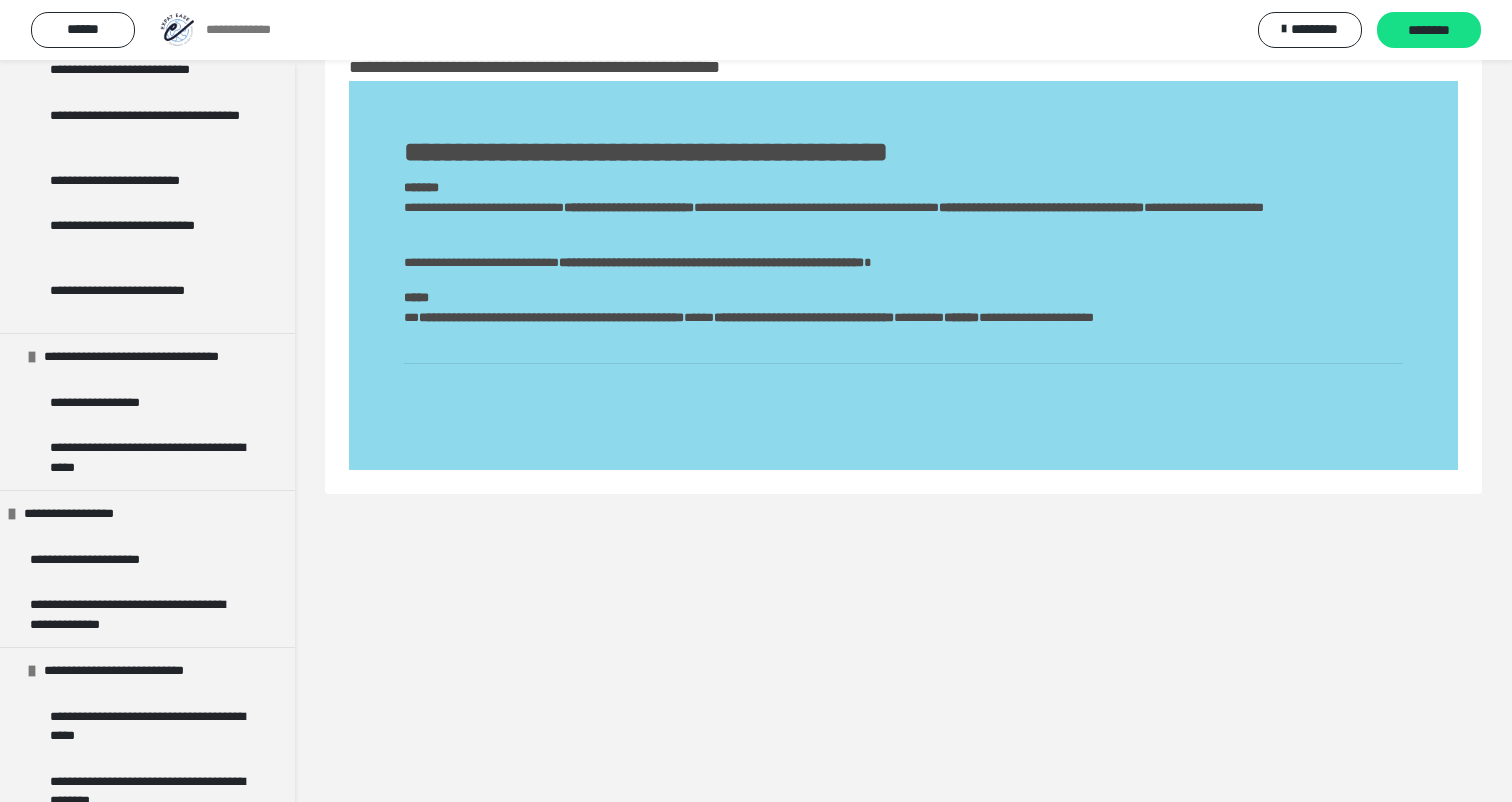 click on "**********" at bounding box center (98, 560) 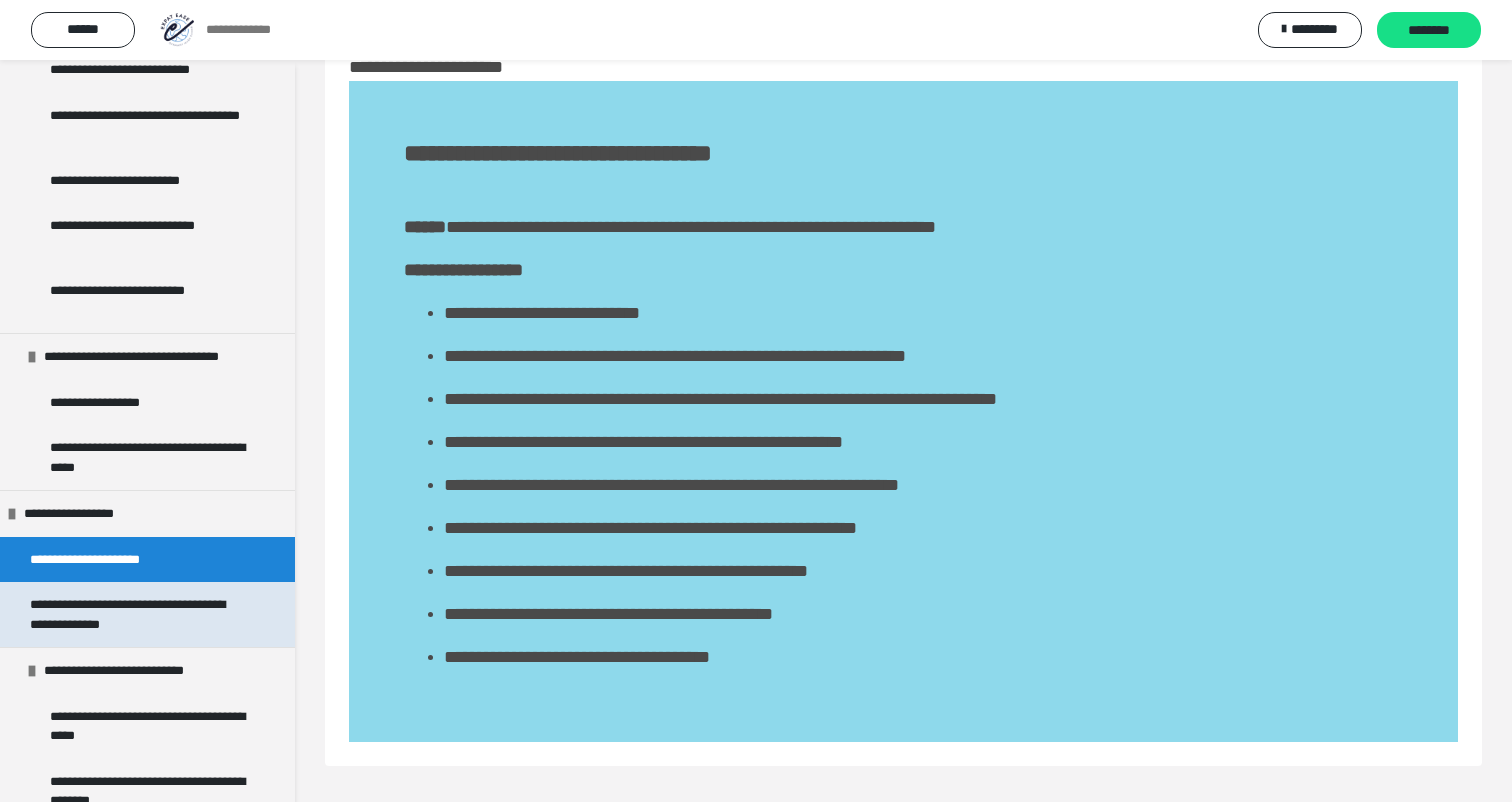click on "**********" at bounding box center [139, 614] 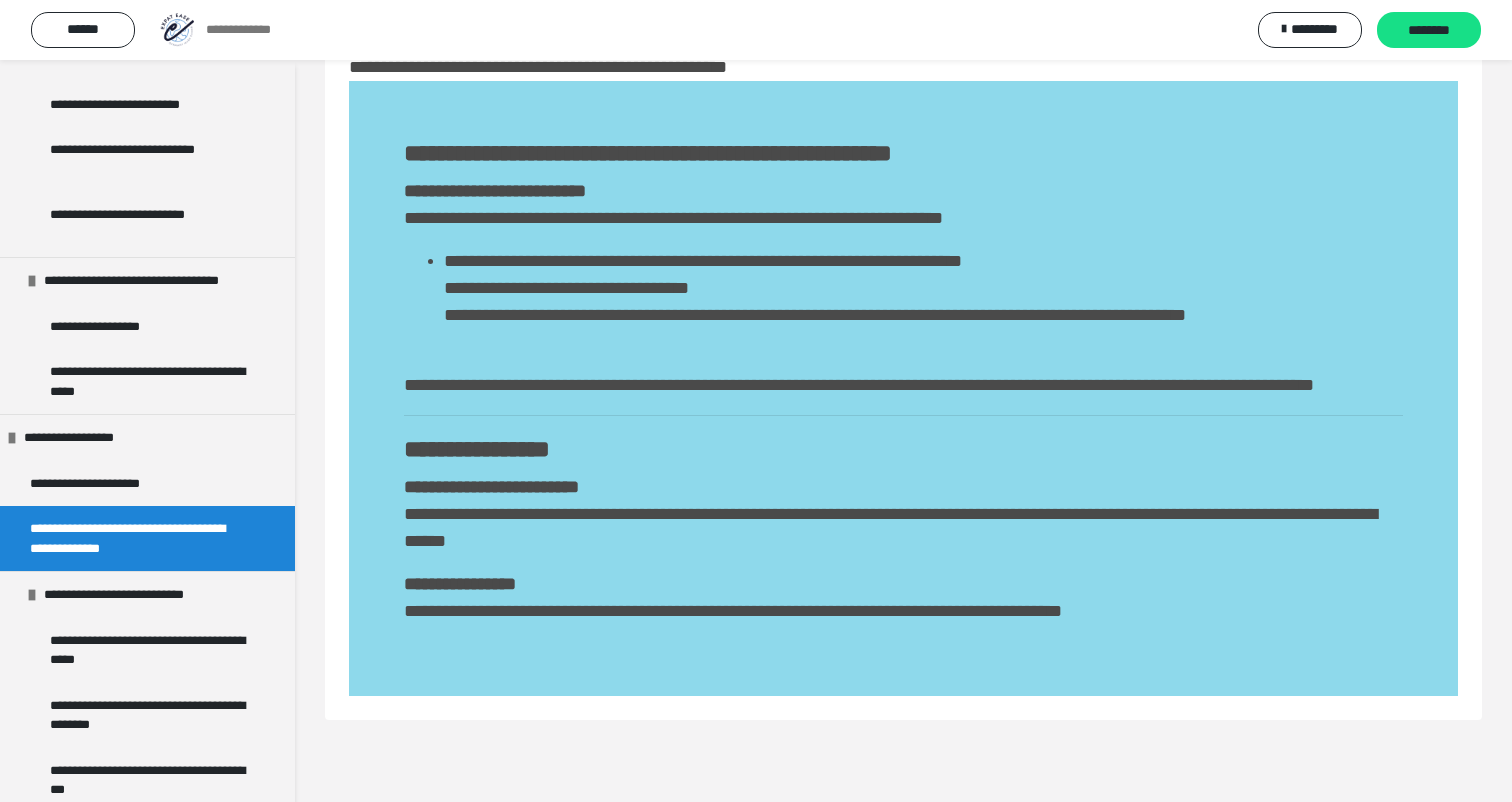 scroll, scrollTop: 1096, scrollLeft: 0, axis: vertical 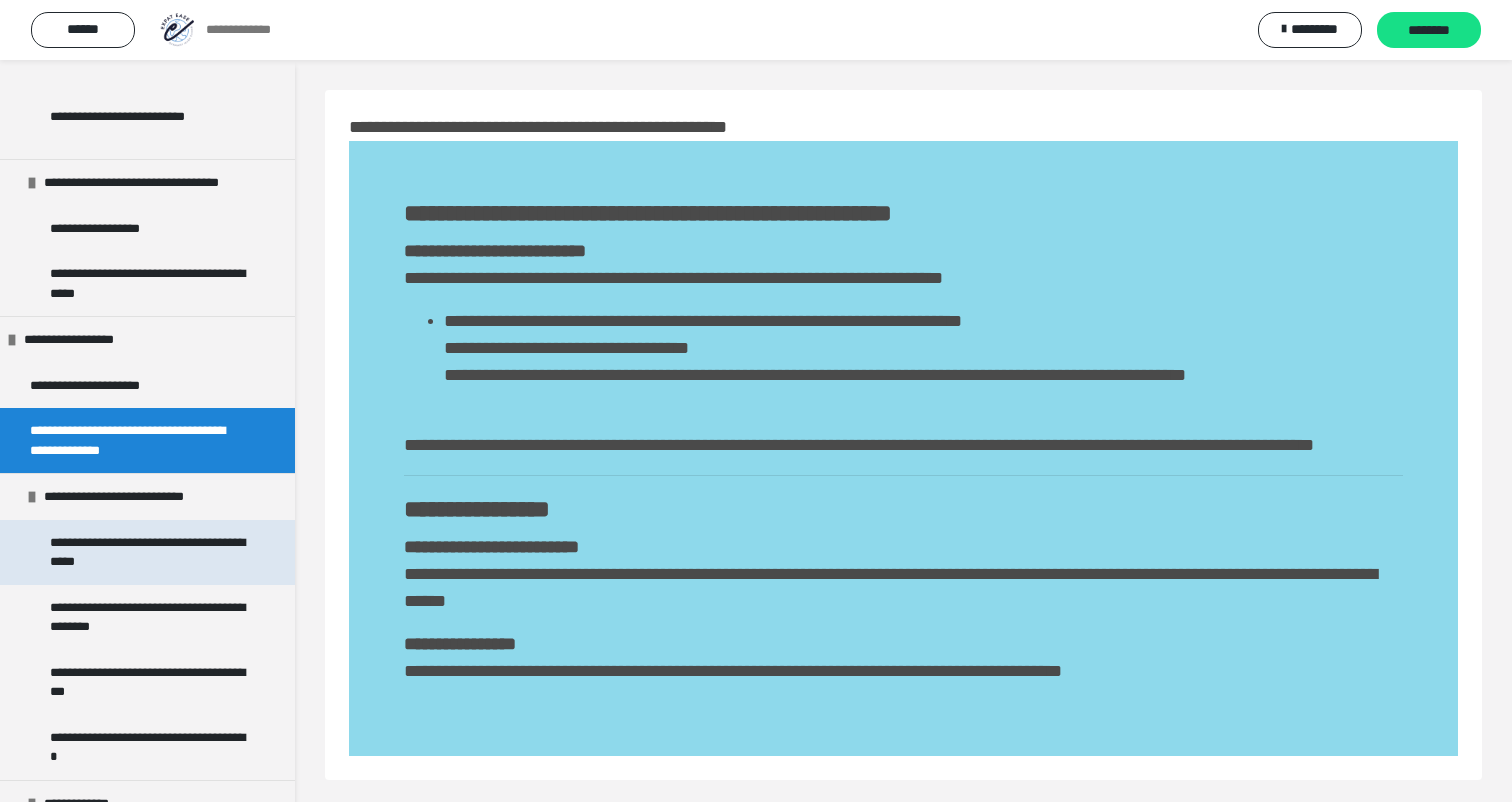click on "**********" at bounding box center [149, 552] 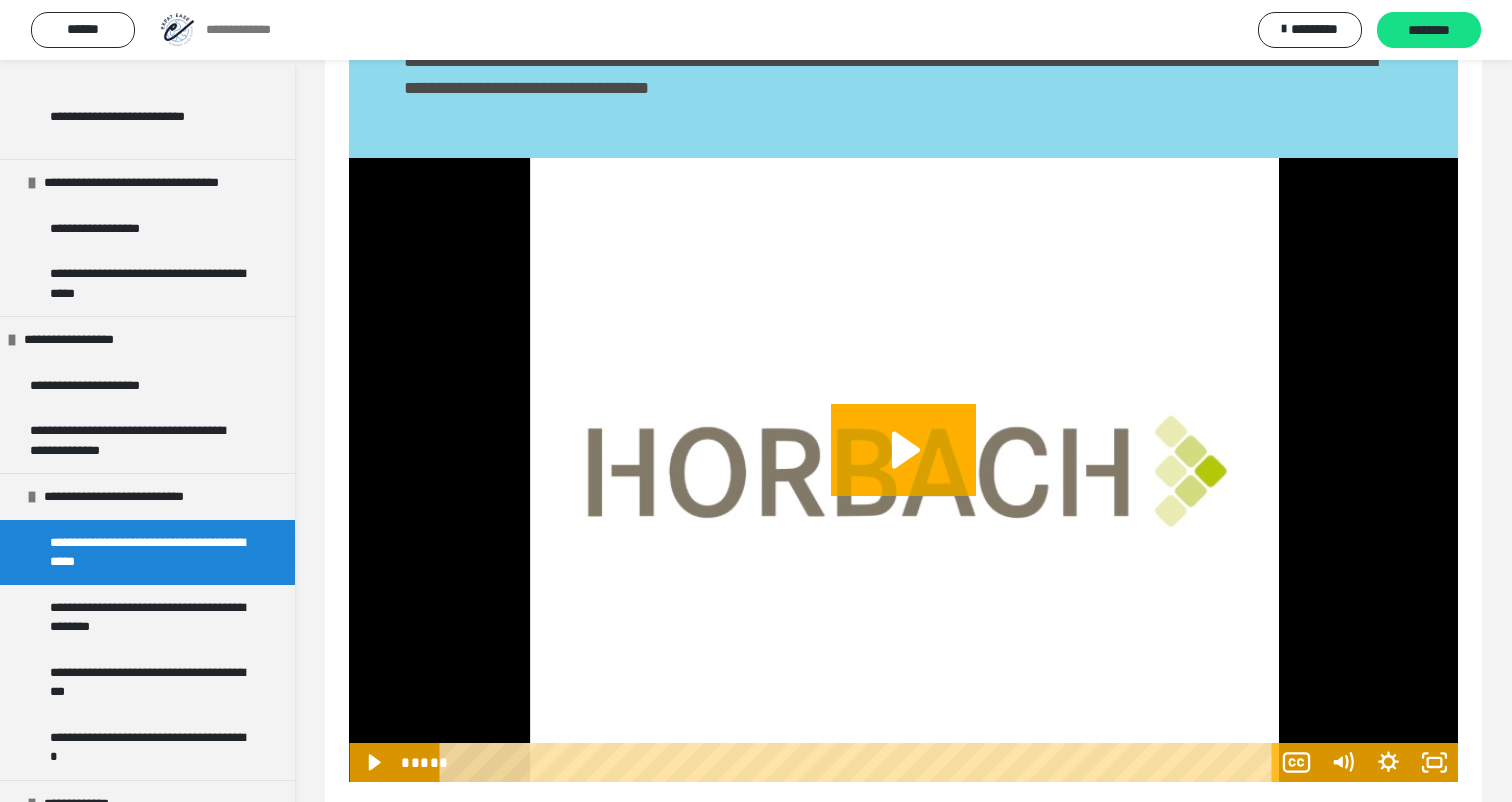 scroll, scrollTop: 286, scrollLeft: 0, axis: vertical 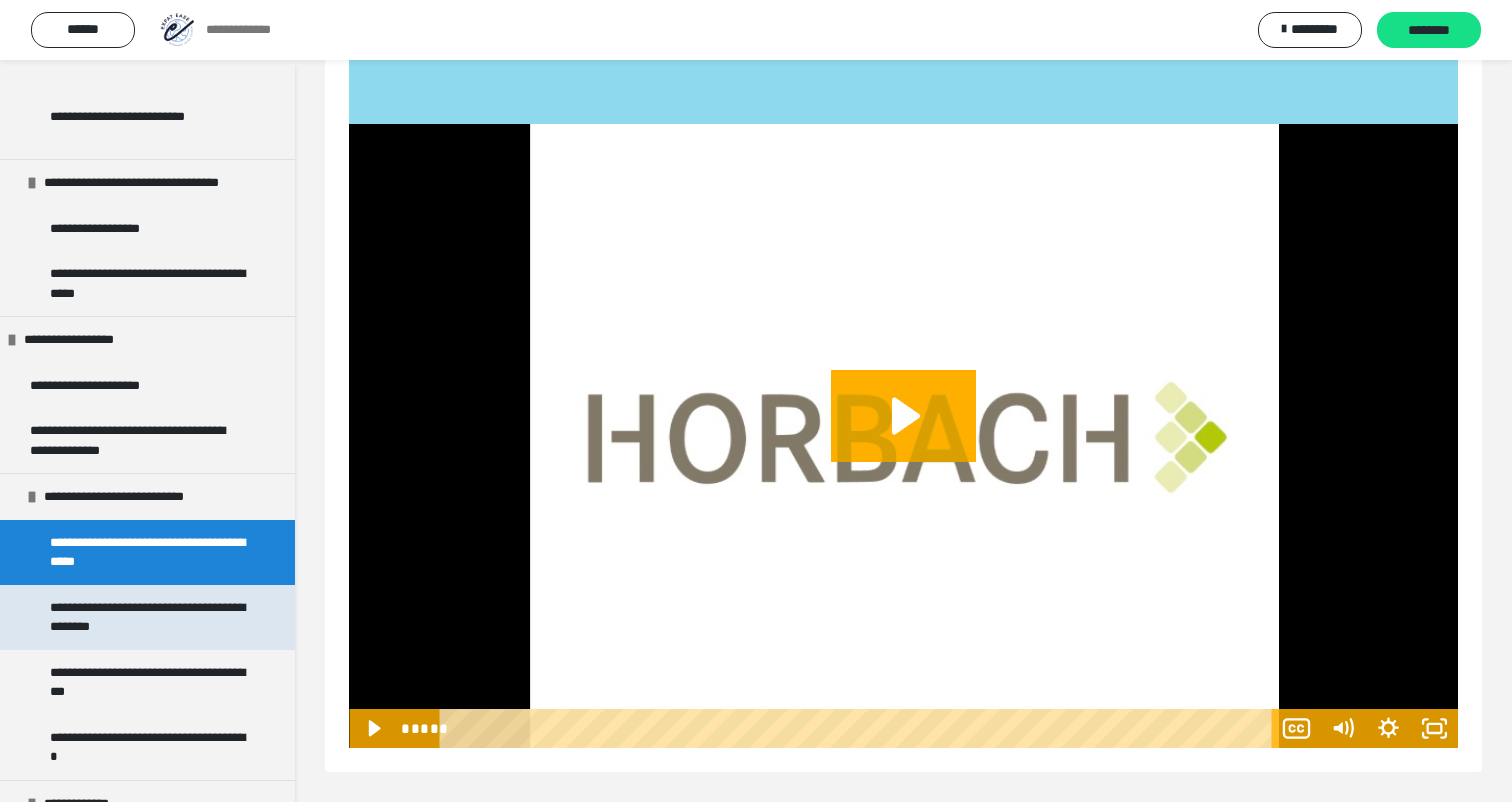 click on "**********" at bounding box center [149, 617] 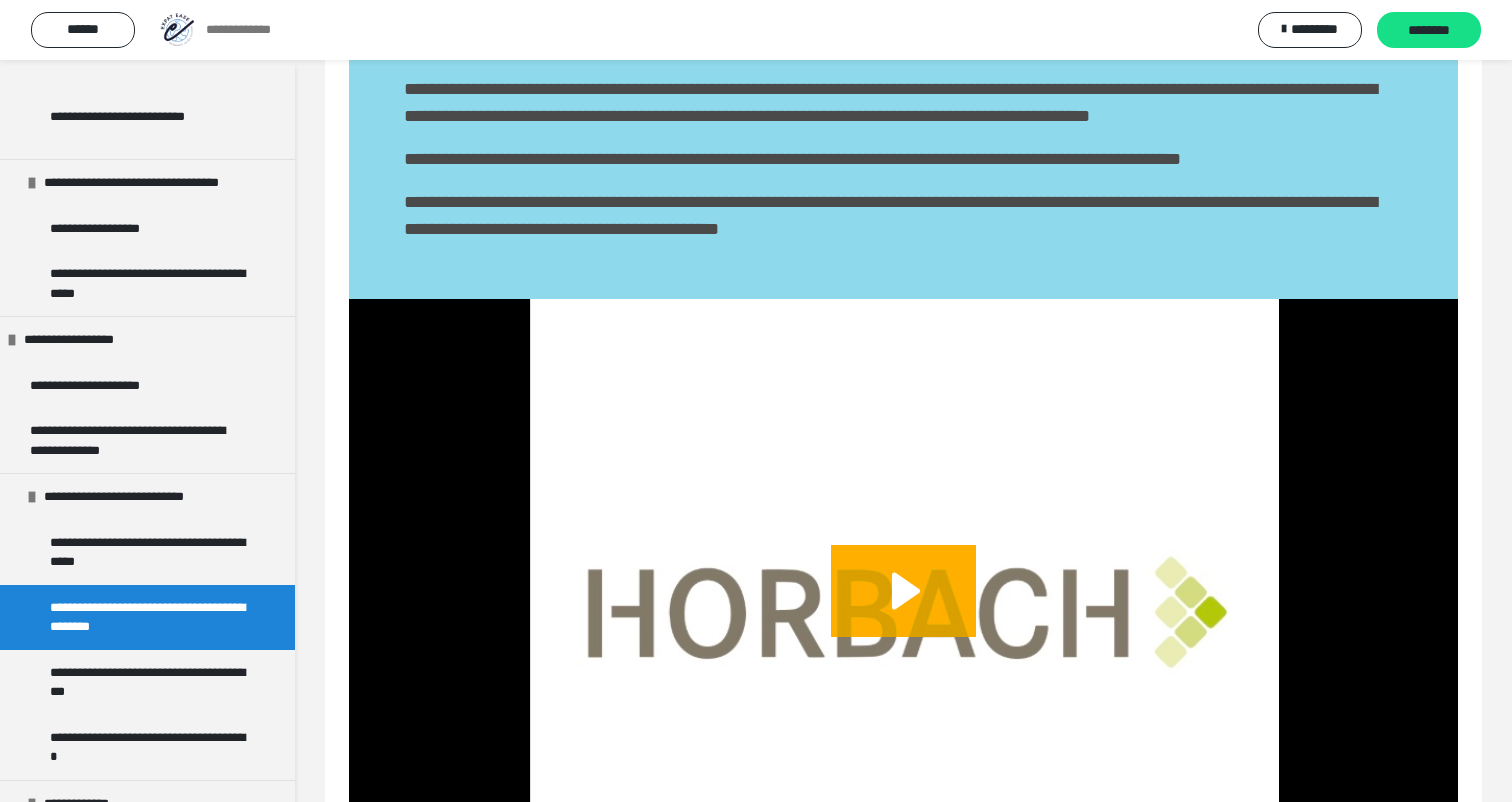 scroll, scrollTop: 401, scrollLeft: 0, axis: vertical 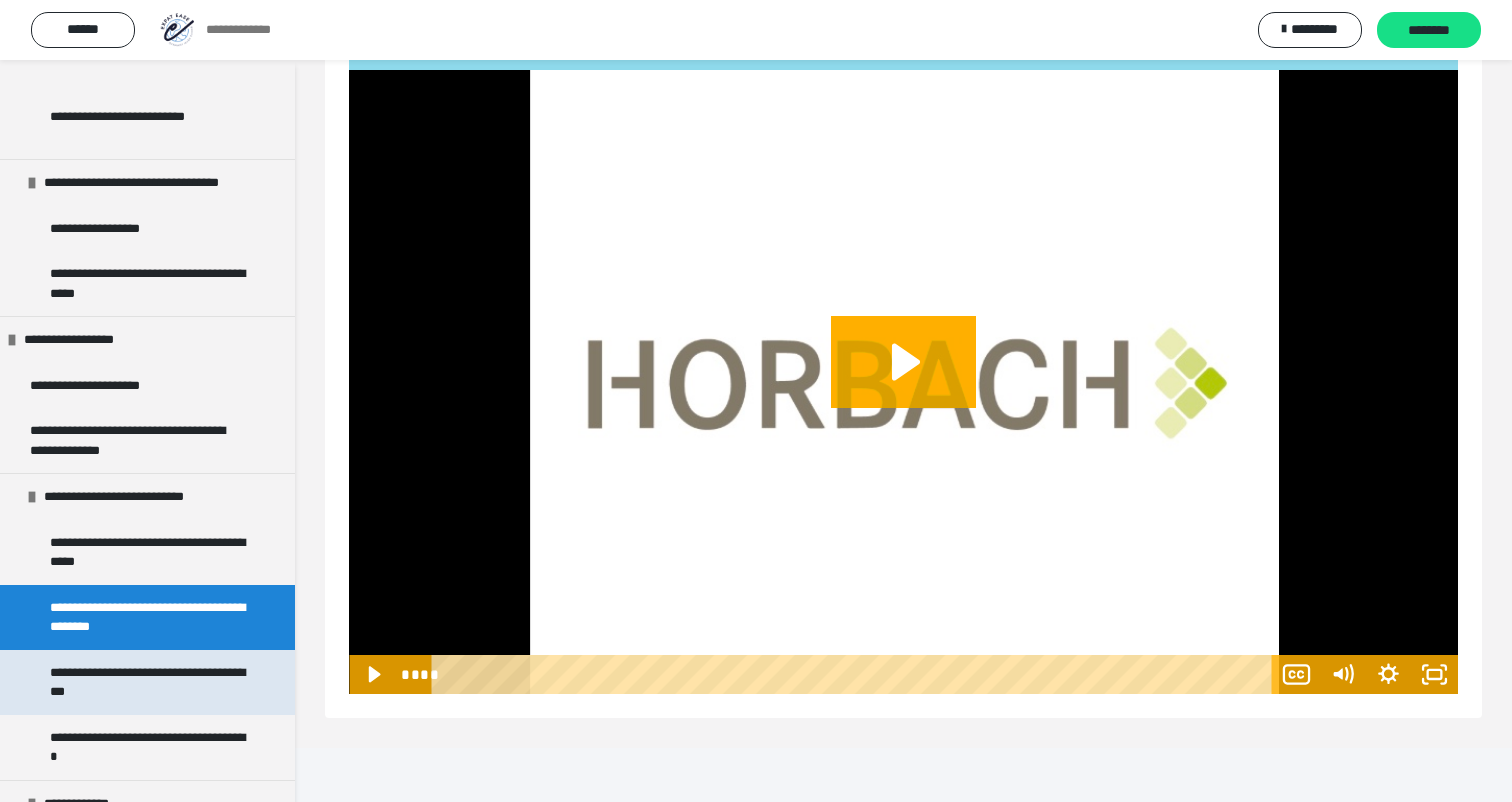 click on "**********" at bounding box center (149, 682) 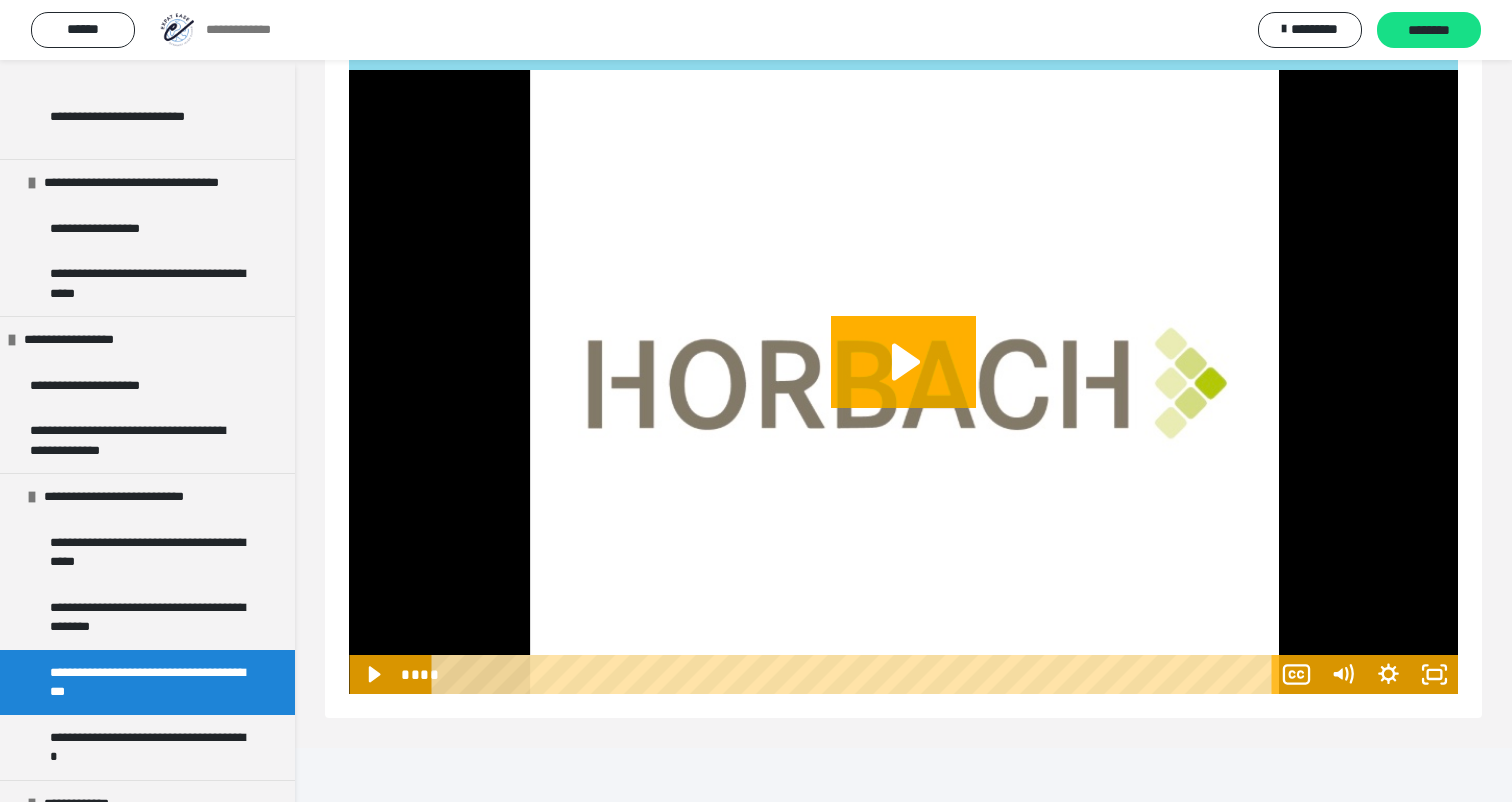 scroll, scrollTop: 1220, scrollLeft: 0, axis: vertical 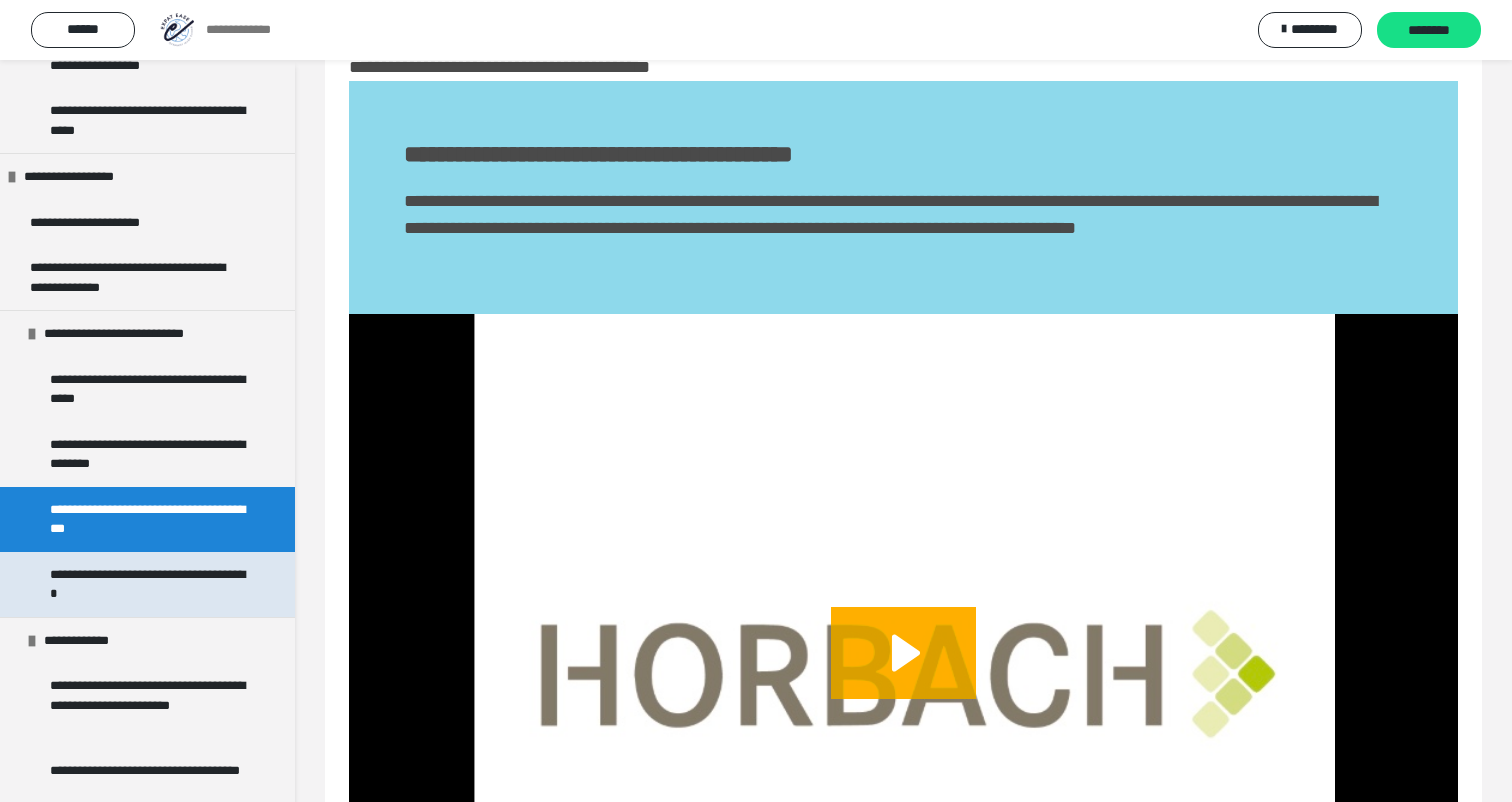 click on "**********" at bounding box center (149, 584) 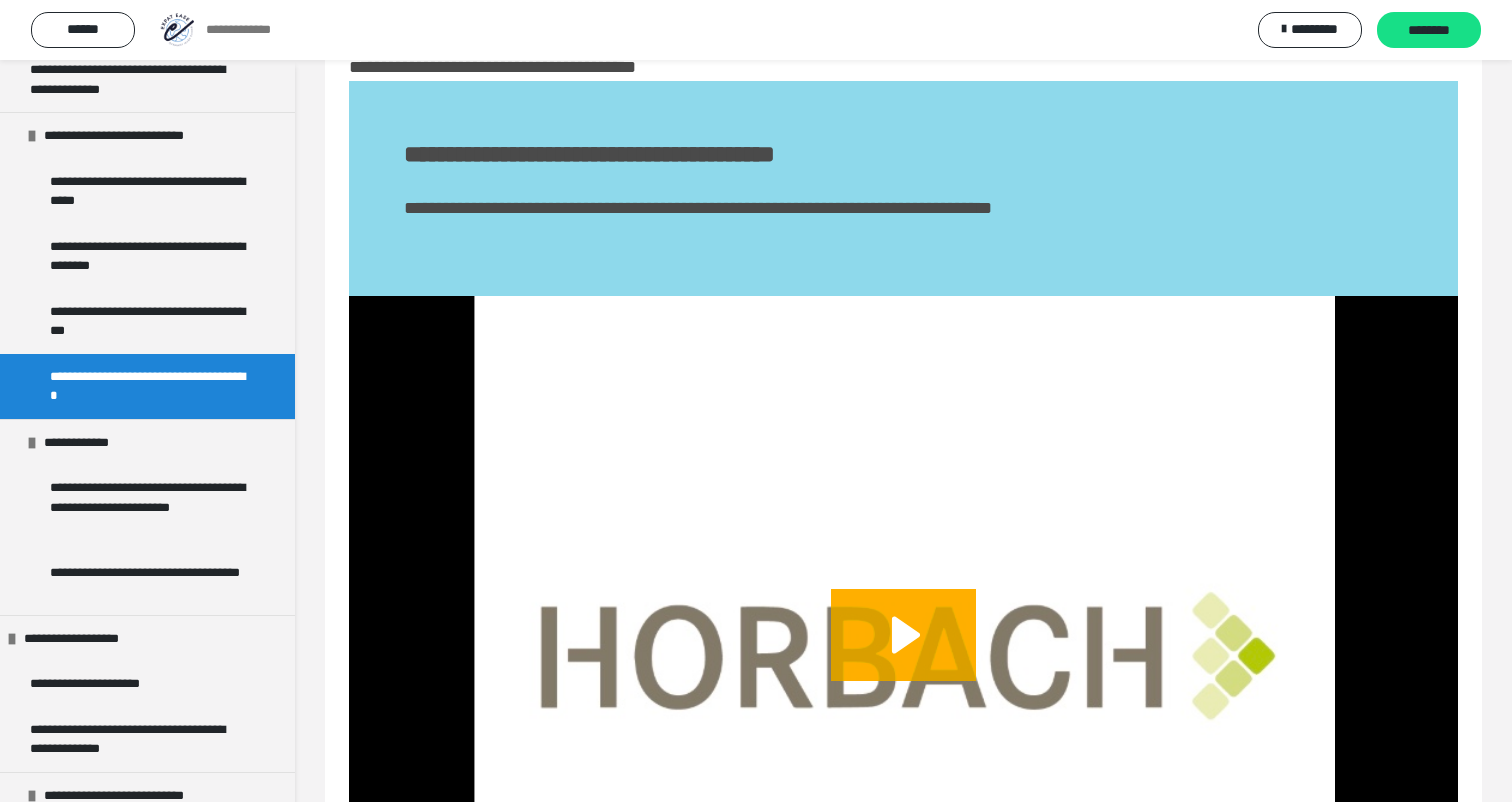 scroll, scrollTop: 1558, scrollLeft: 0, axis: vertical 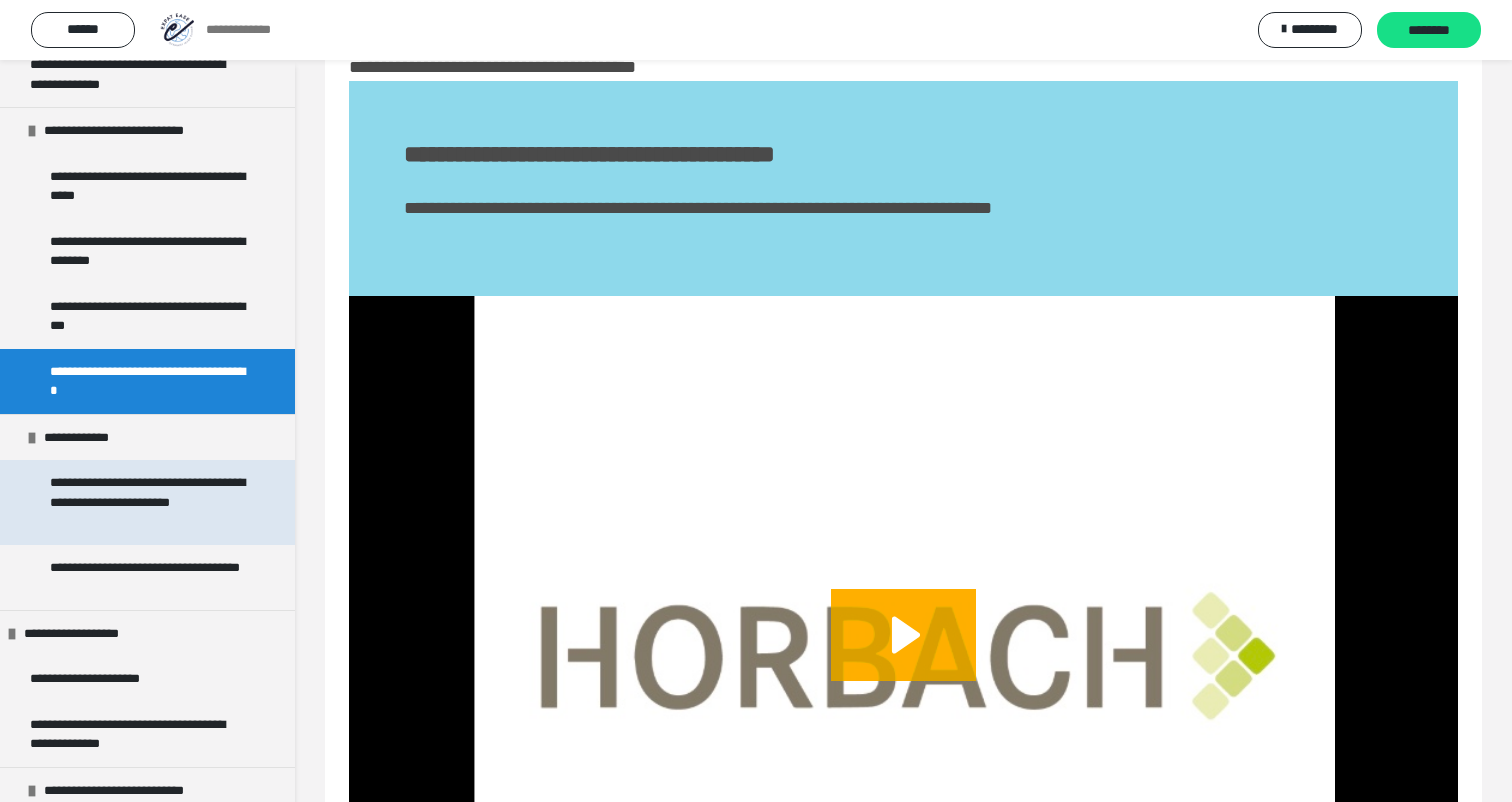 click on "**********" at bounding box center (149, 502) 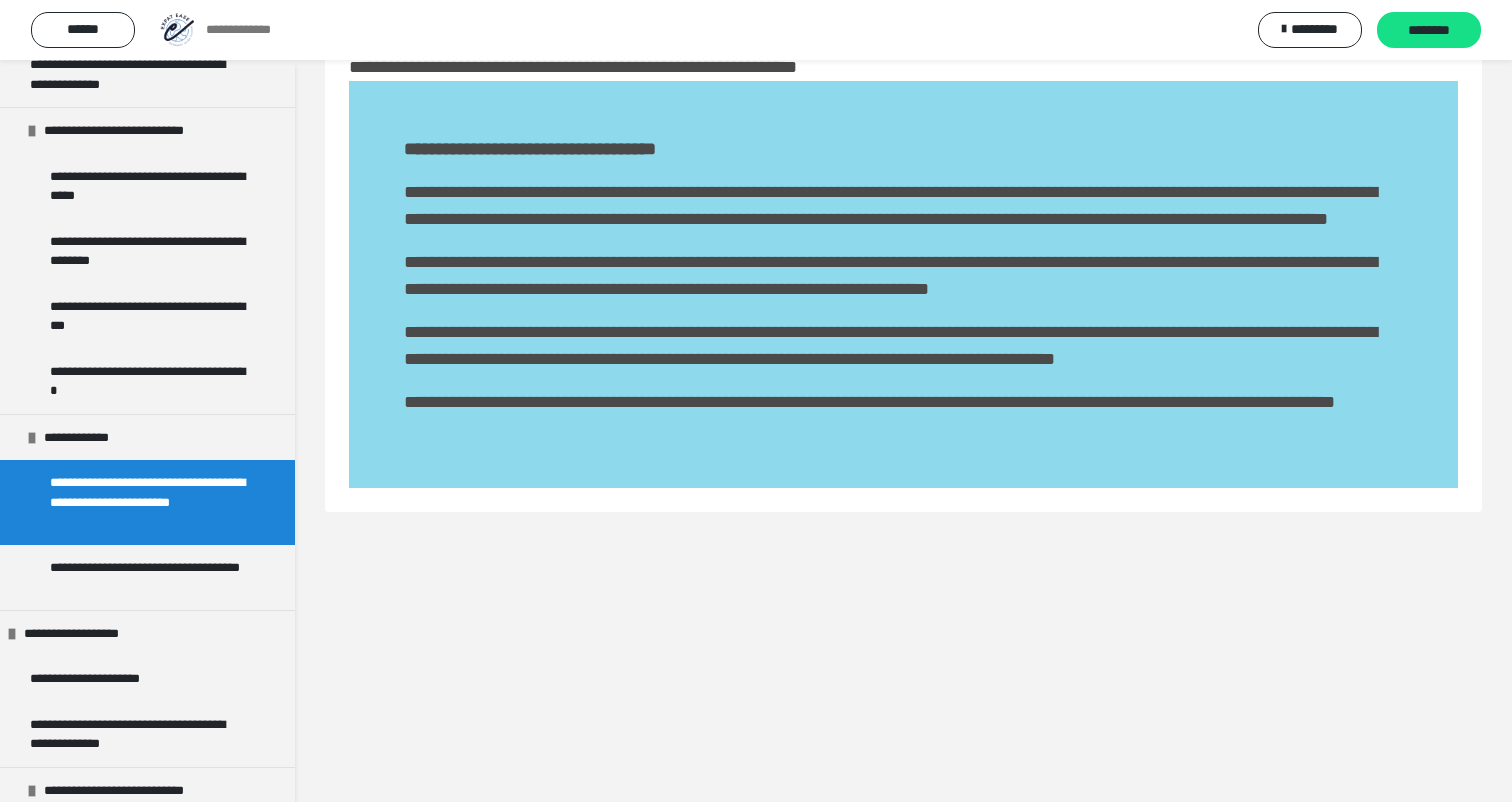 scroll, scrollTop: 0, scrollLeft: 0, axis: both 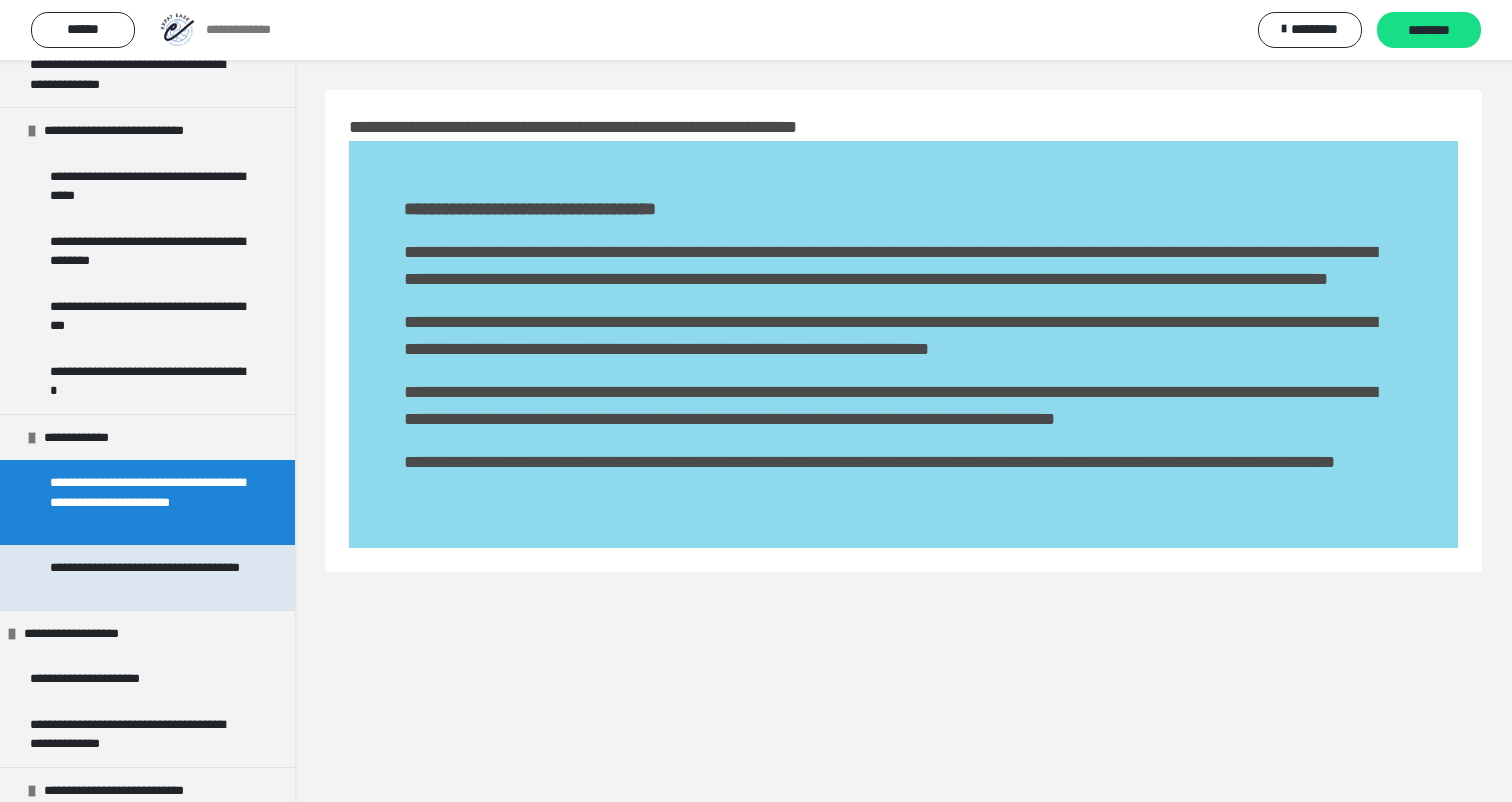 click on "**********" at bounding box center (149, 577) 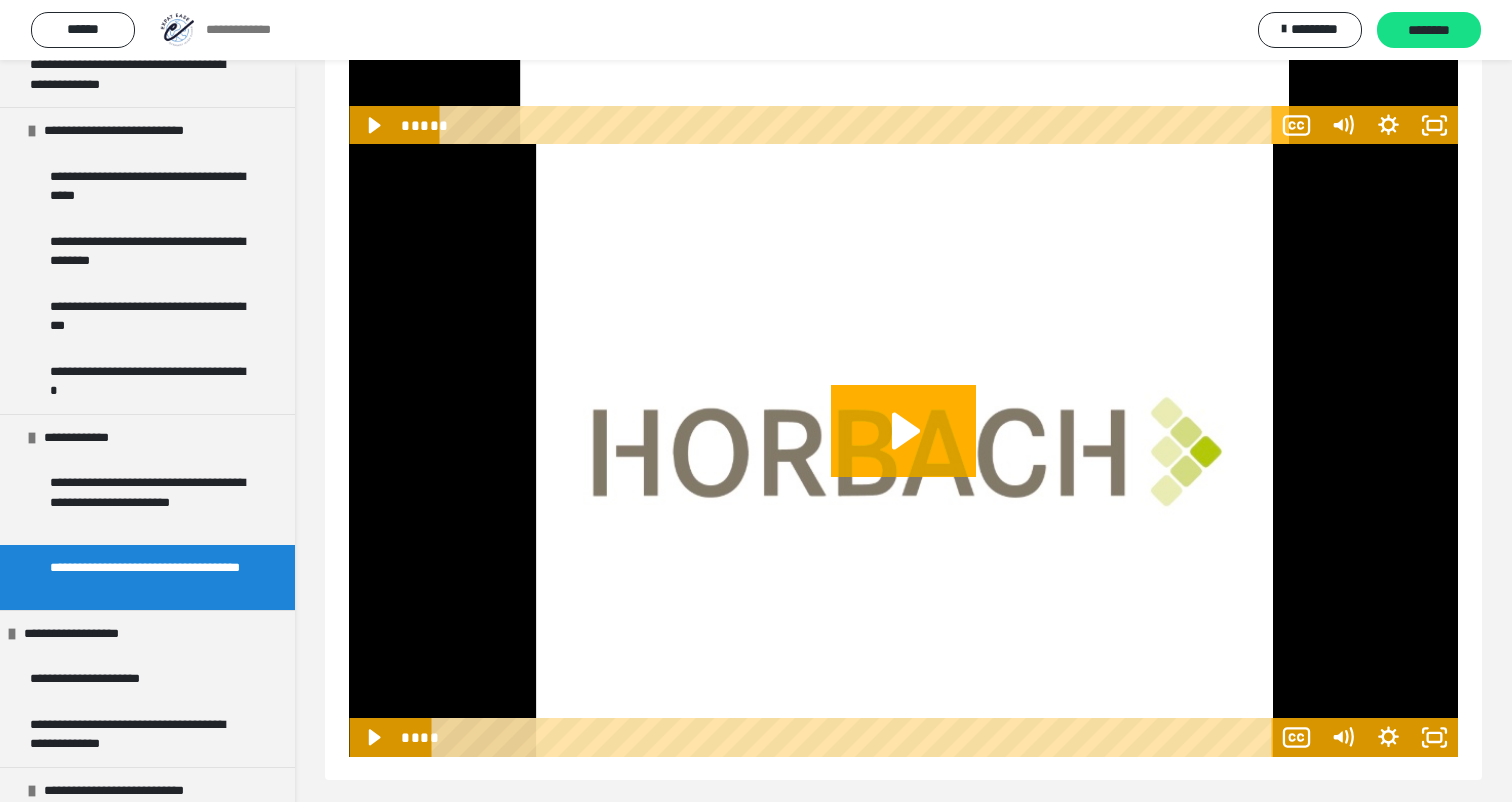 scroll, scrollTop: 1299, scrollLeft: 0, axis: vertical 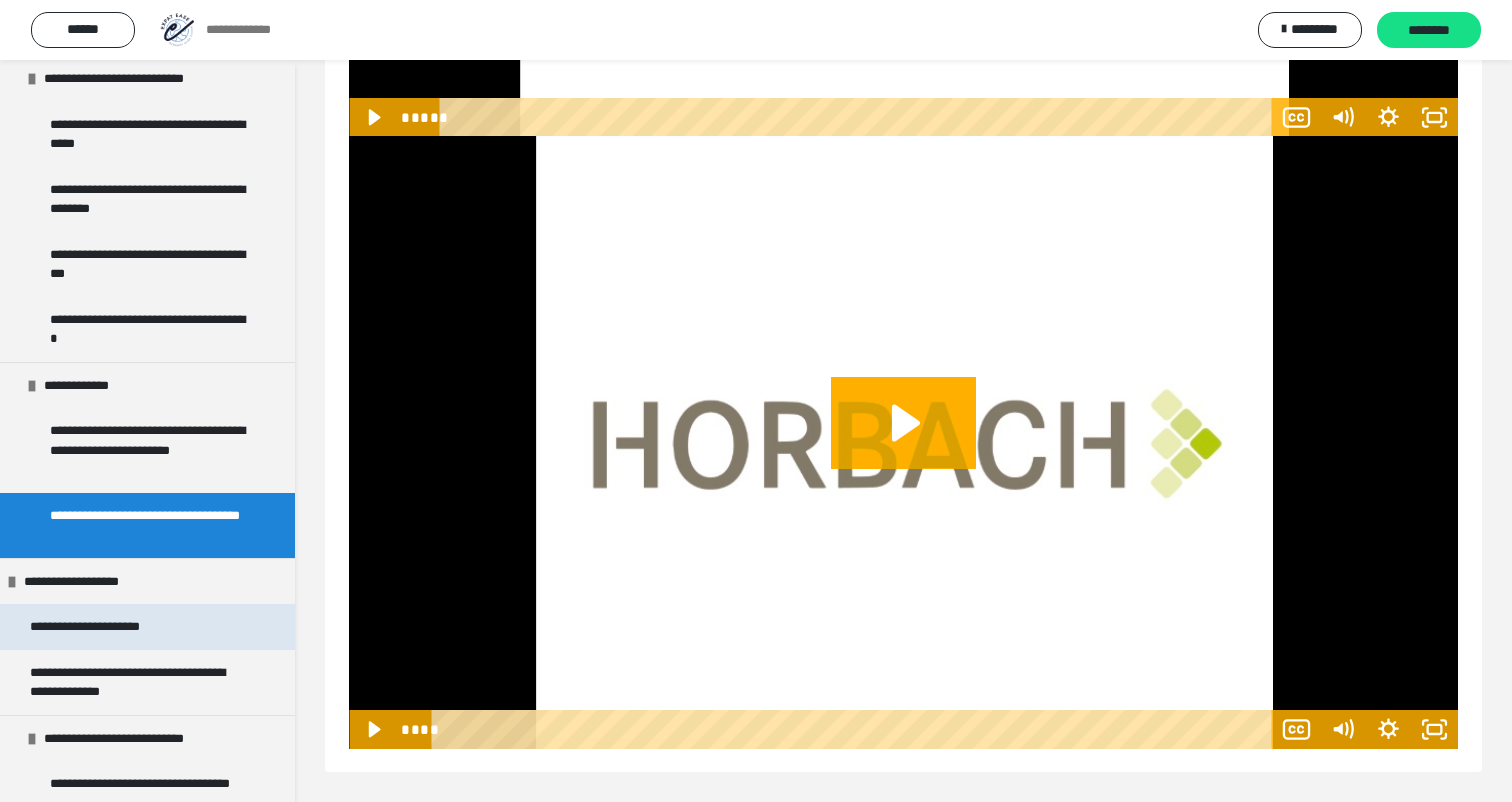 click on "**********" at bounding box center [98, 627] 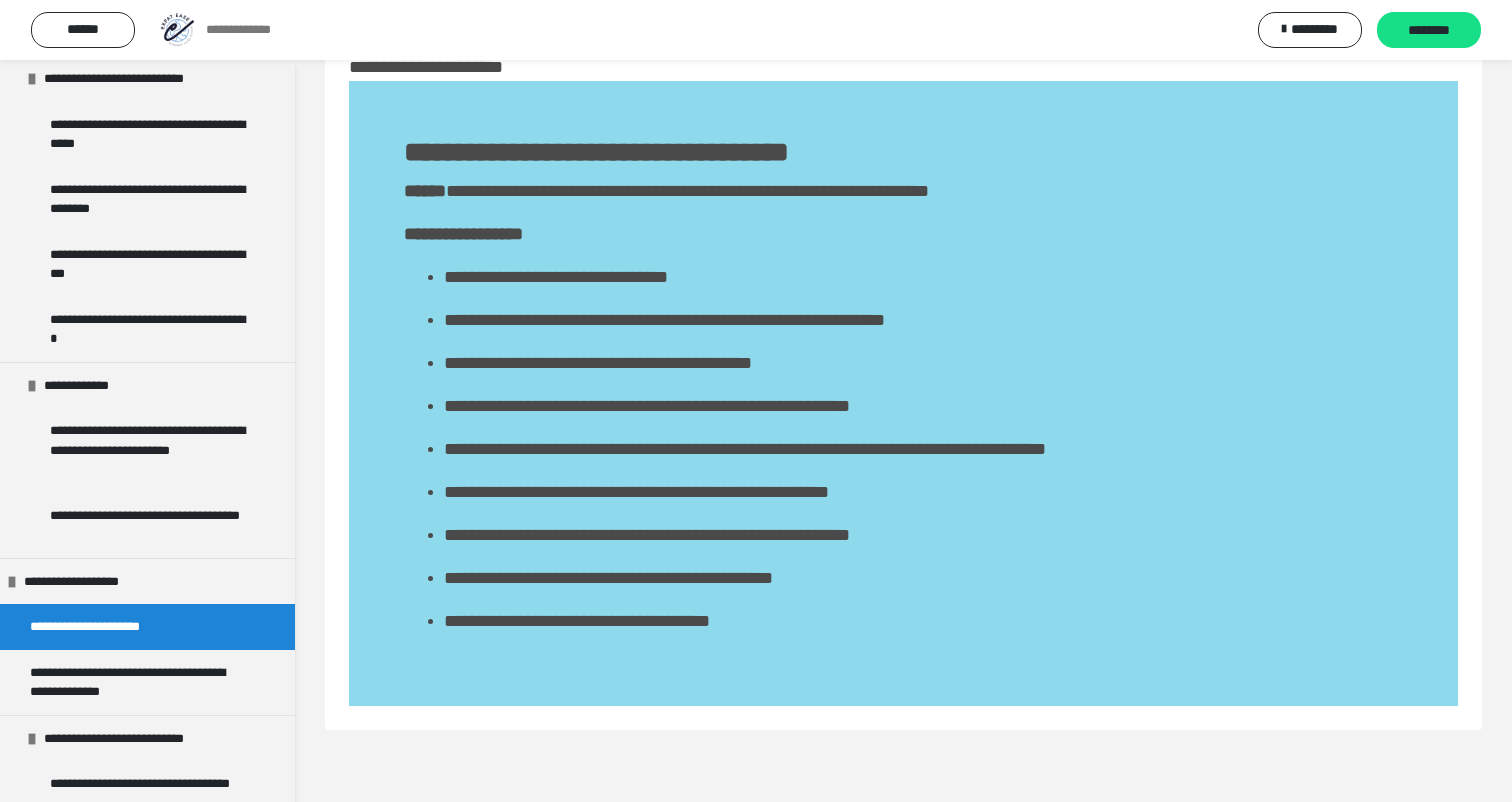 scroll, scrollTop: 60, scrollLeft: 0, axis: vertical 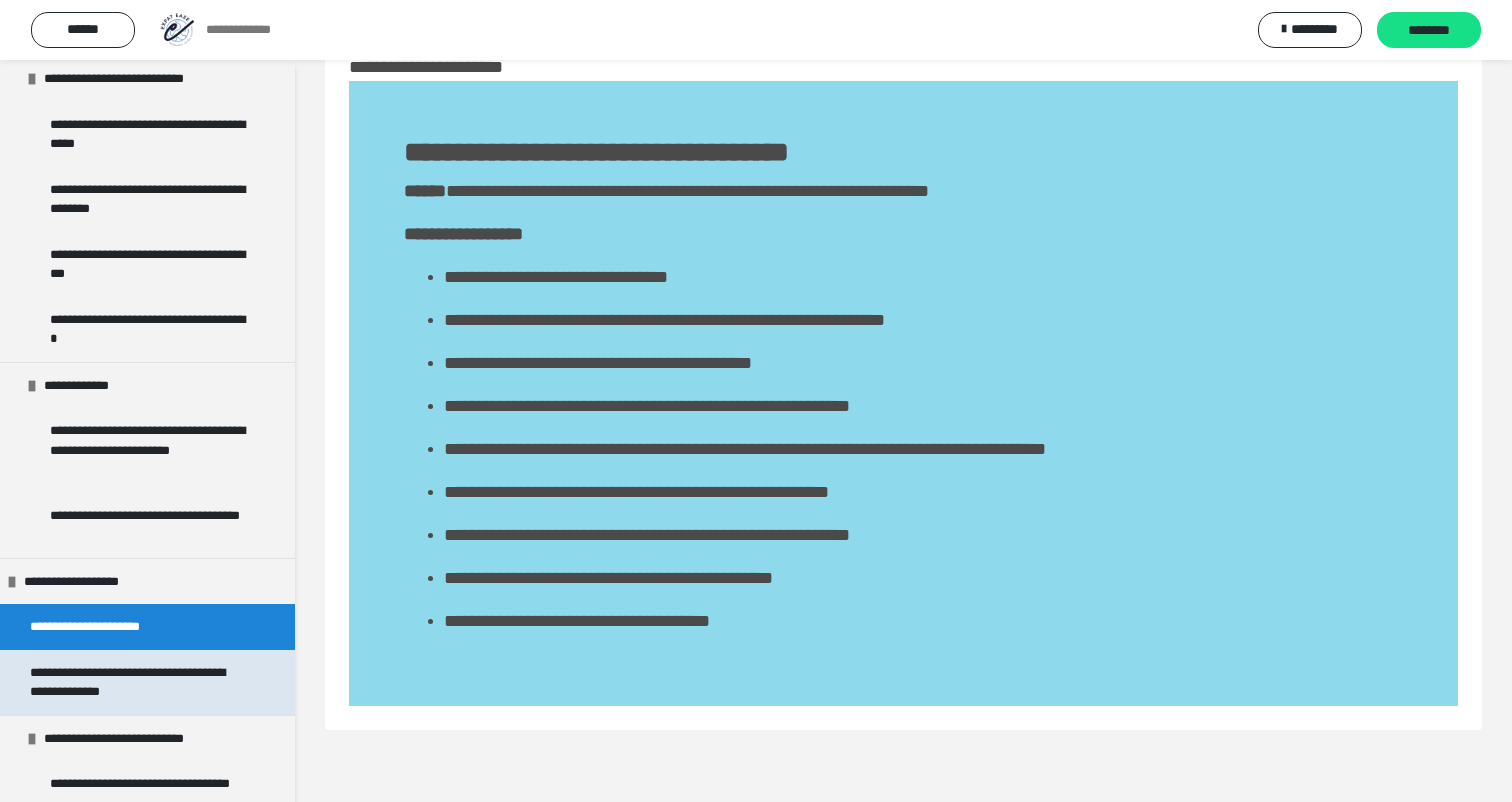 click on "**********" at bounding box center (139, 682) 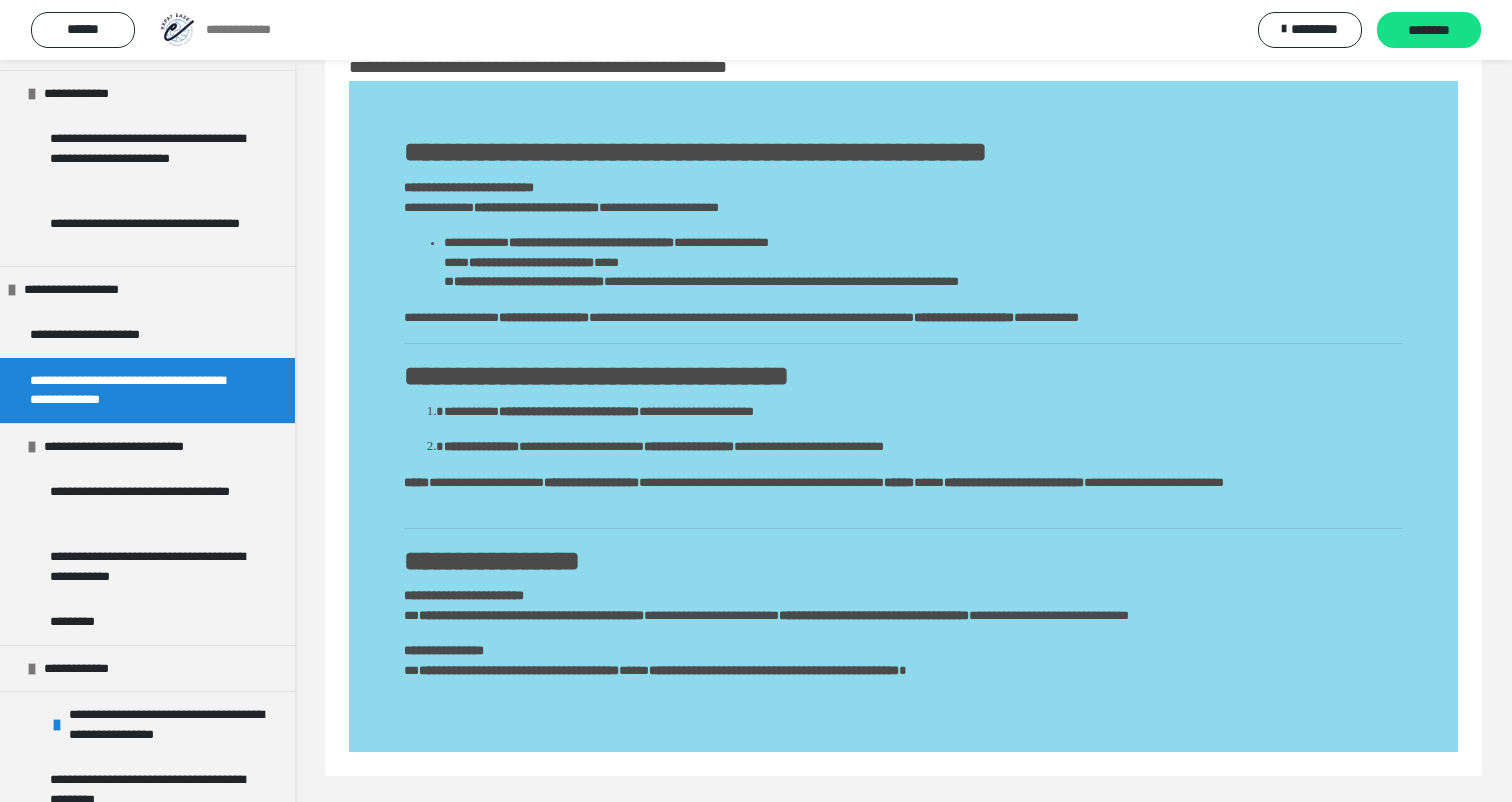 scroll, scrollTop: 1903, scrollLeft: 0, axis: vertical 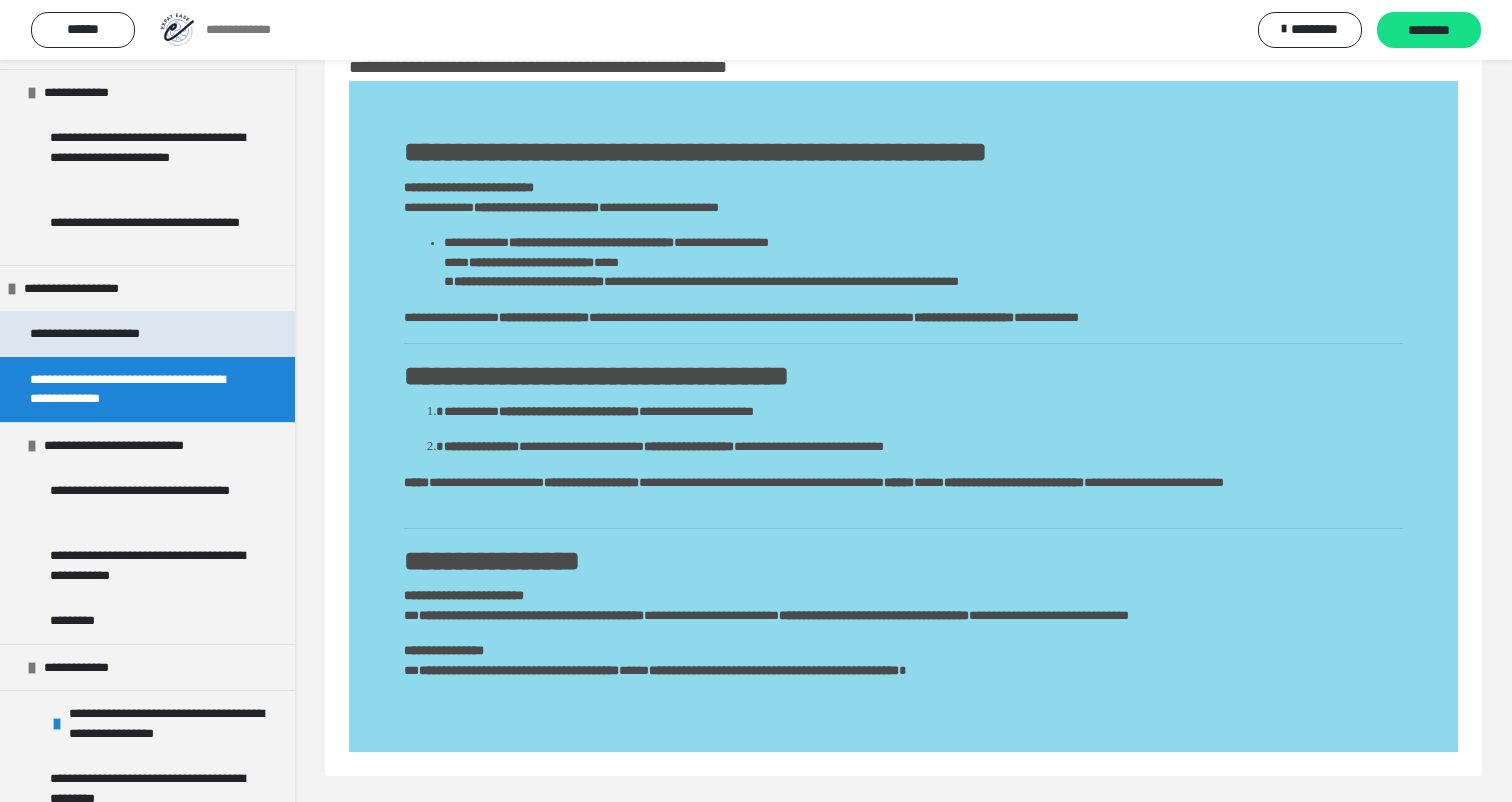 click on "**********" at bounding box center [147, 334] 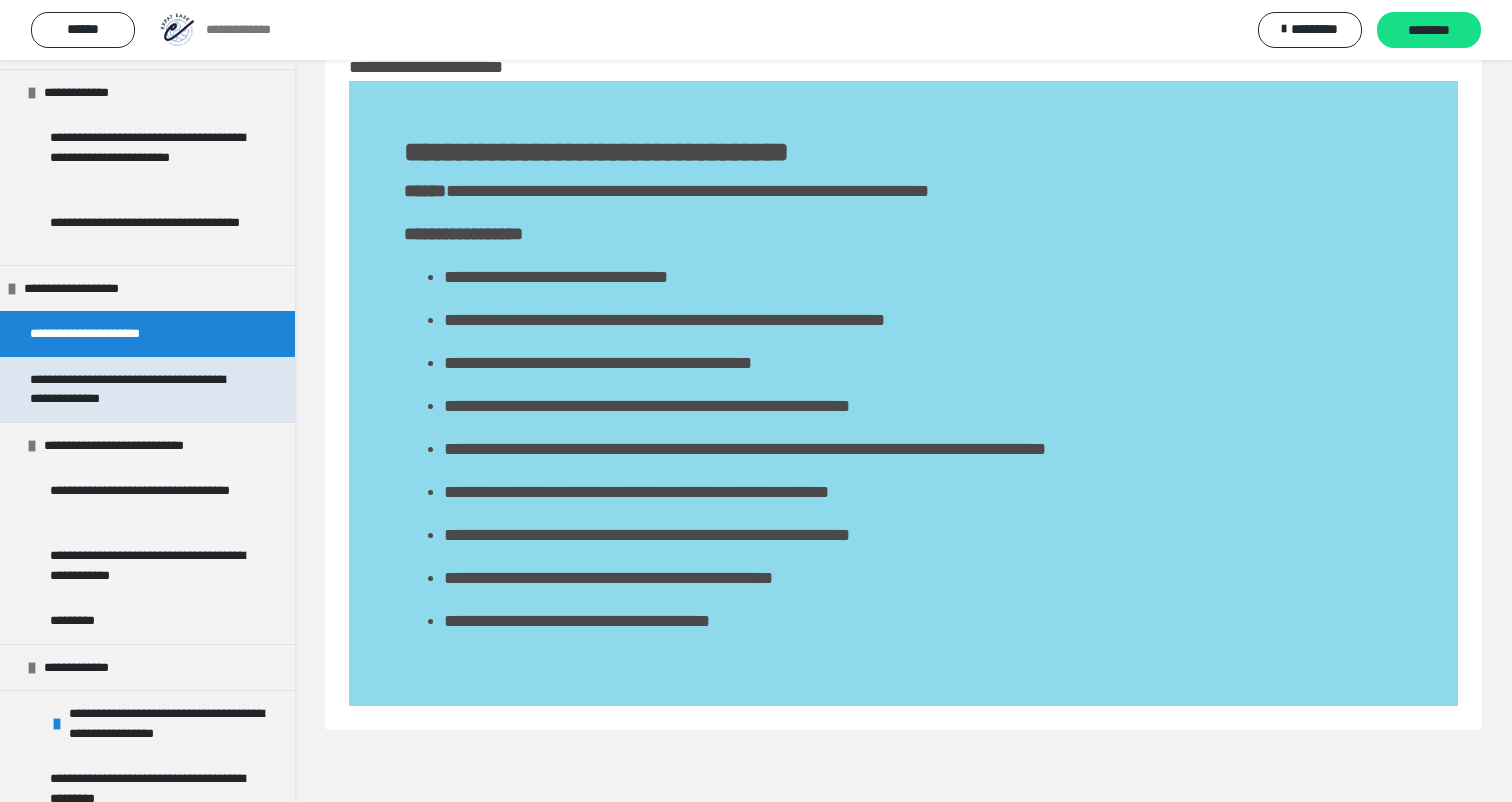 click on "**********" at bounding box center (139, 389) 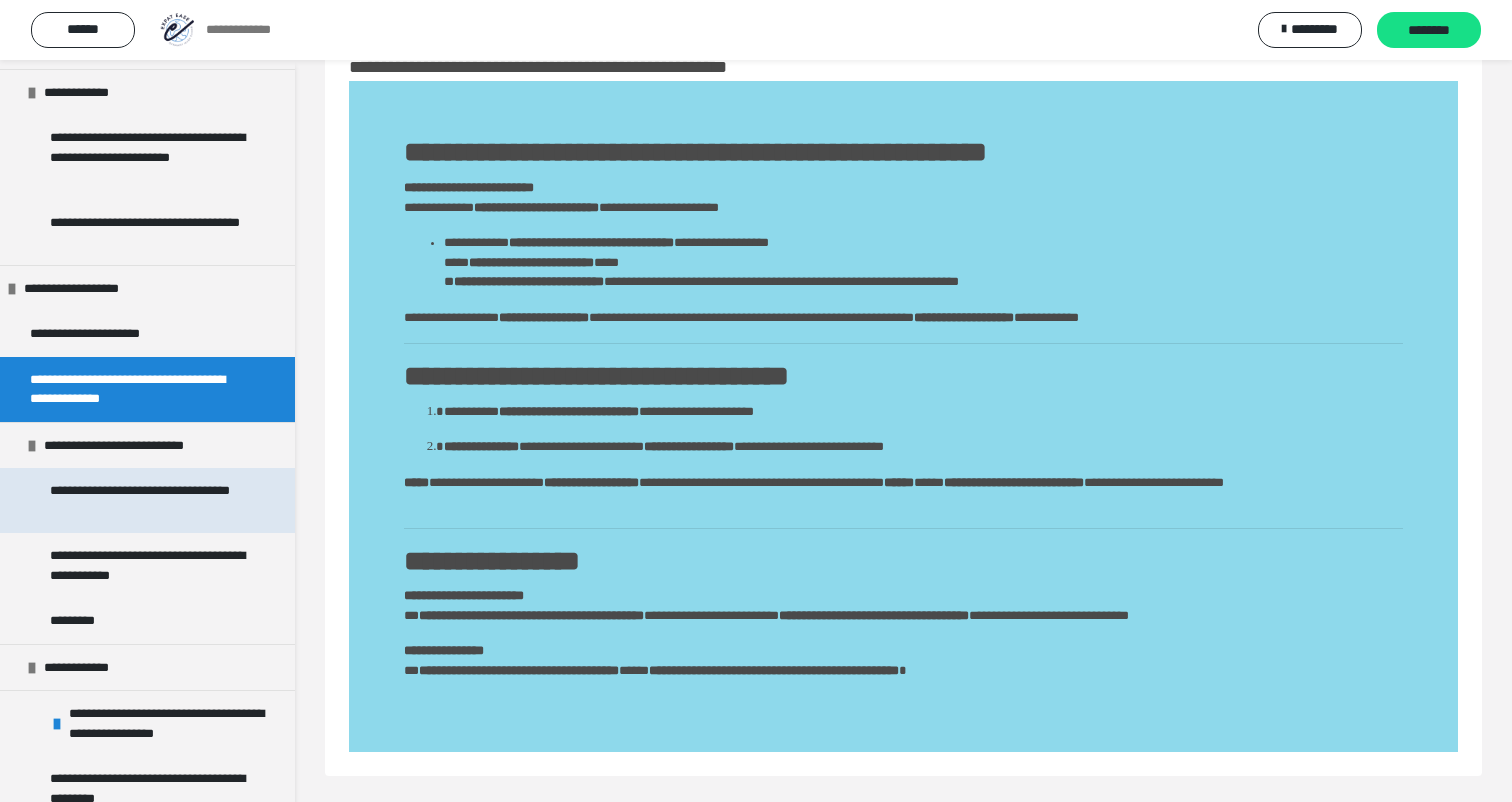 click on "**********" at bounding box center [149, 500] 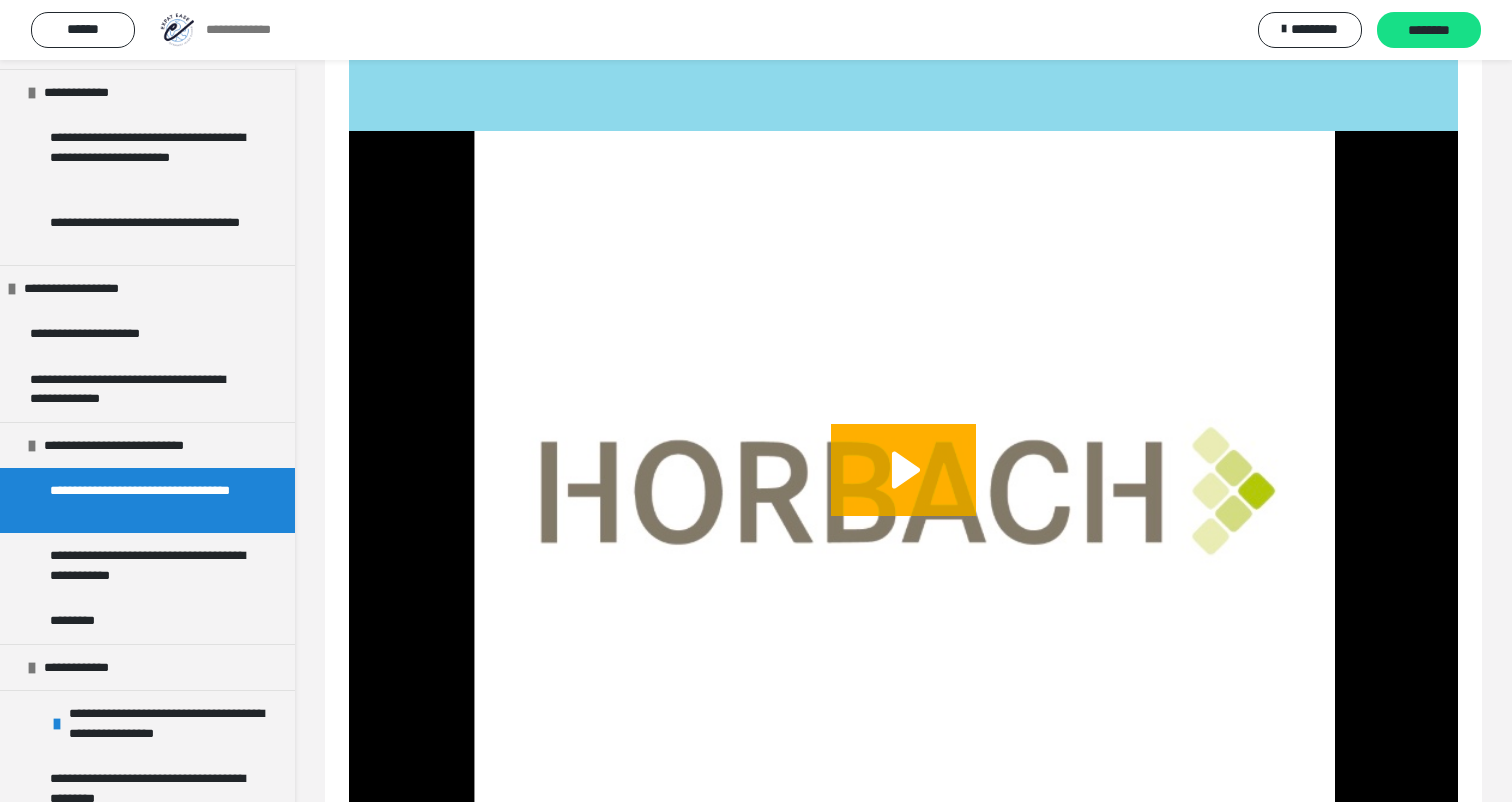 scroll, scrollTop: 324, scrollLeft: 0, axis: vertical 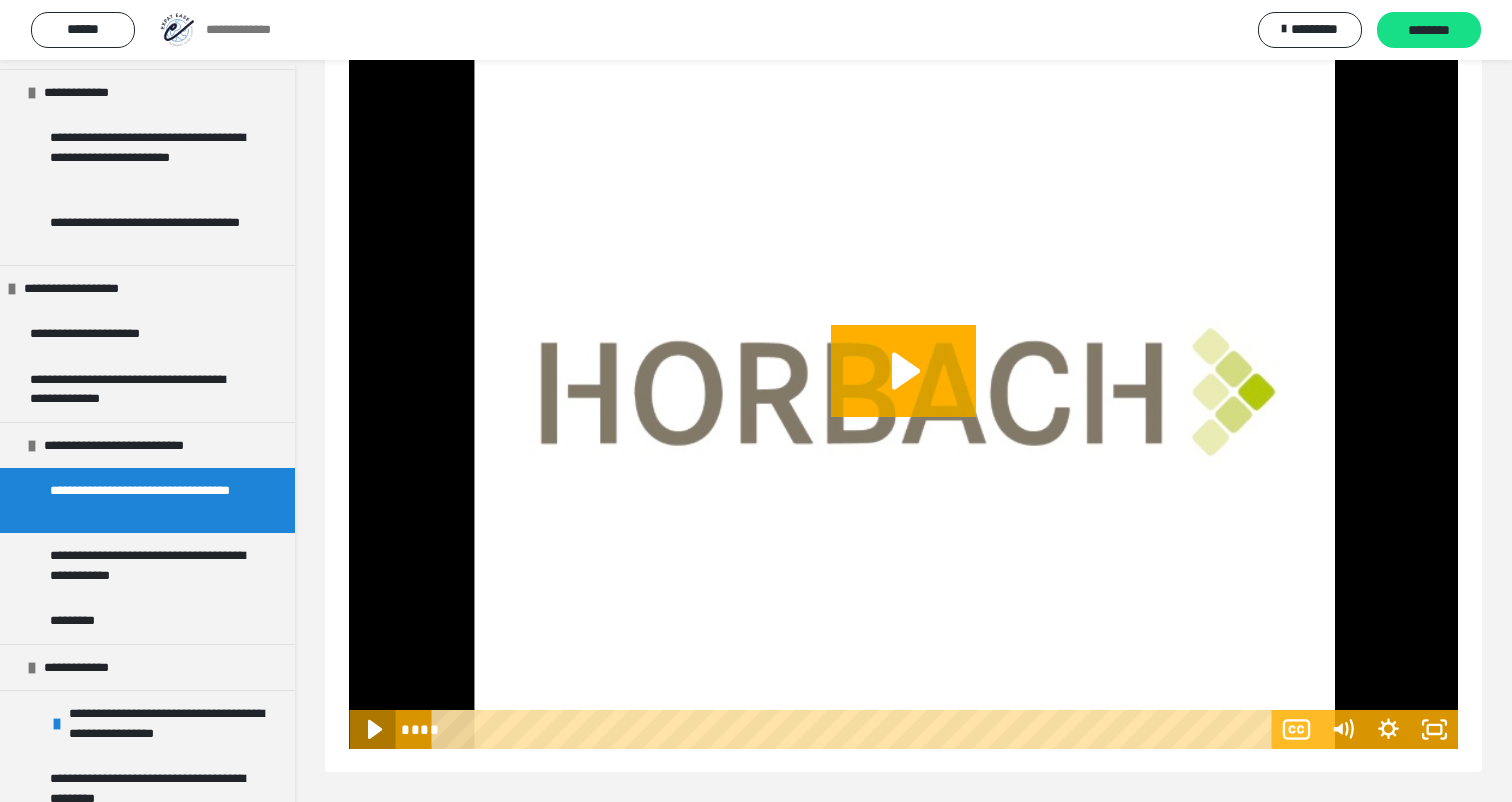 click 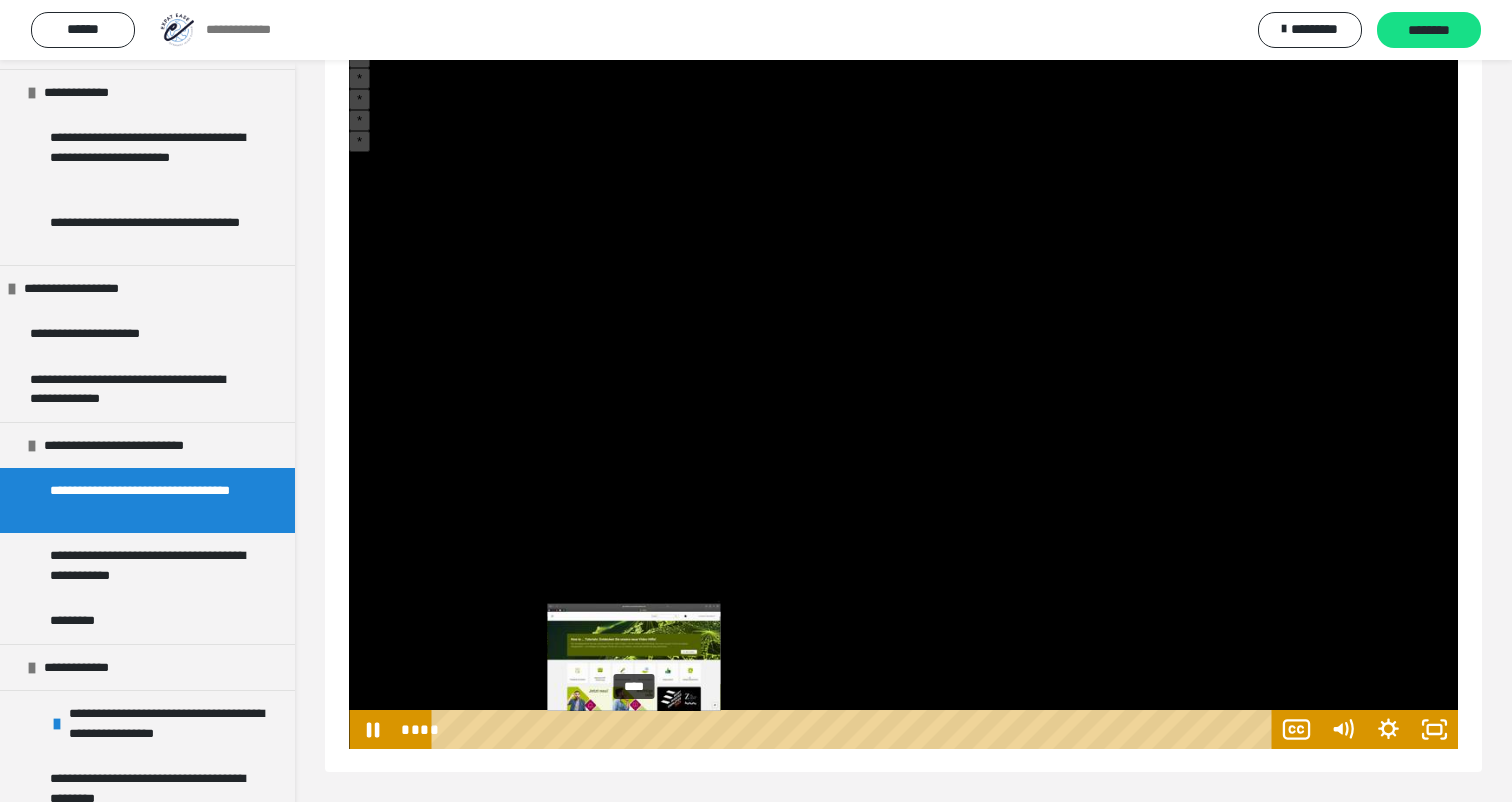 drag, startPoint x: 474, startPoint y: 726, endPoint x: 636, endPoint y: 729, distance: 162.02777 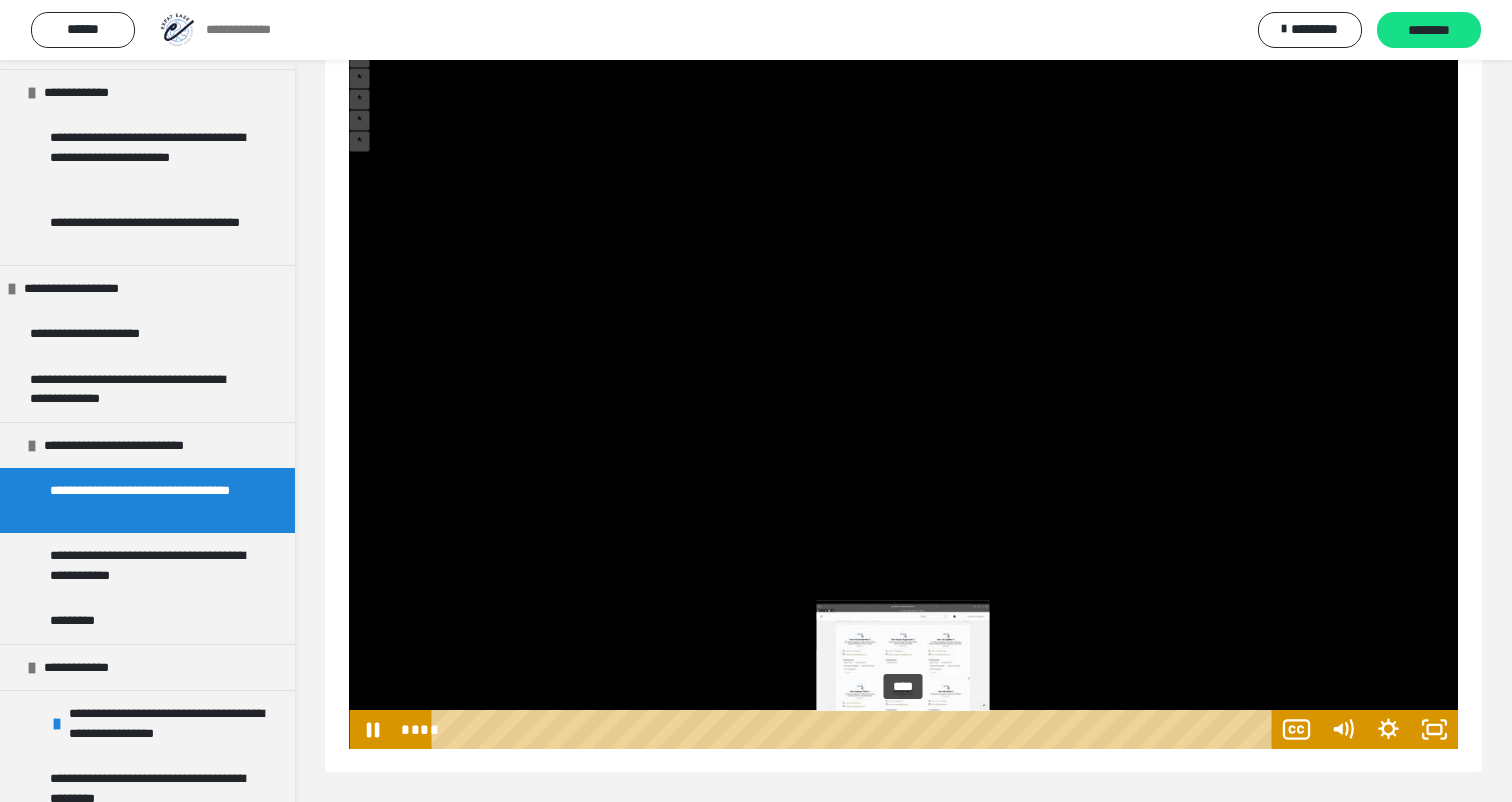 click on "****" at bounding box center (855, 729) 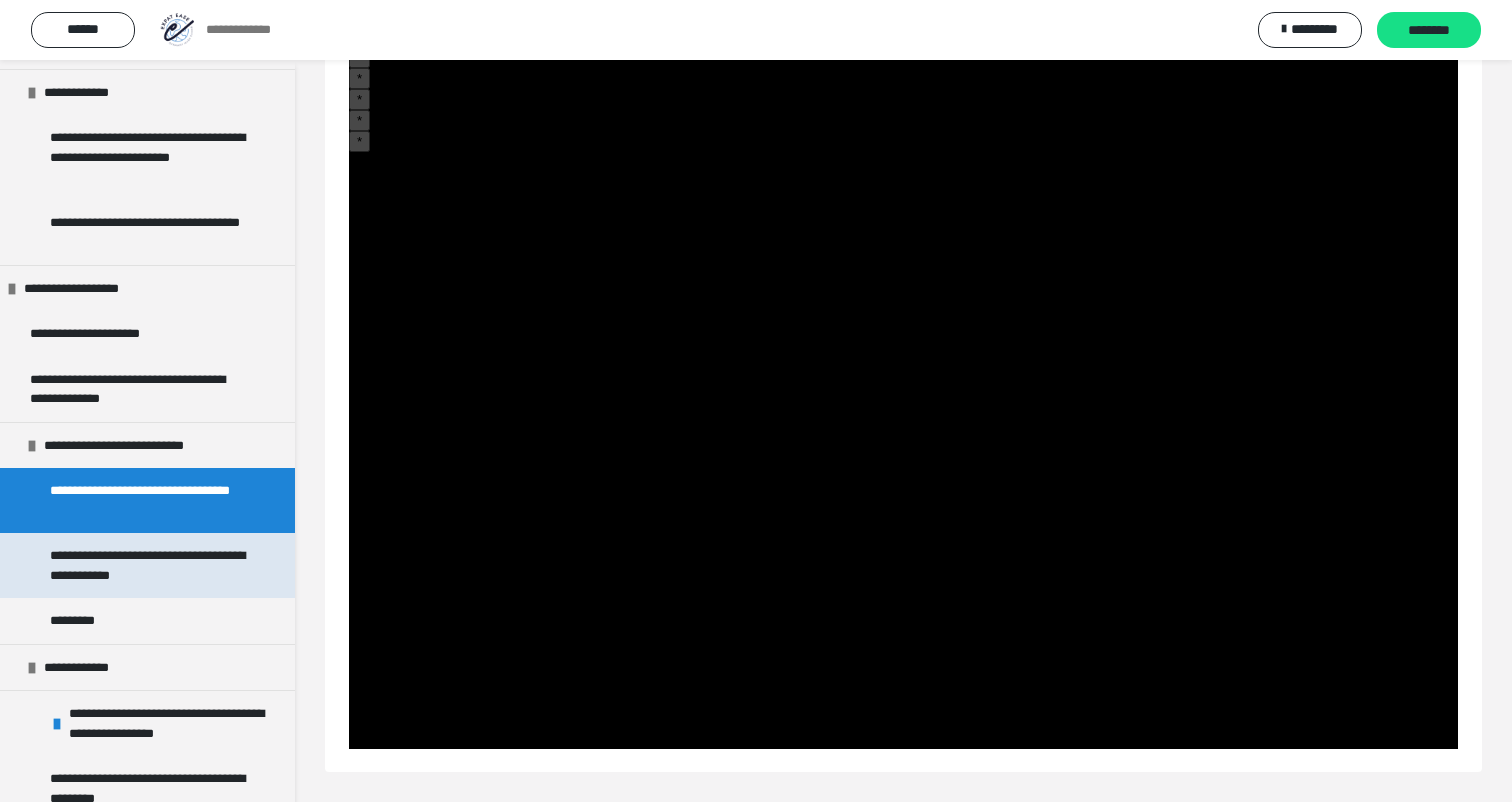 click on "**********" at bounding box center [149, 565] 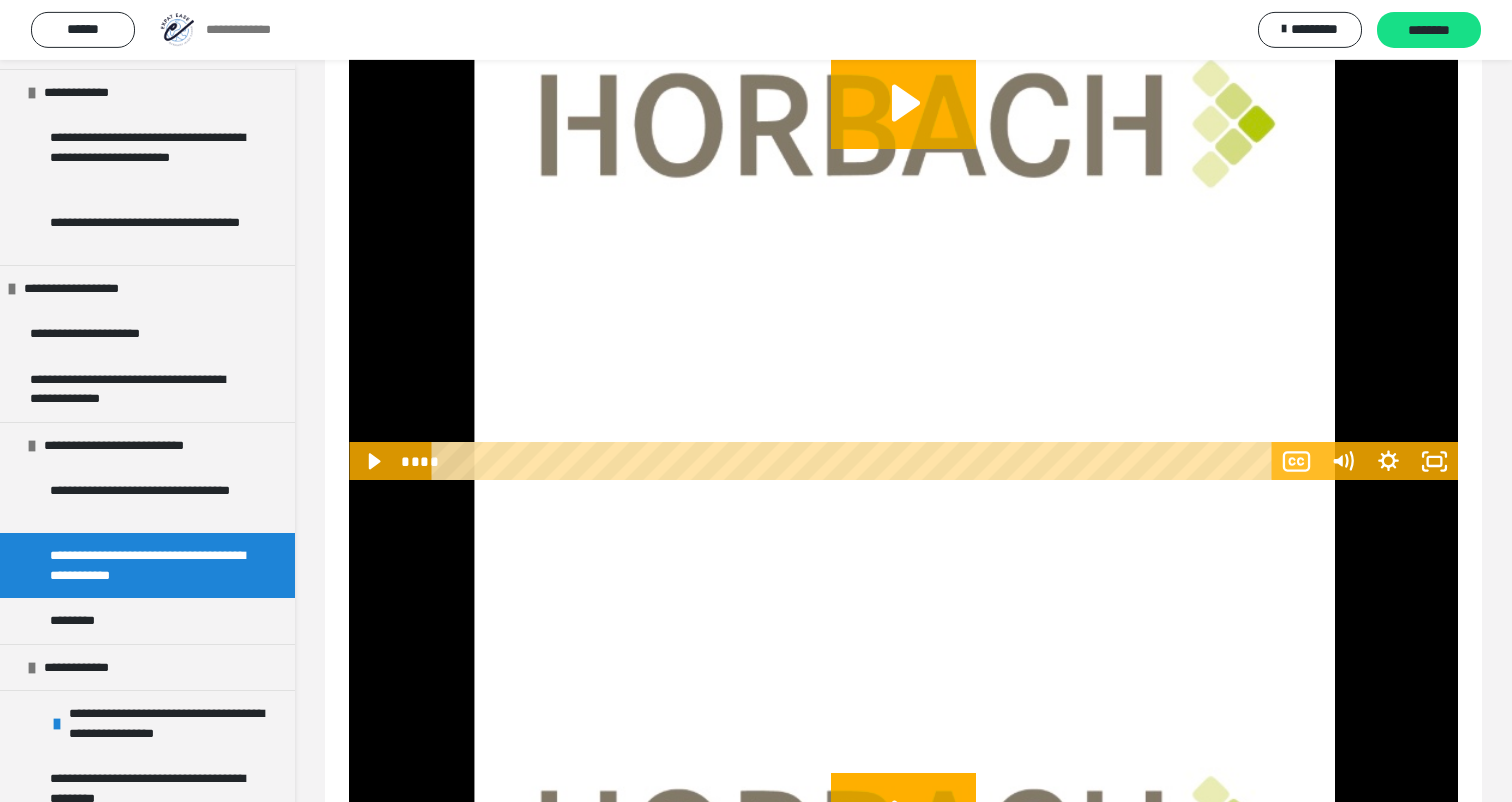 scroll, scrollTop: 590, scrollLeft: 0, axis: vertical 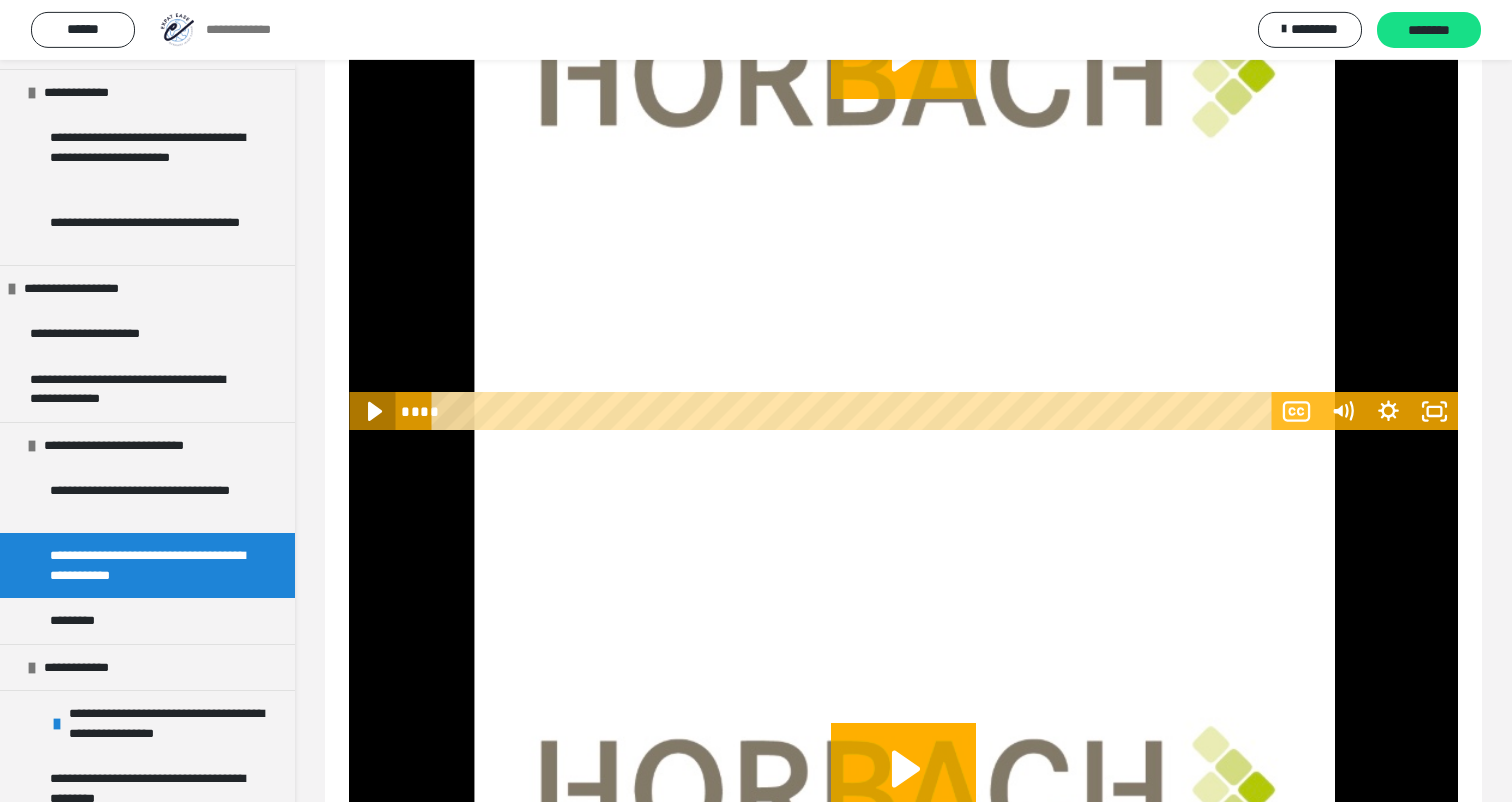 click 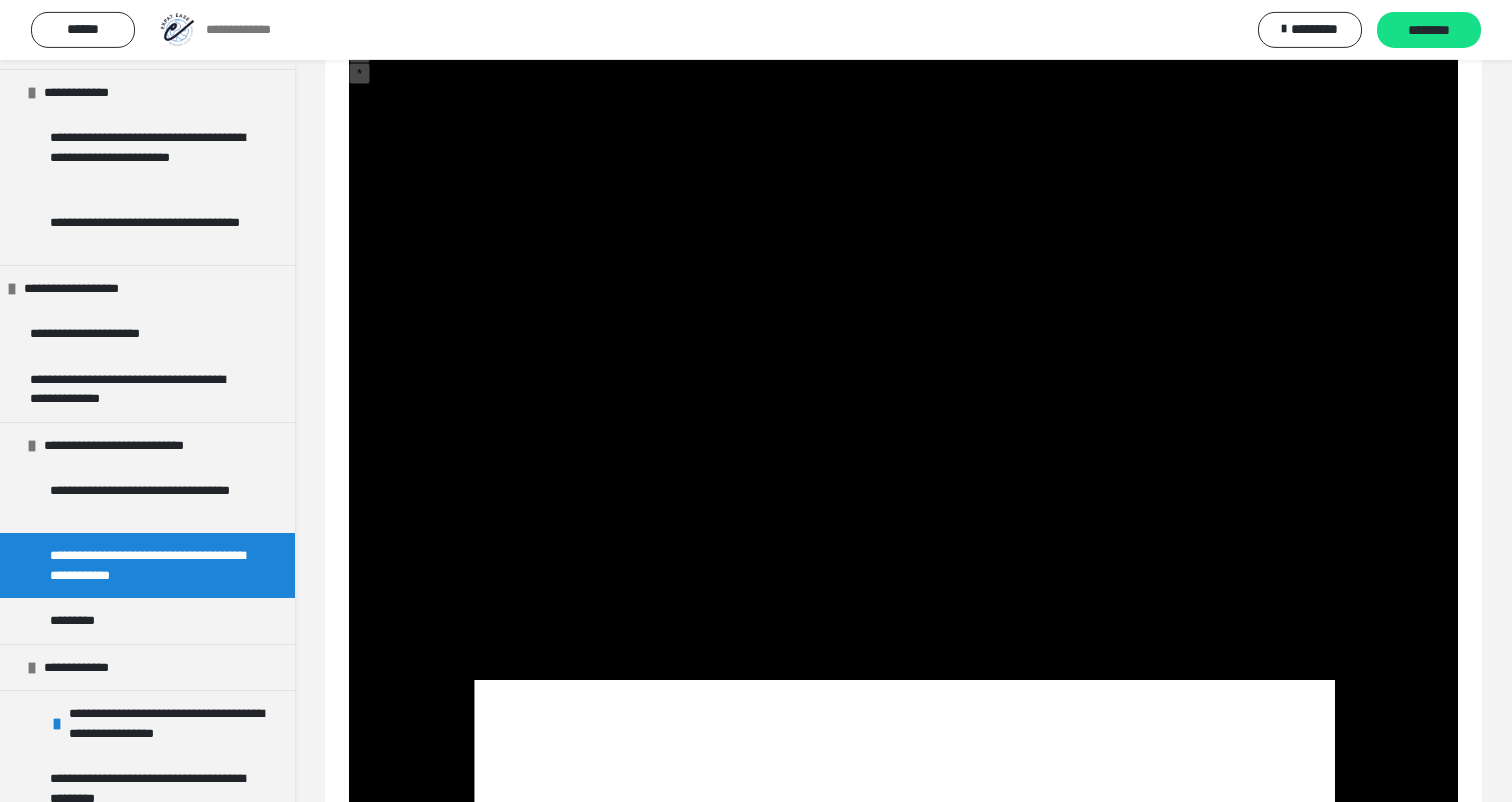 scroll, scrollTop: 342, scrollLeft: 0, axis: vertical 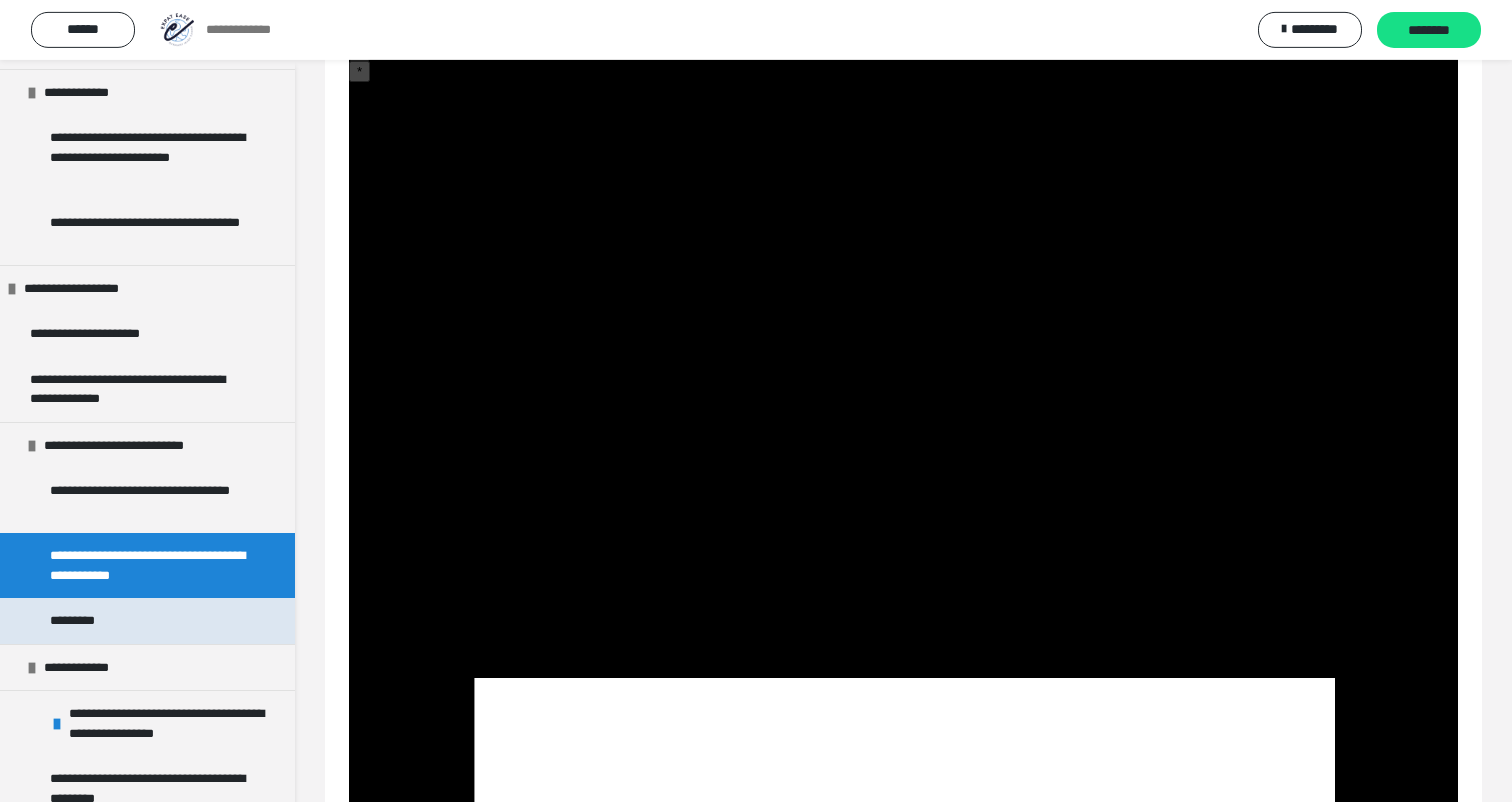 click on "*********" at bounding box center (147, 621) 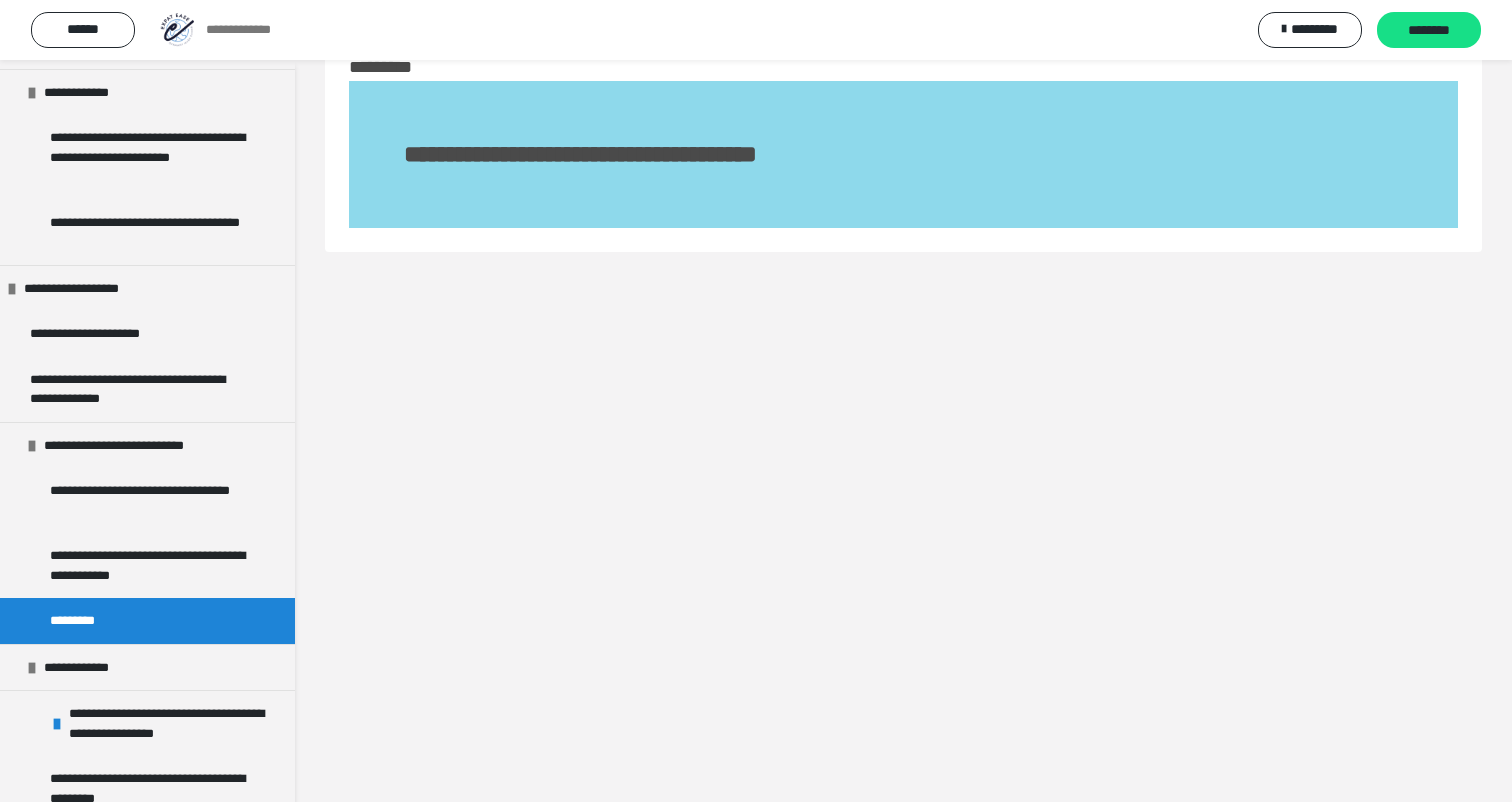 scroll, scrollTop: 0, scrollLeft: 0, axis: both 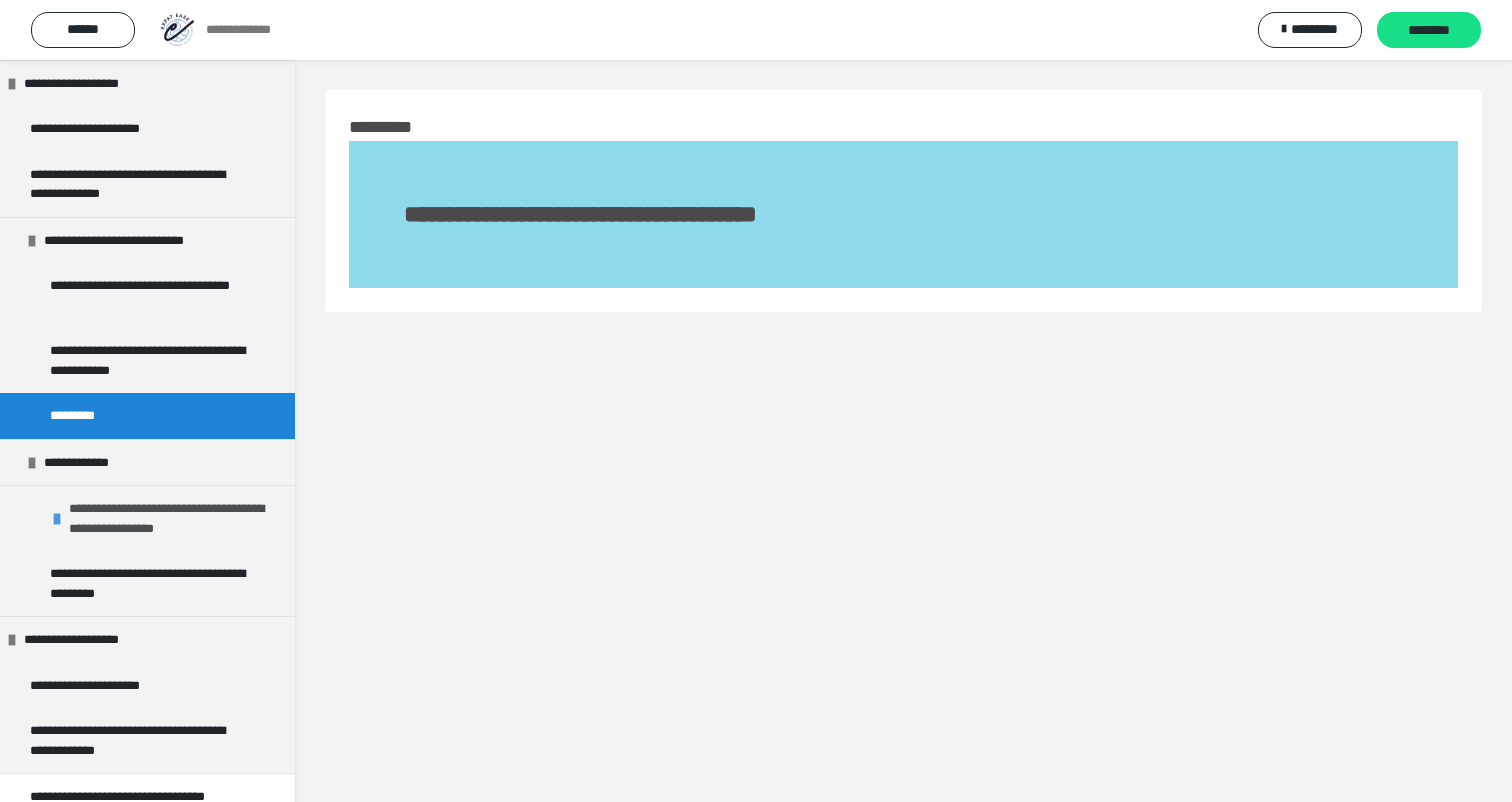 click on "**********" at bounding box center [147, 518] 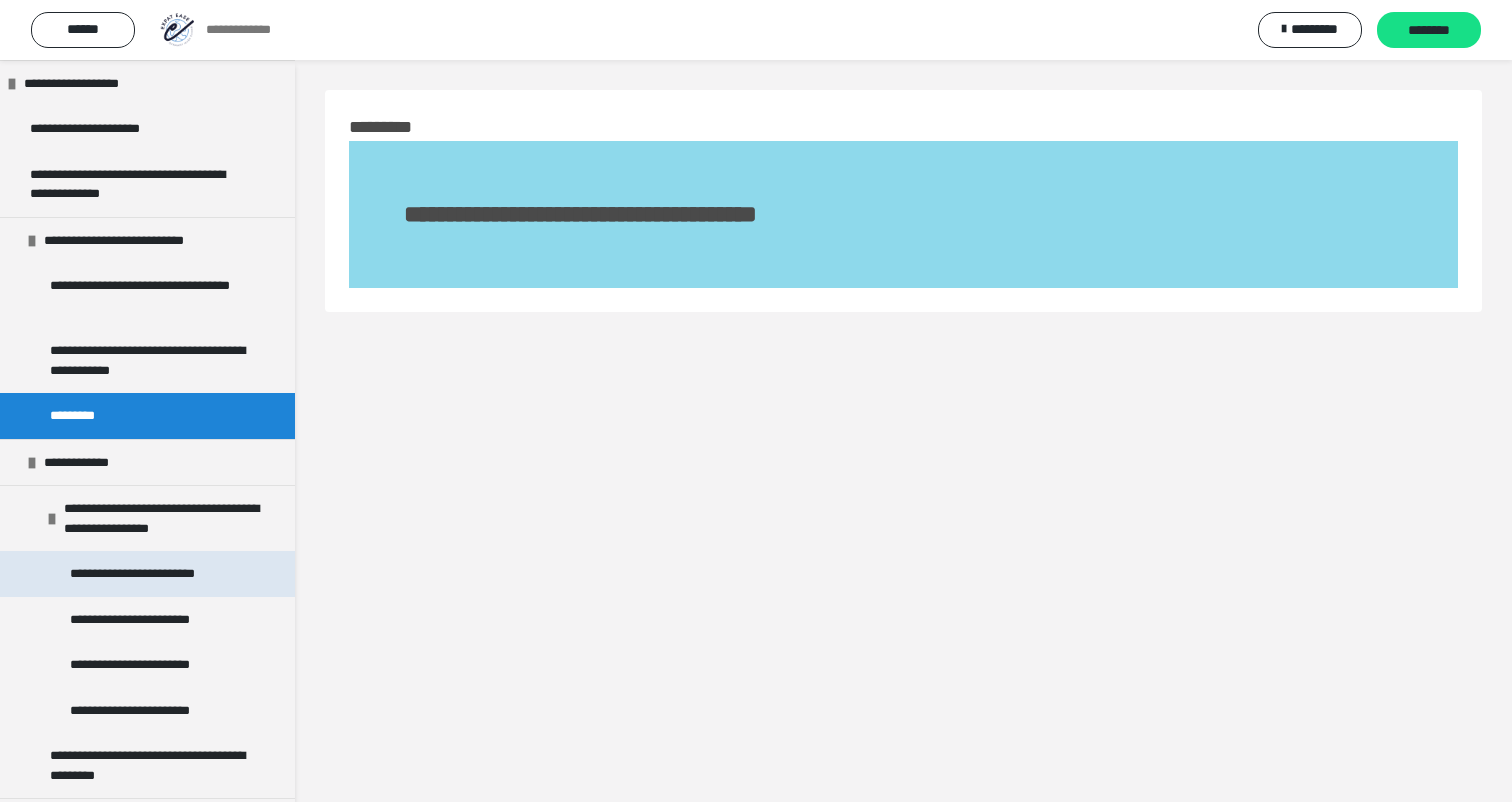 click on "**********" at bounding box center (151, 574) 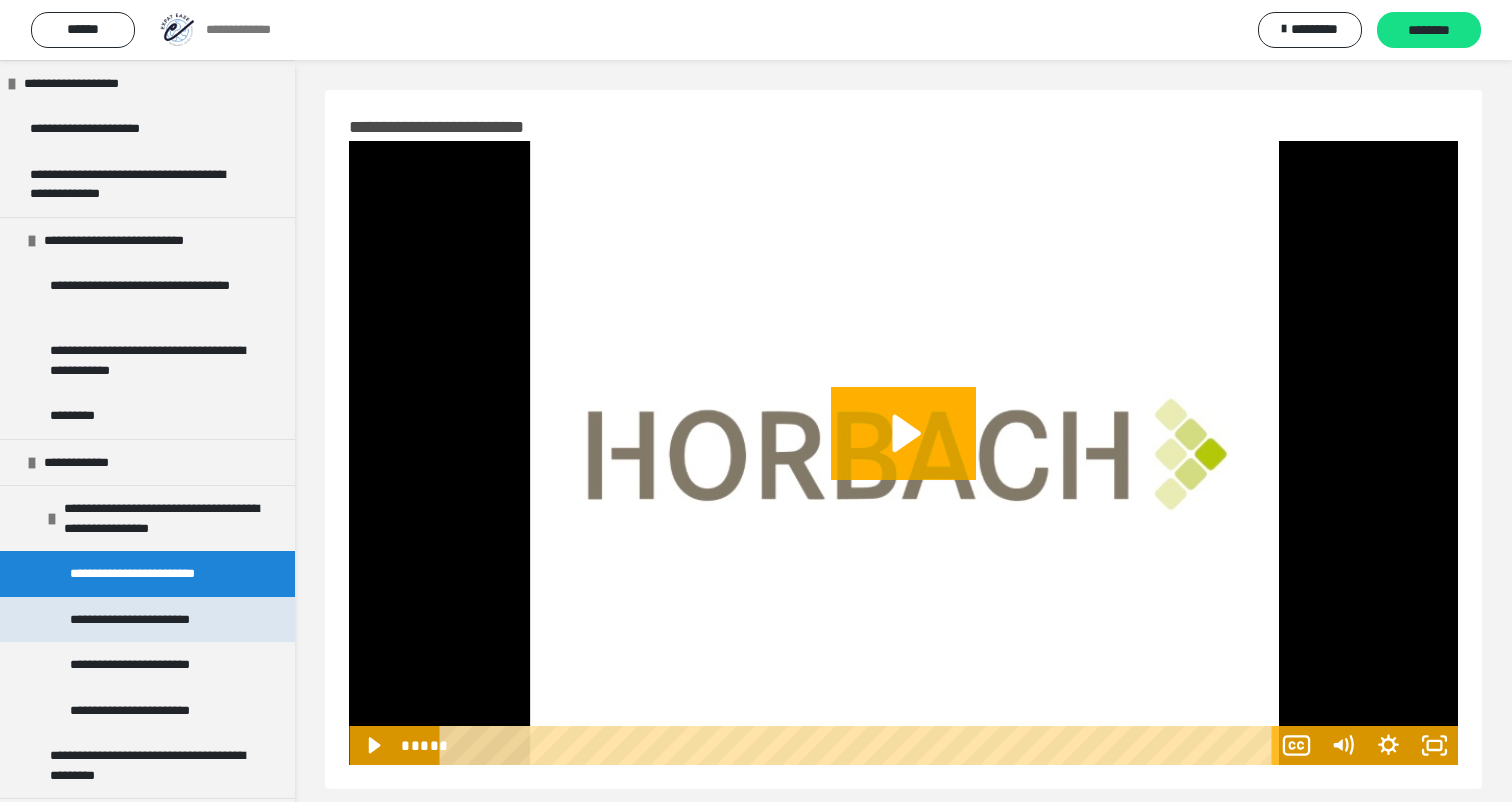 click on "**********" at bounding box center [147, 620] 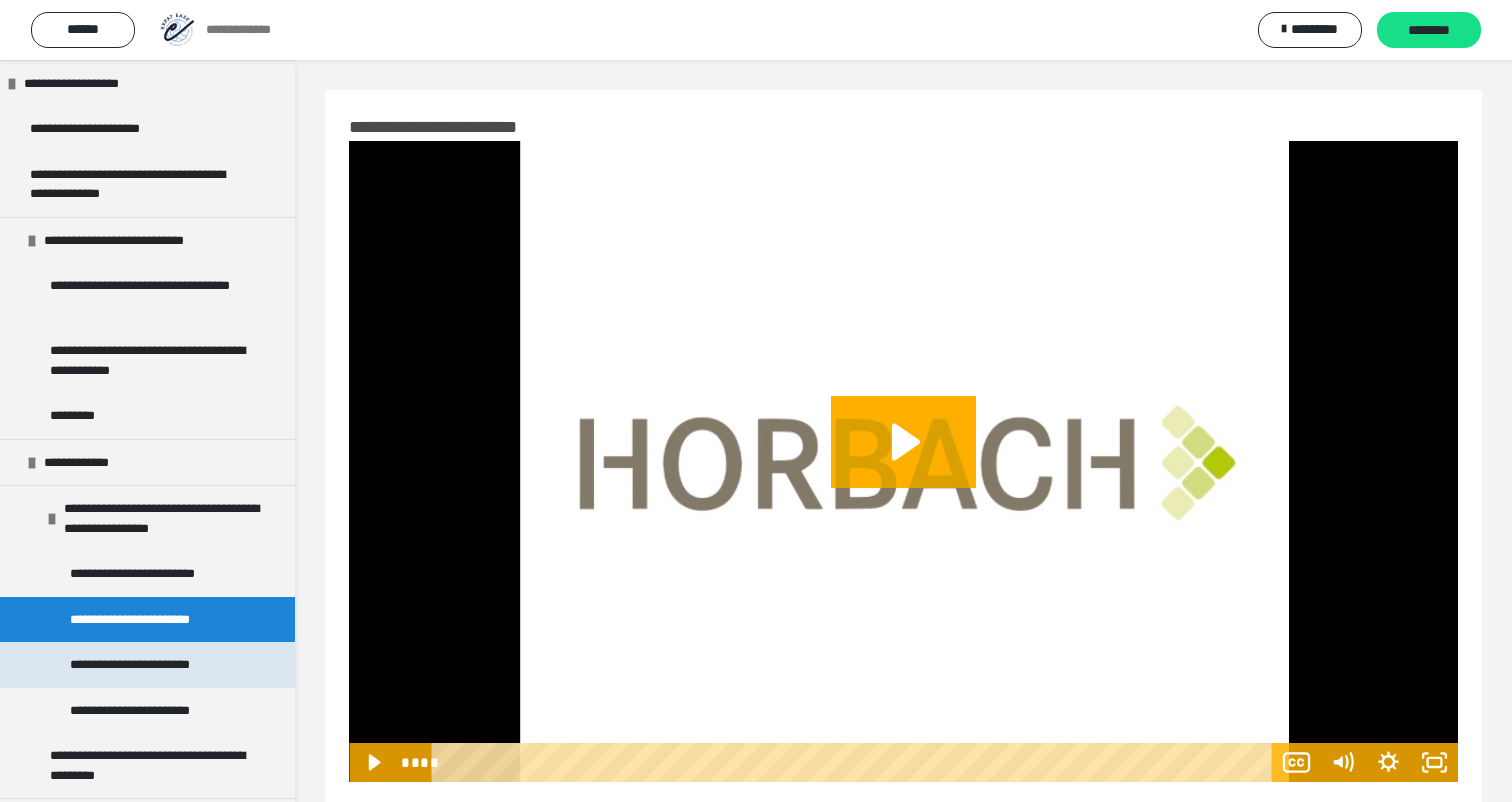 click on "**********" at bounding box center [147, 665] 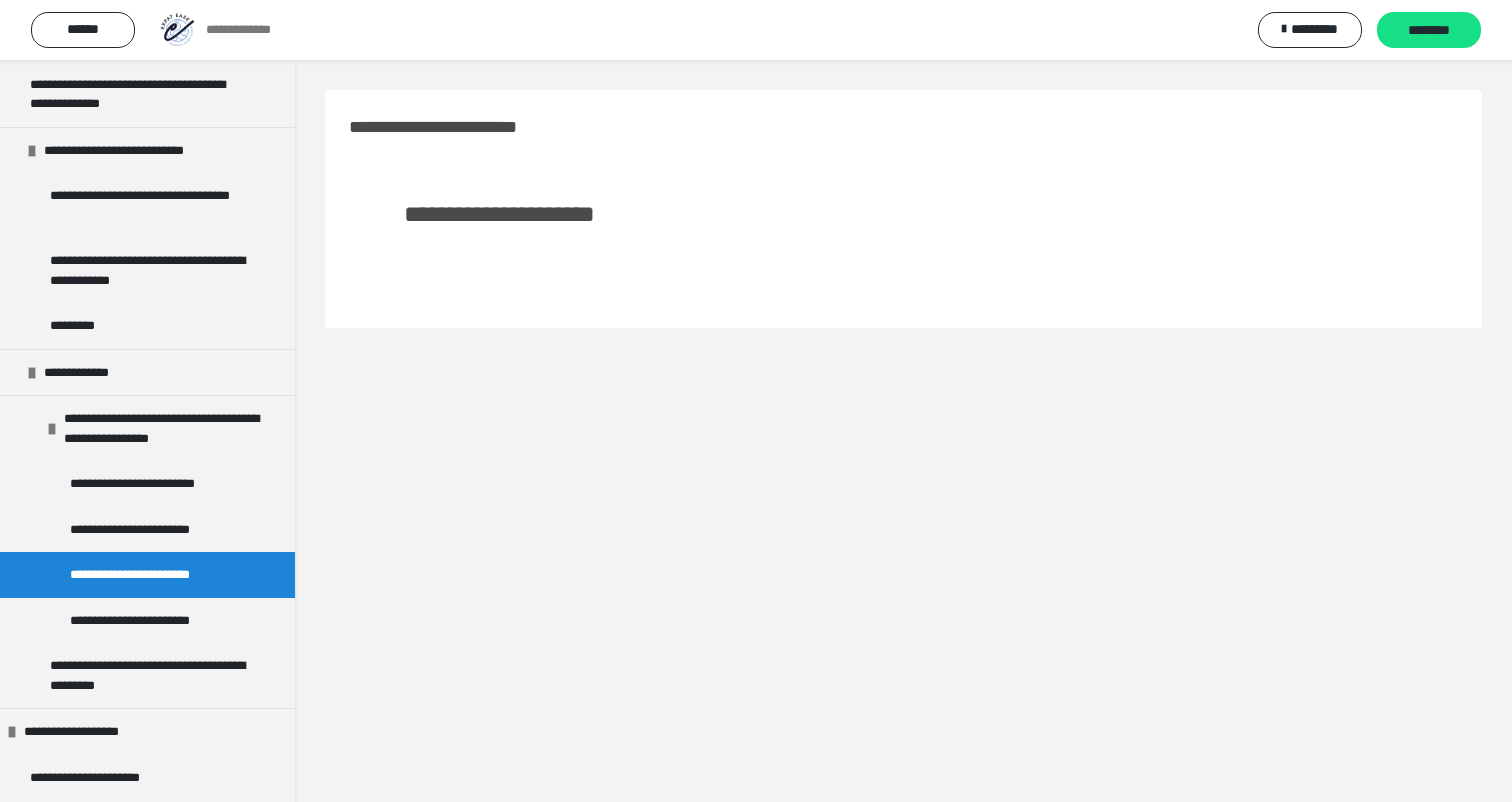 scroll, scrollTop: 2206, scrollLeft: 0, axis: vertical 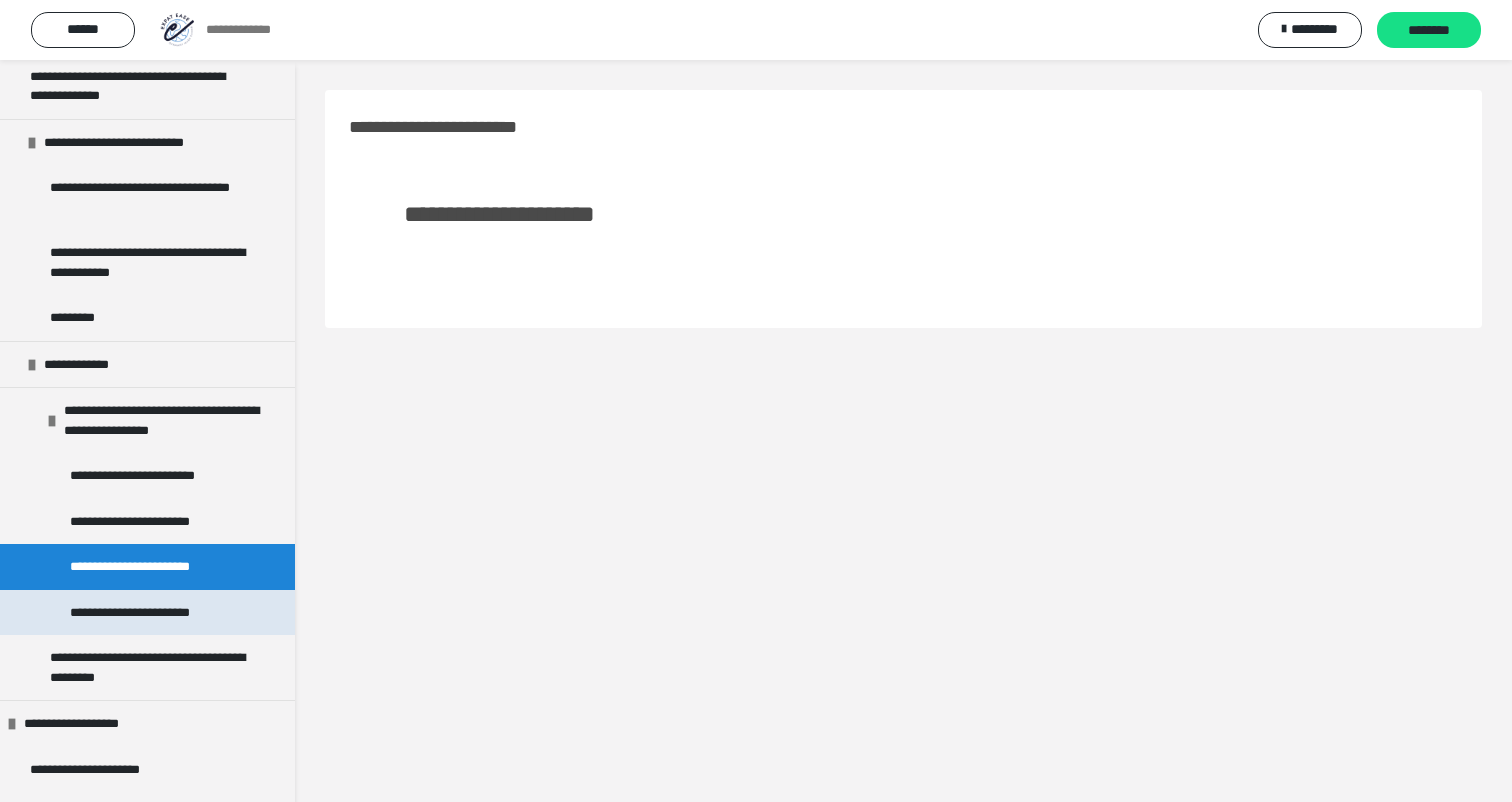 click on "**********" at bounding box center [151, 613] 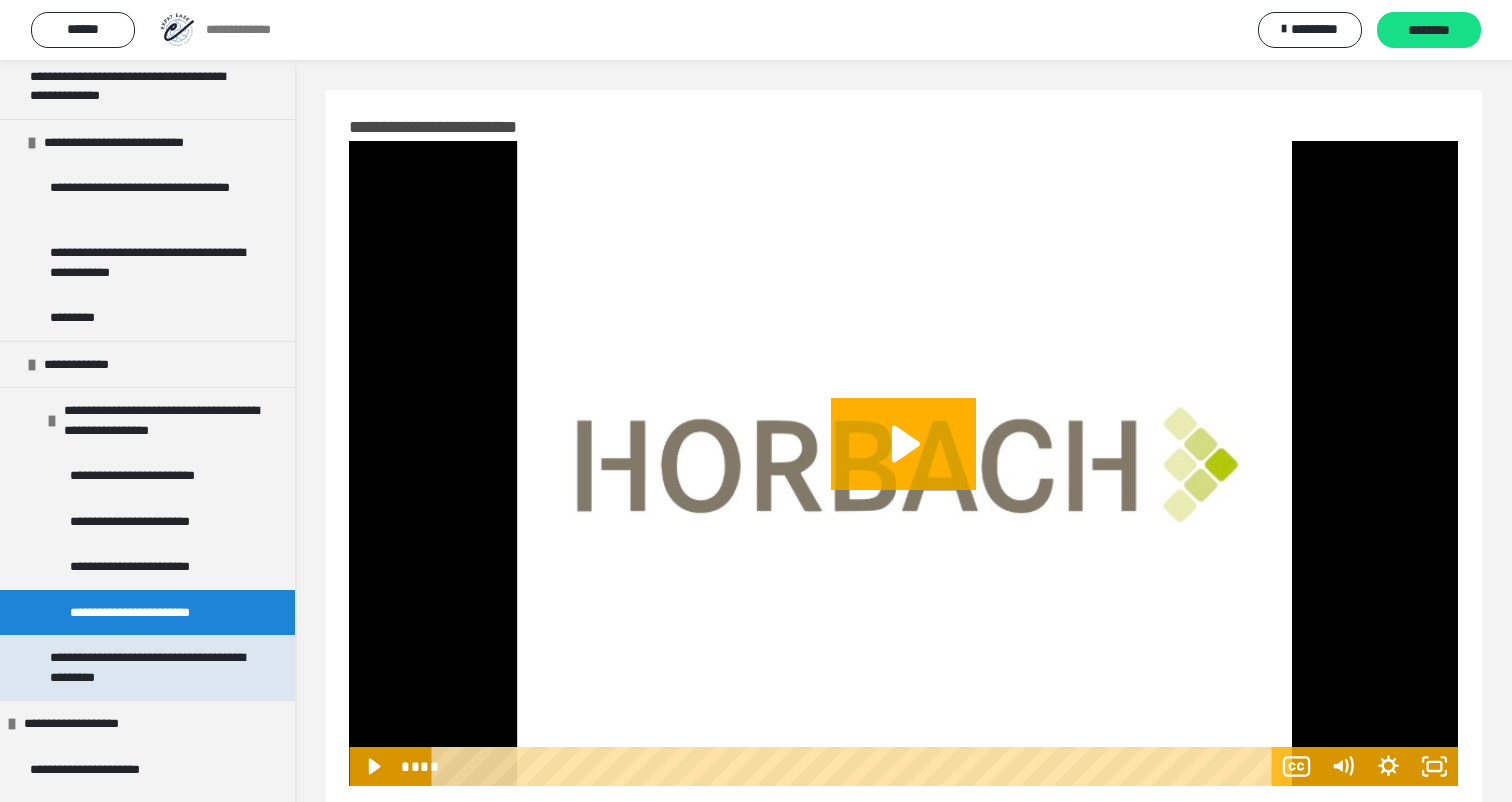 click on "**********" at bounding box center (149, 667) 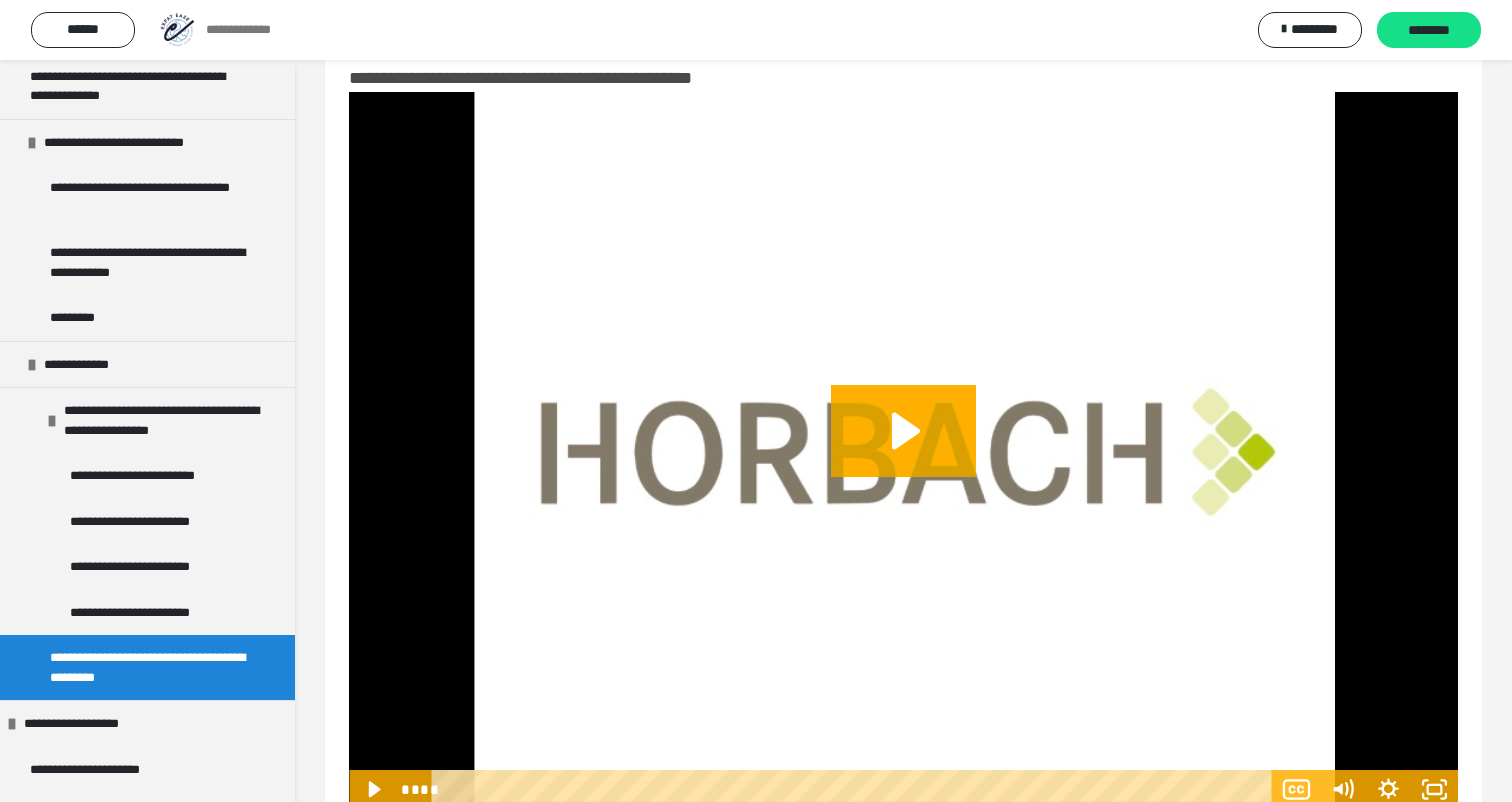 scroll, scrollTop: 109, scrollLeft: 0, axis: vertical 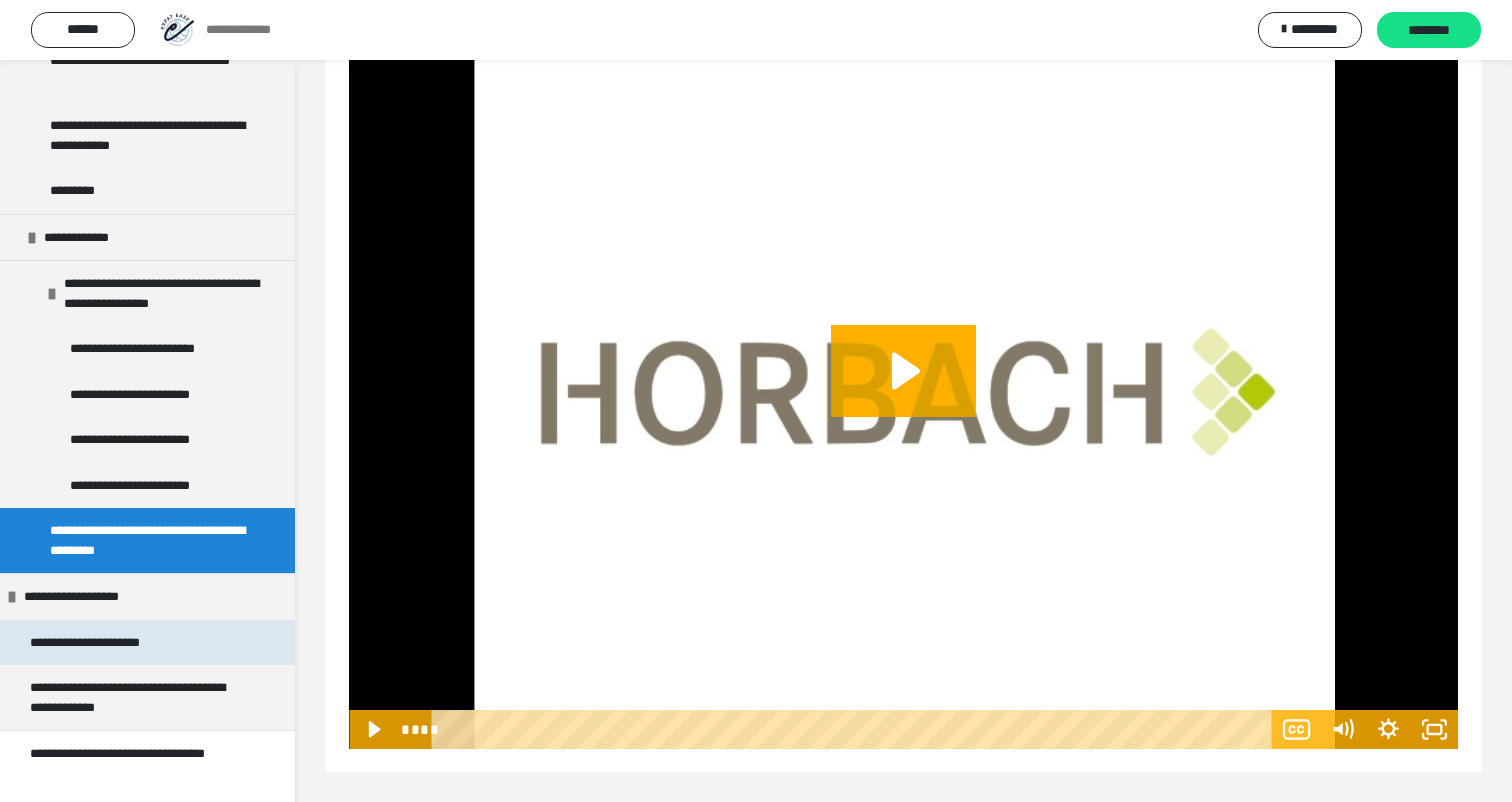 click on "**********" at bounding box center (99, 643) 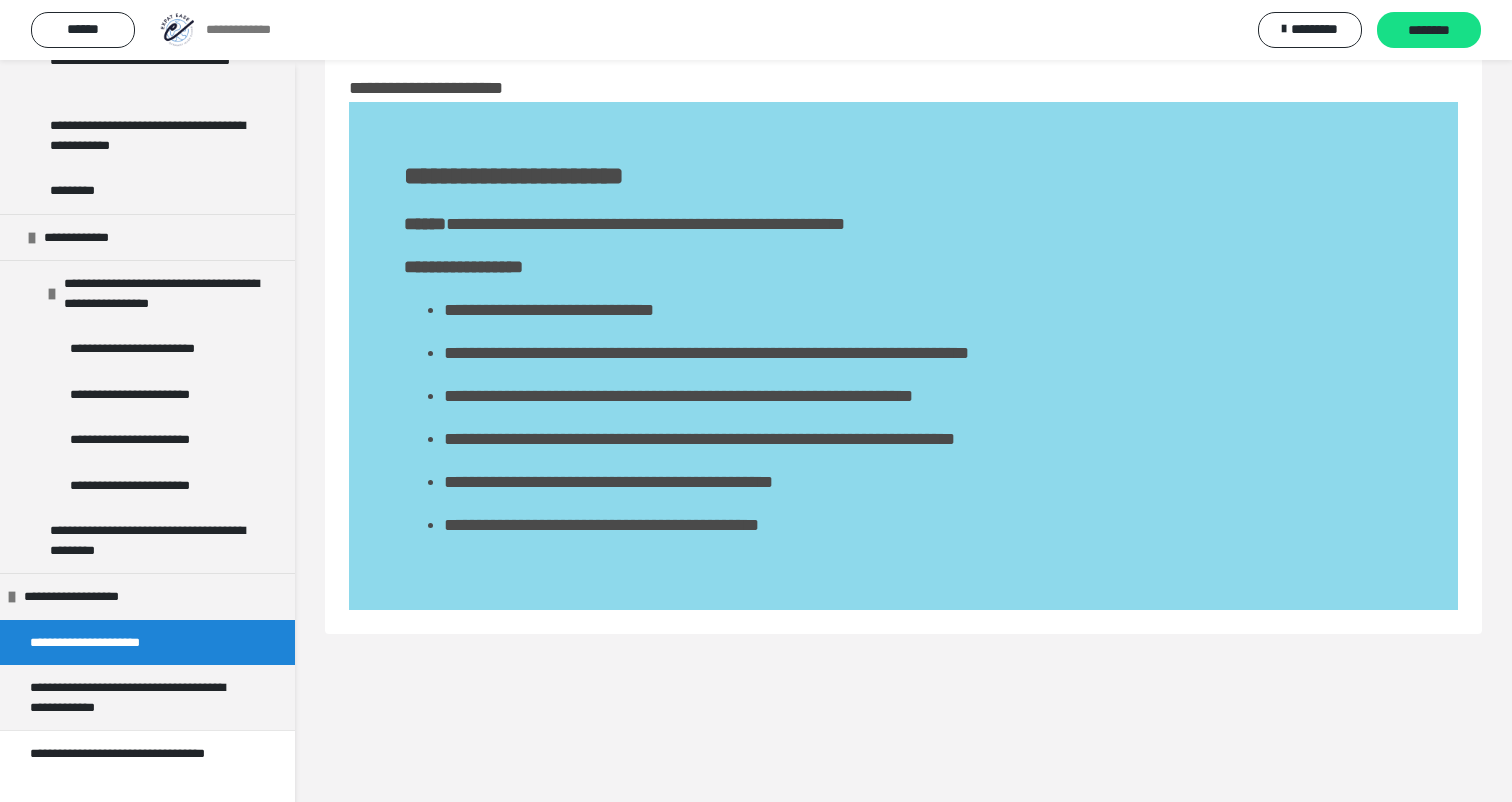 scroll, scrollTop: 60, scrollLeft: 0, axis: vertical 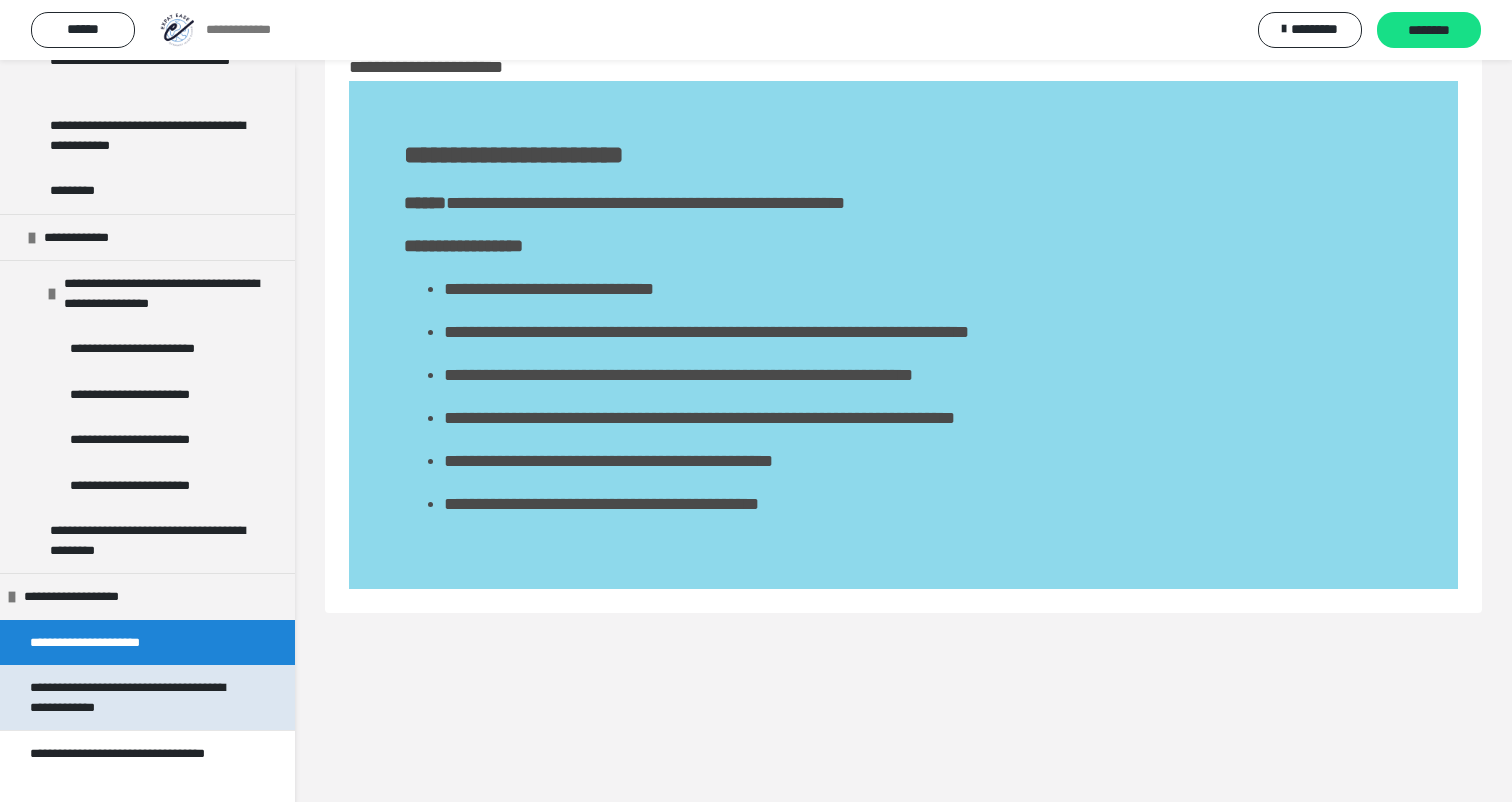 click on "**********" at bounding box center (139, 697) 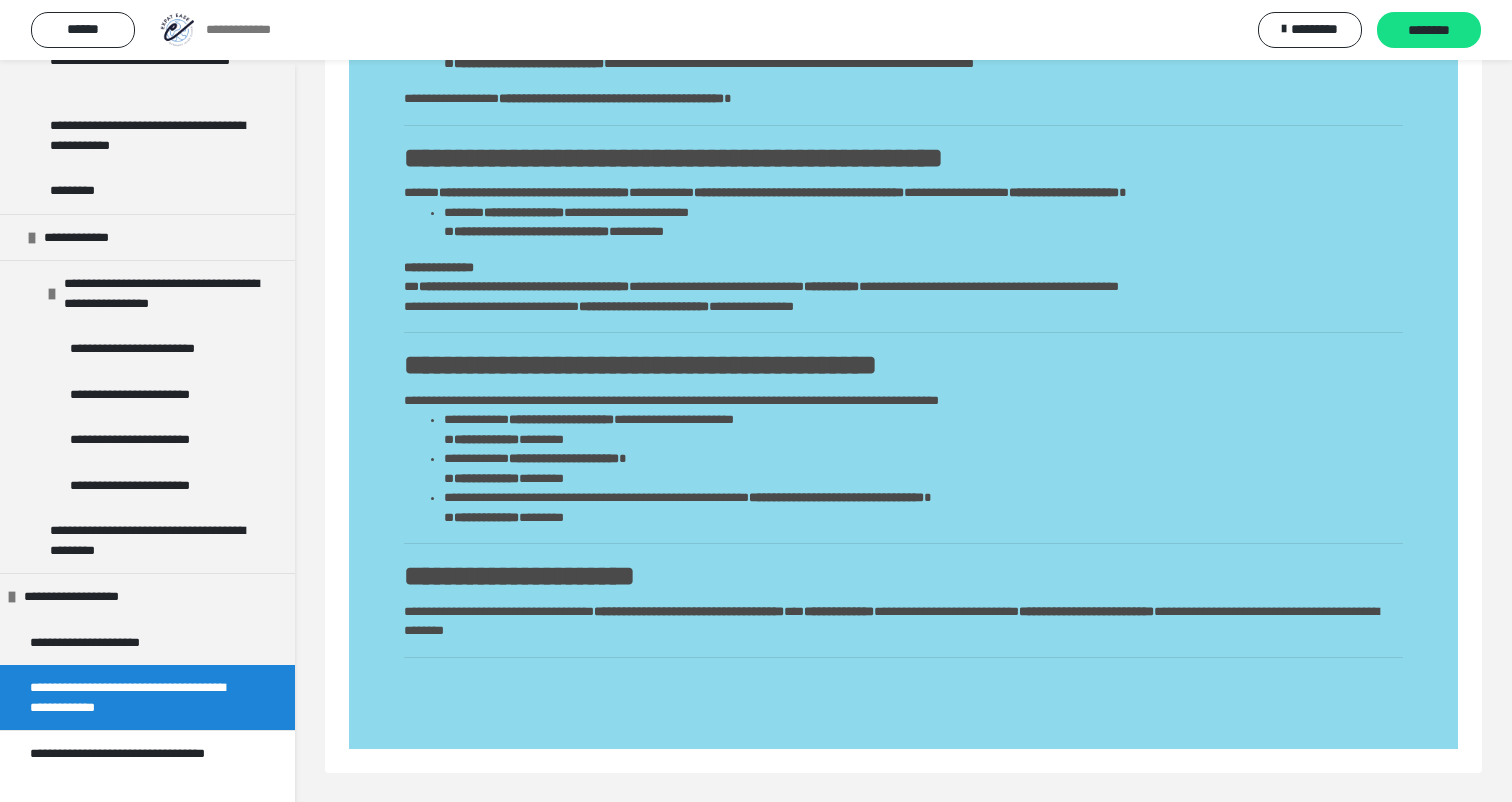 scroll, scrollTop: 321, scrollLeft: 0, axis: vertical 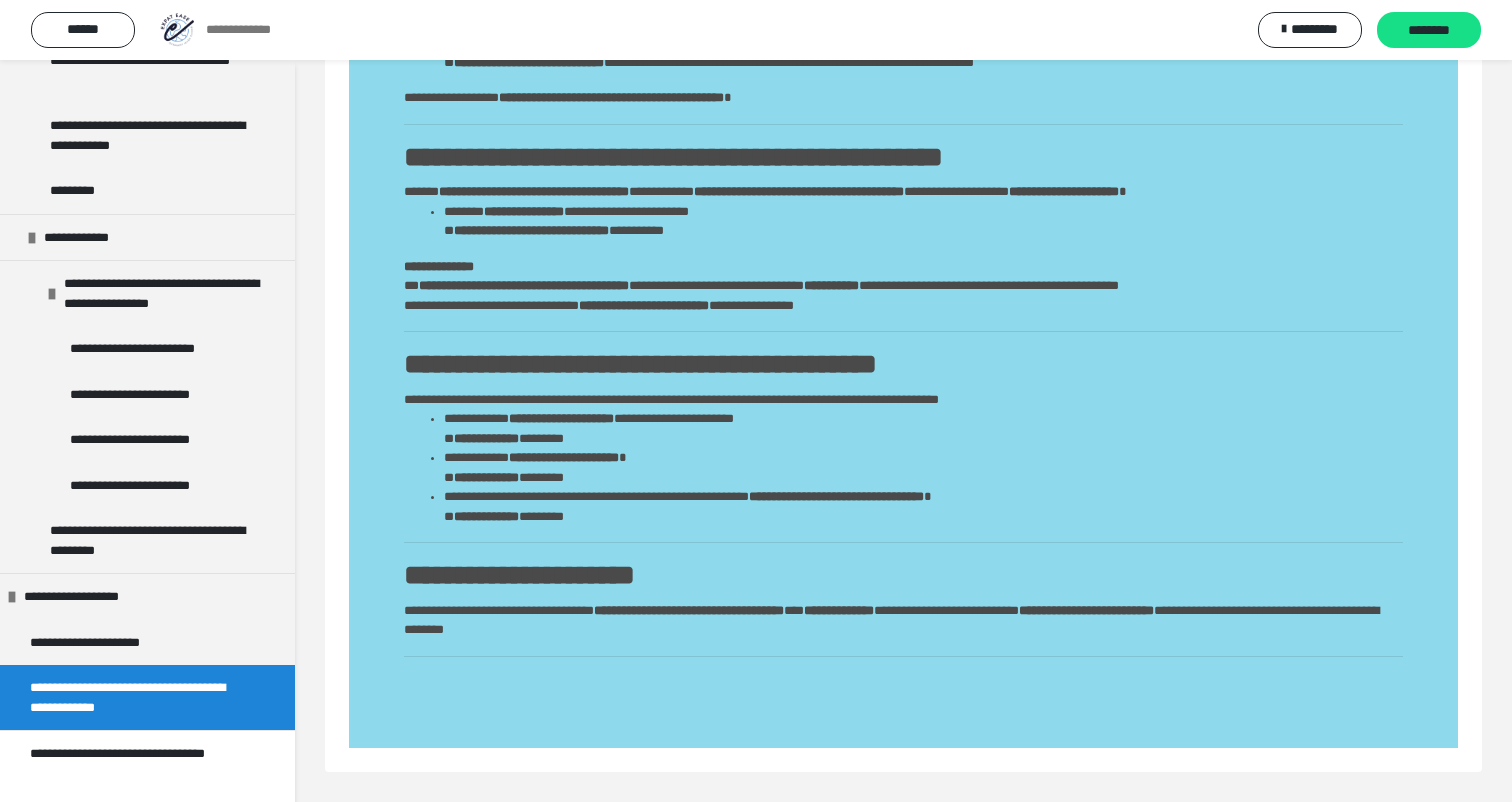 click on "**********" at bounding box center [147, 697] 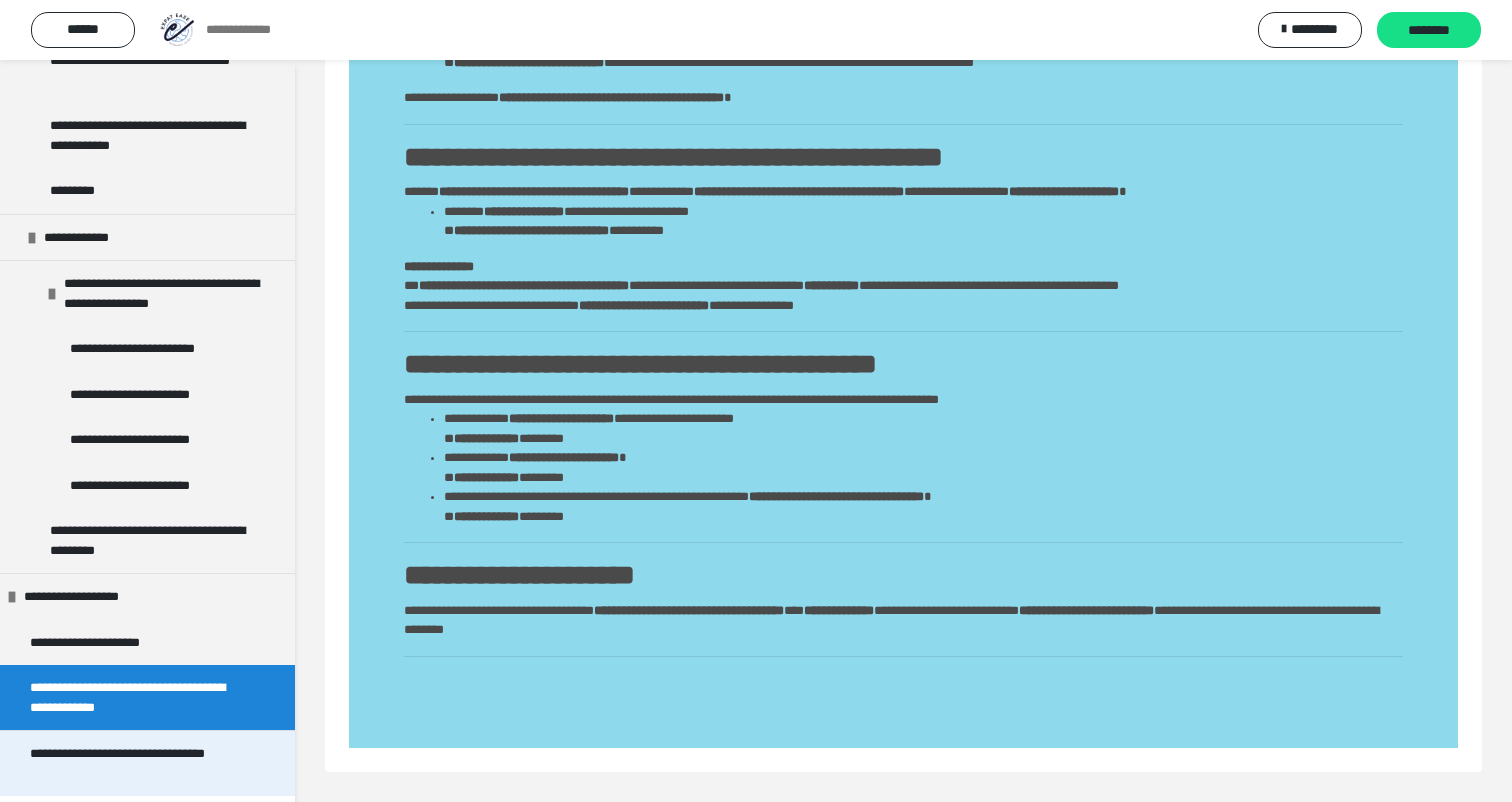 click on "**********" at bounding box center [139, 763] 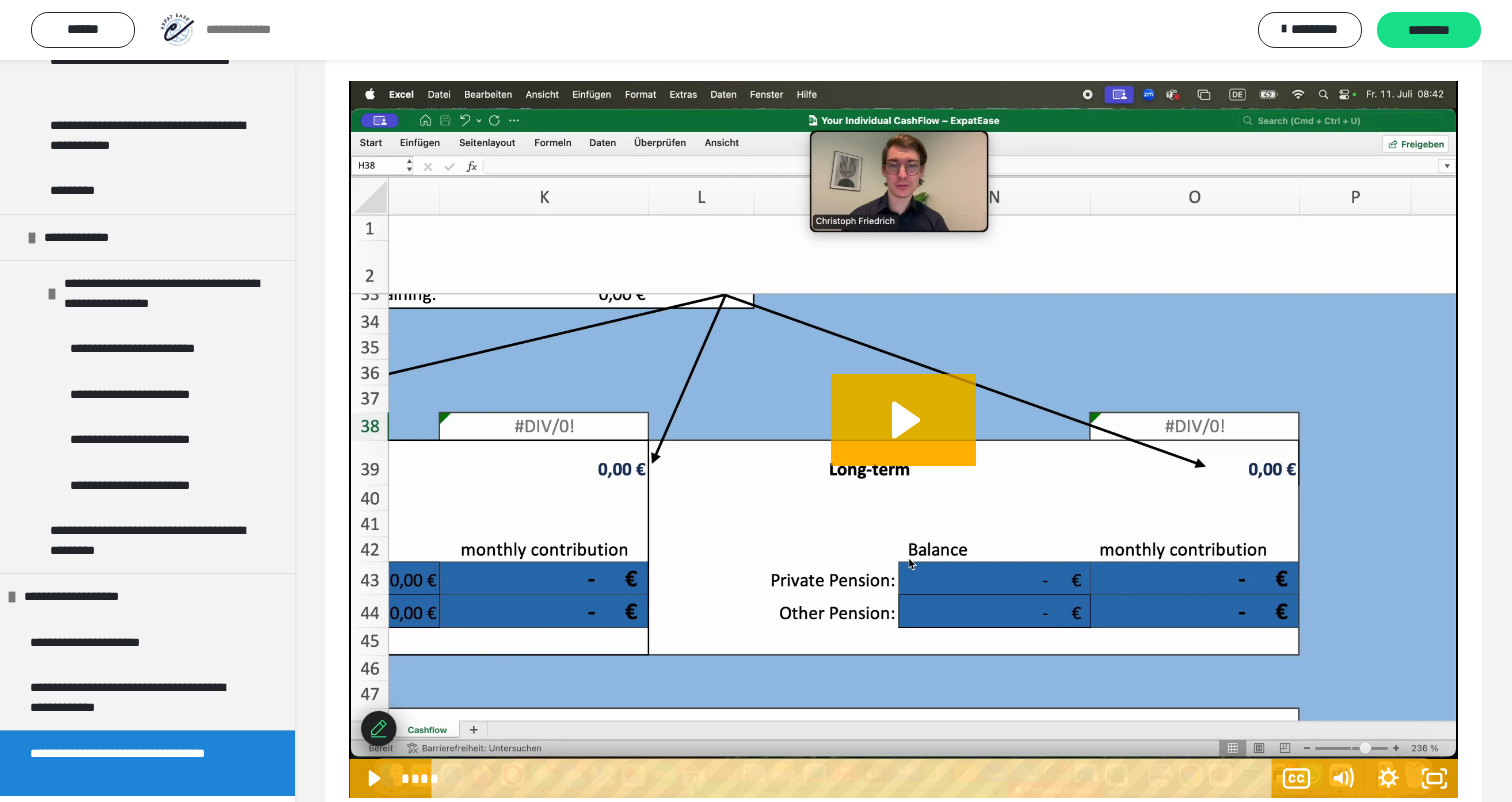 scroll, scrollTop: 298, scrollLeft: 0, axis: vertical 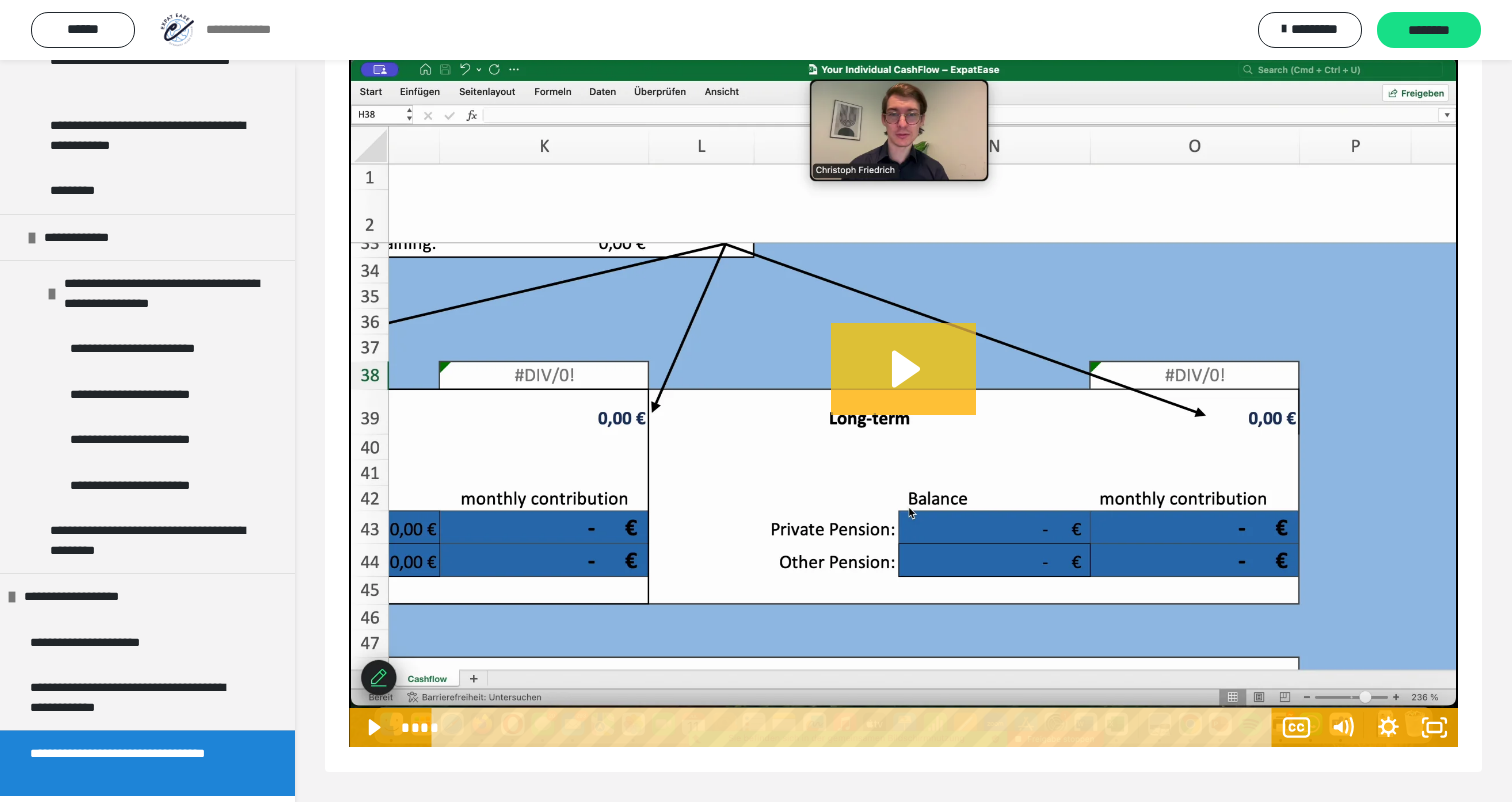 click 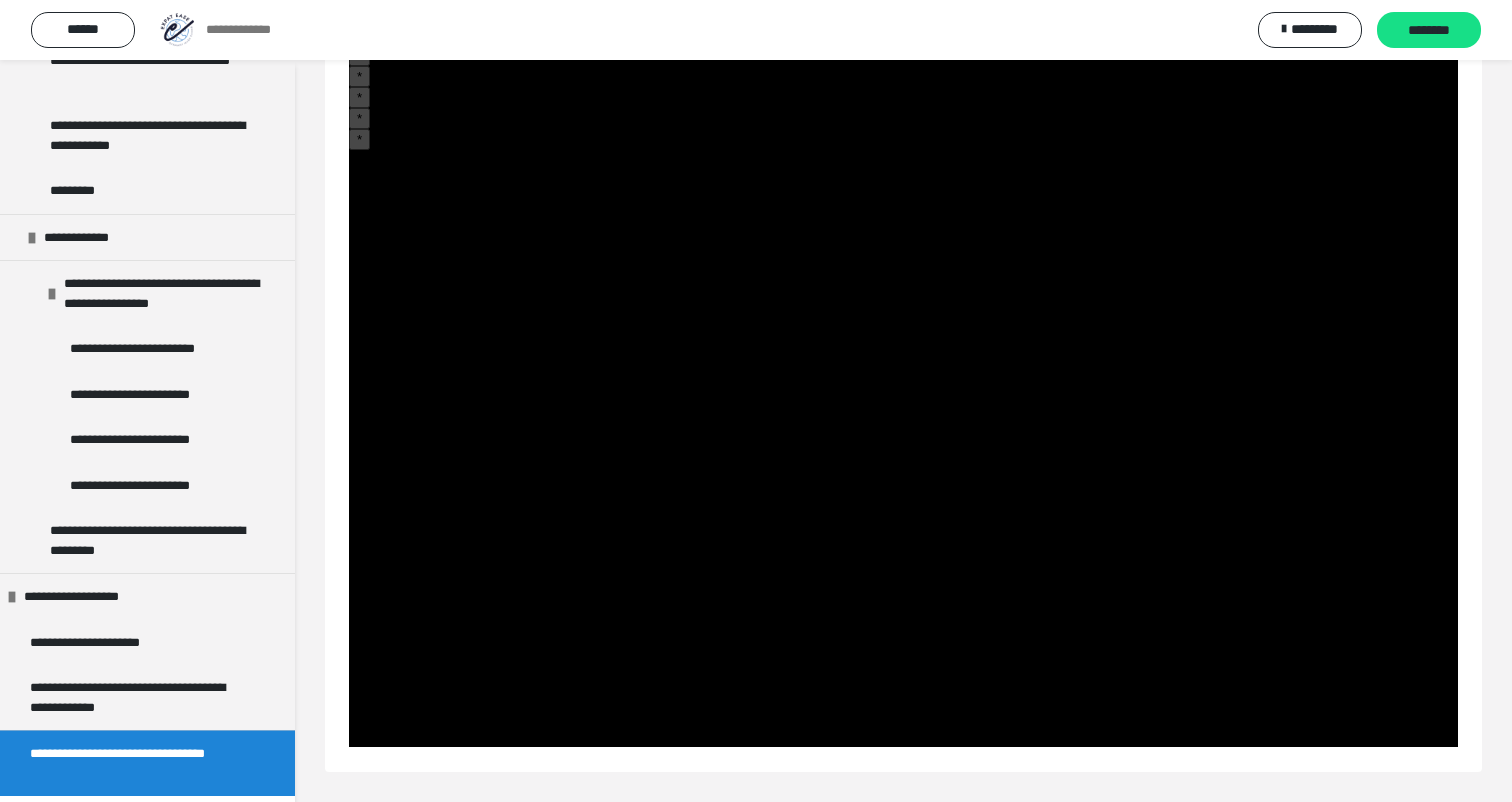 type 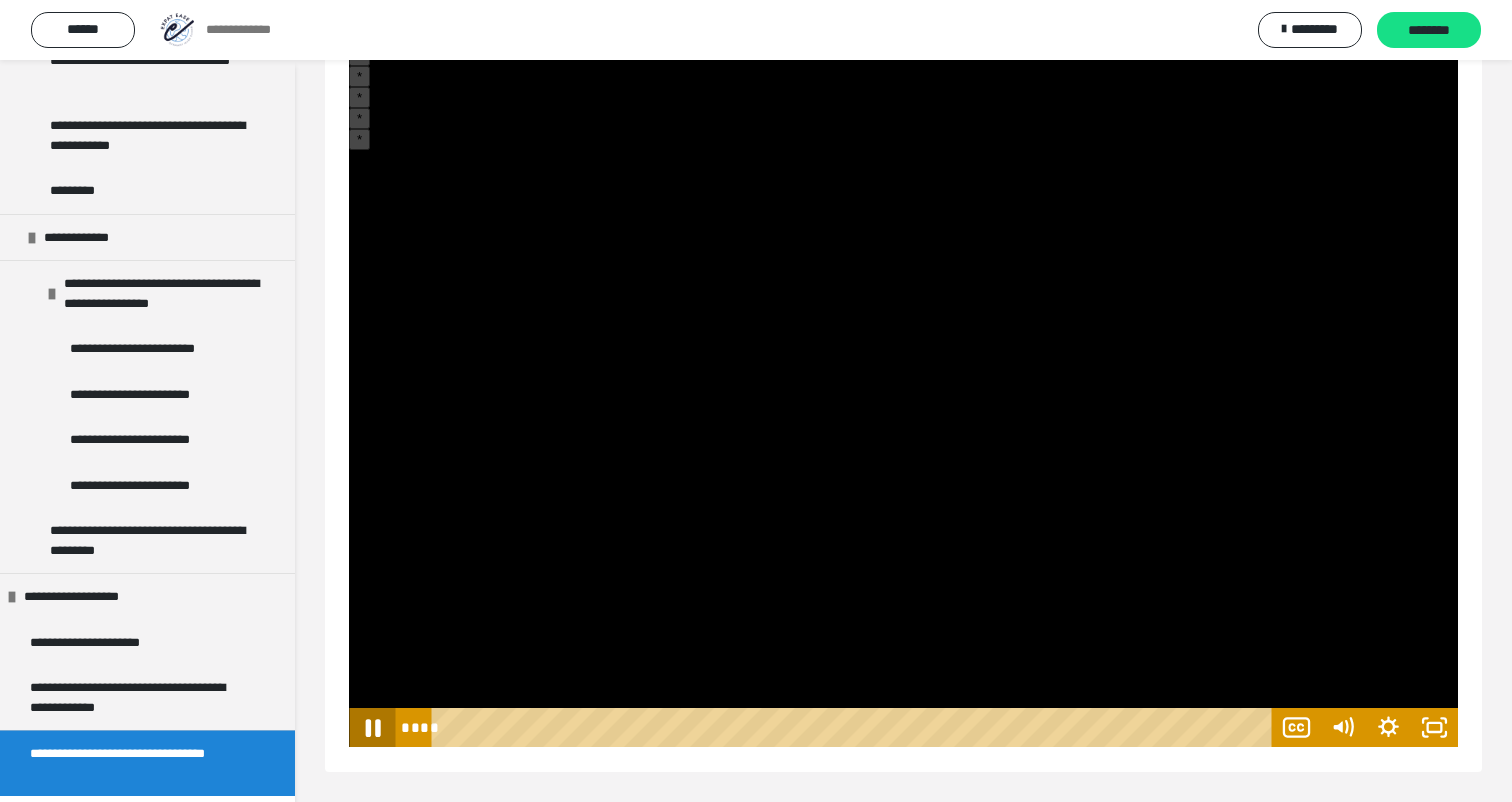 click 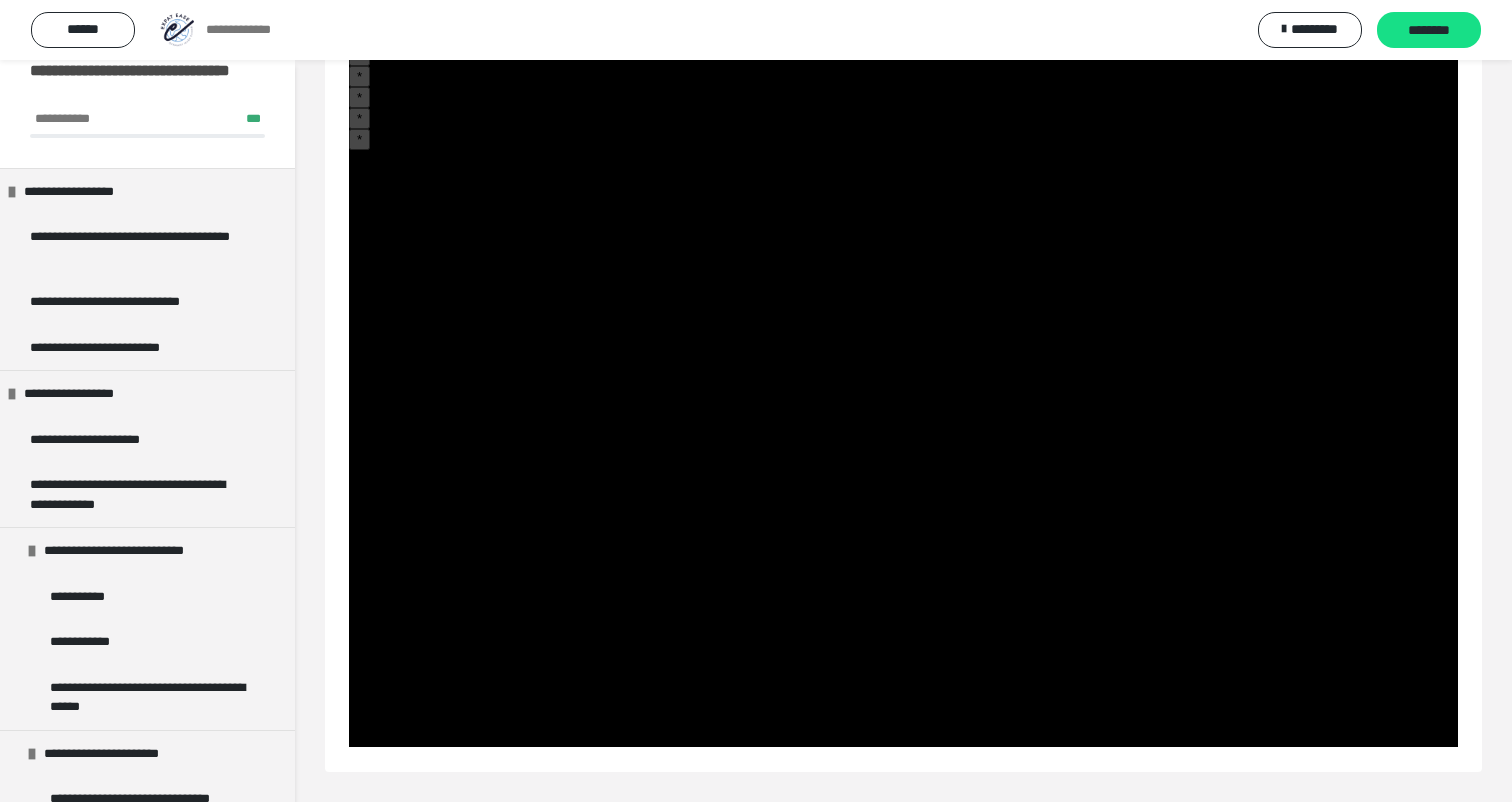 scroll, scrollTop: 0, scrollLeft: 0, axis: both 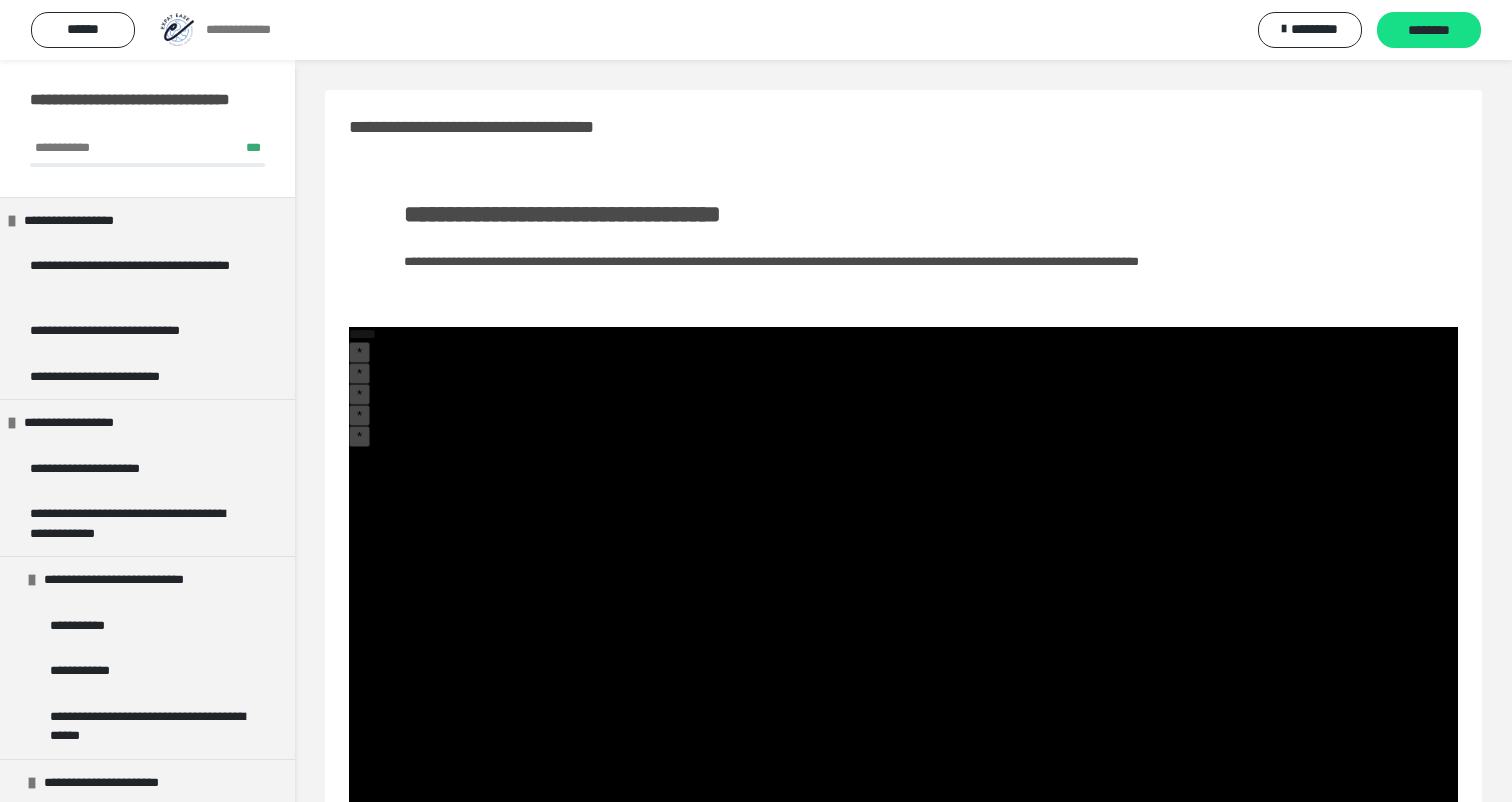 type 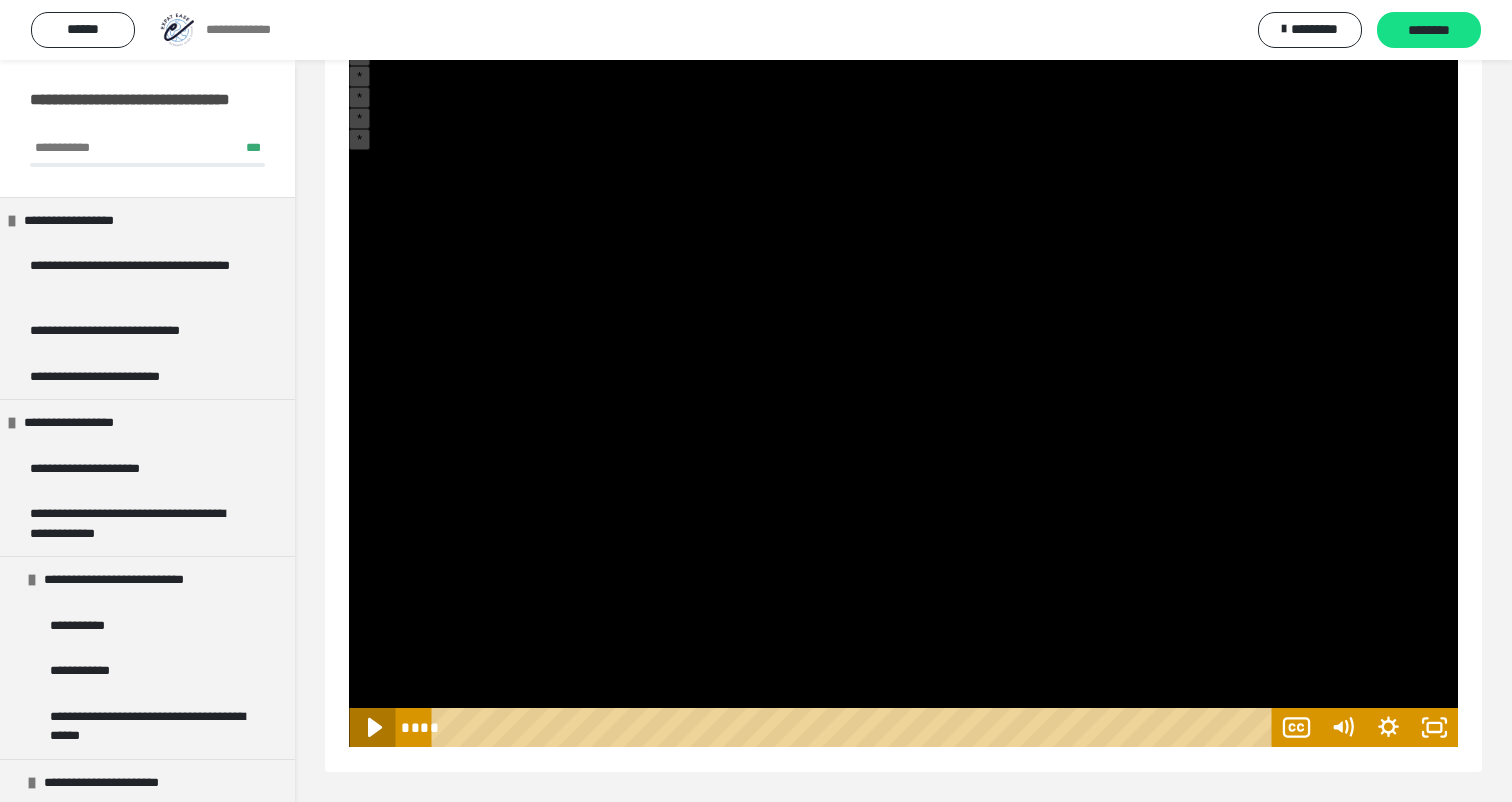 click 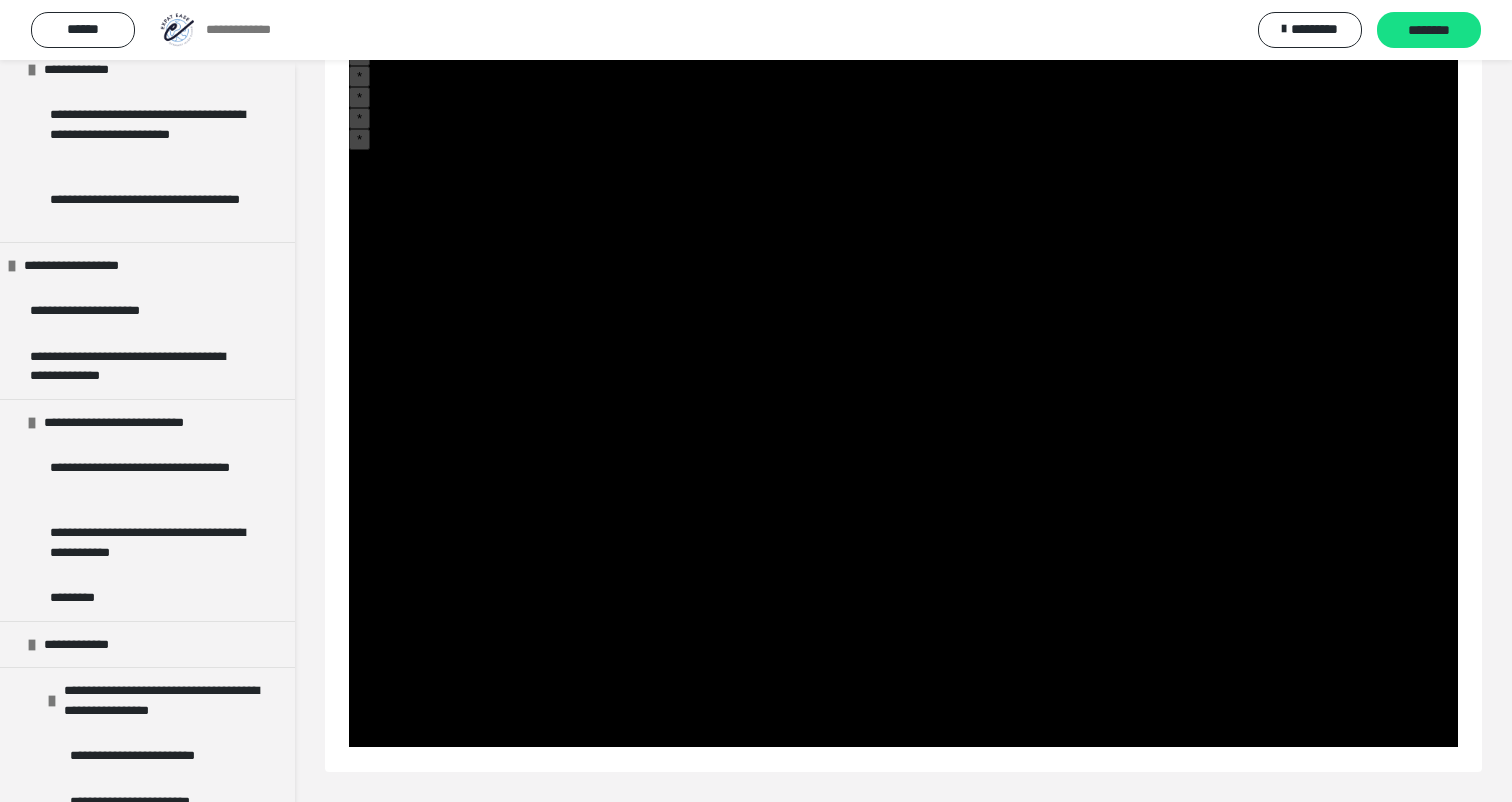 scroll, scrollTop: 2333, scrollLeft: 0, axis: vertical 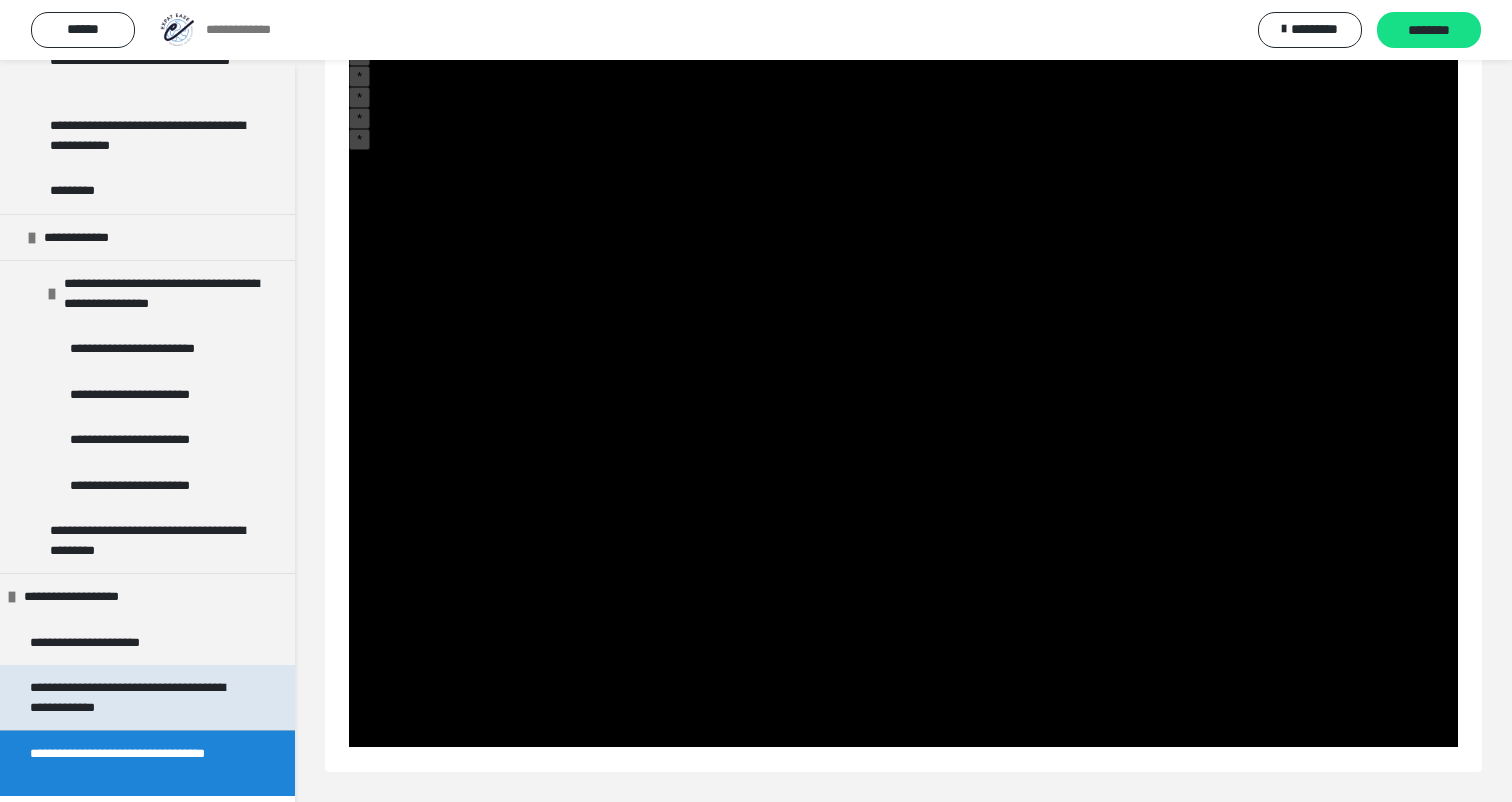 click on "**********" at bounding box center [139, 697] 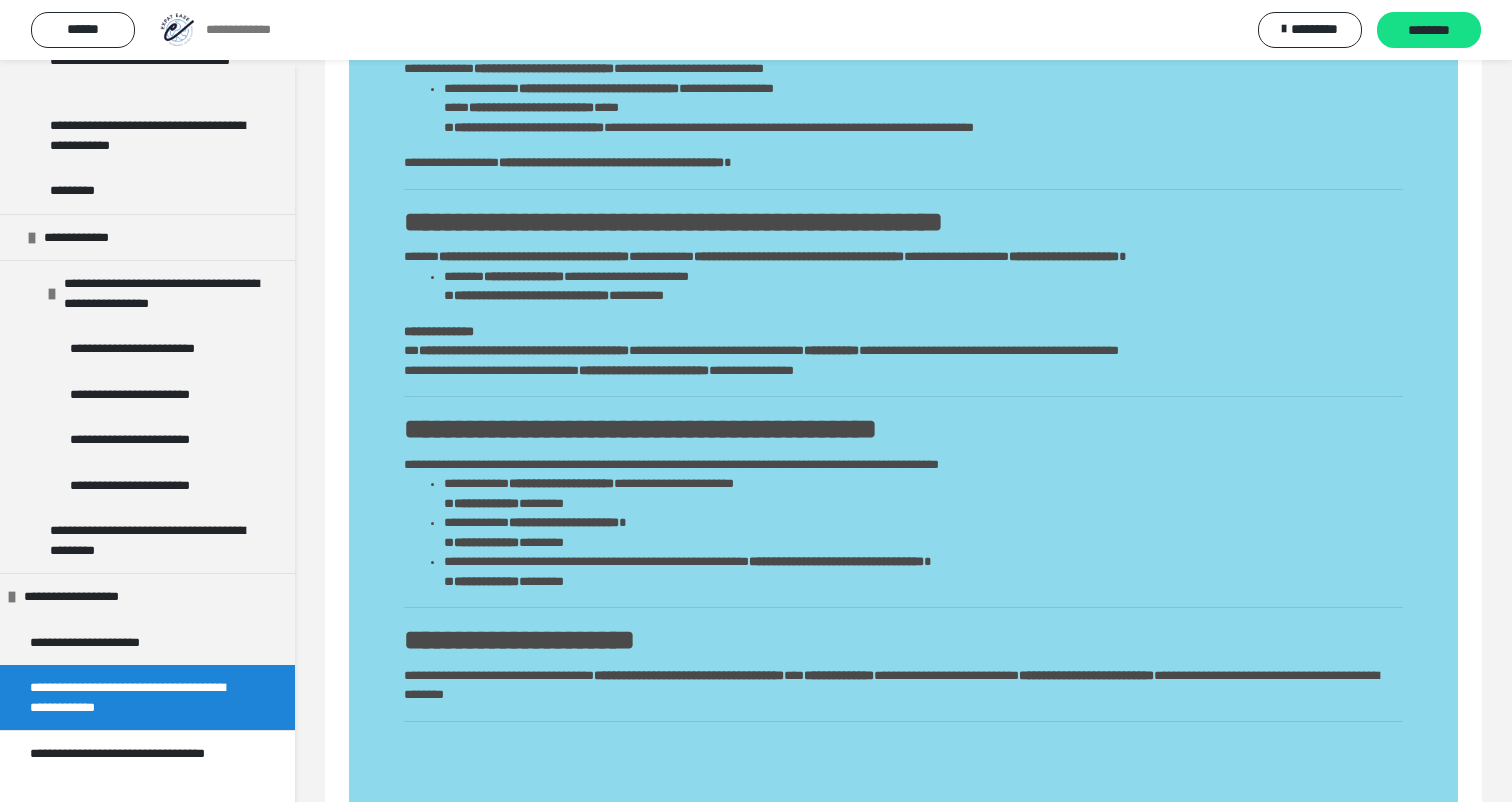 scroll, scrollTop: 257, scrollLeft: 0, axis: vertical 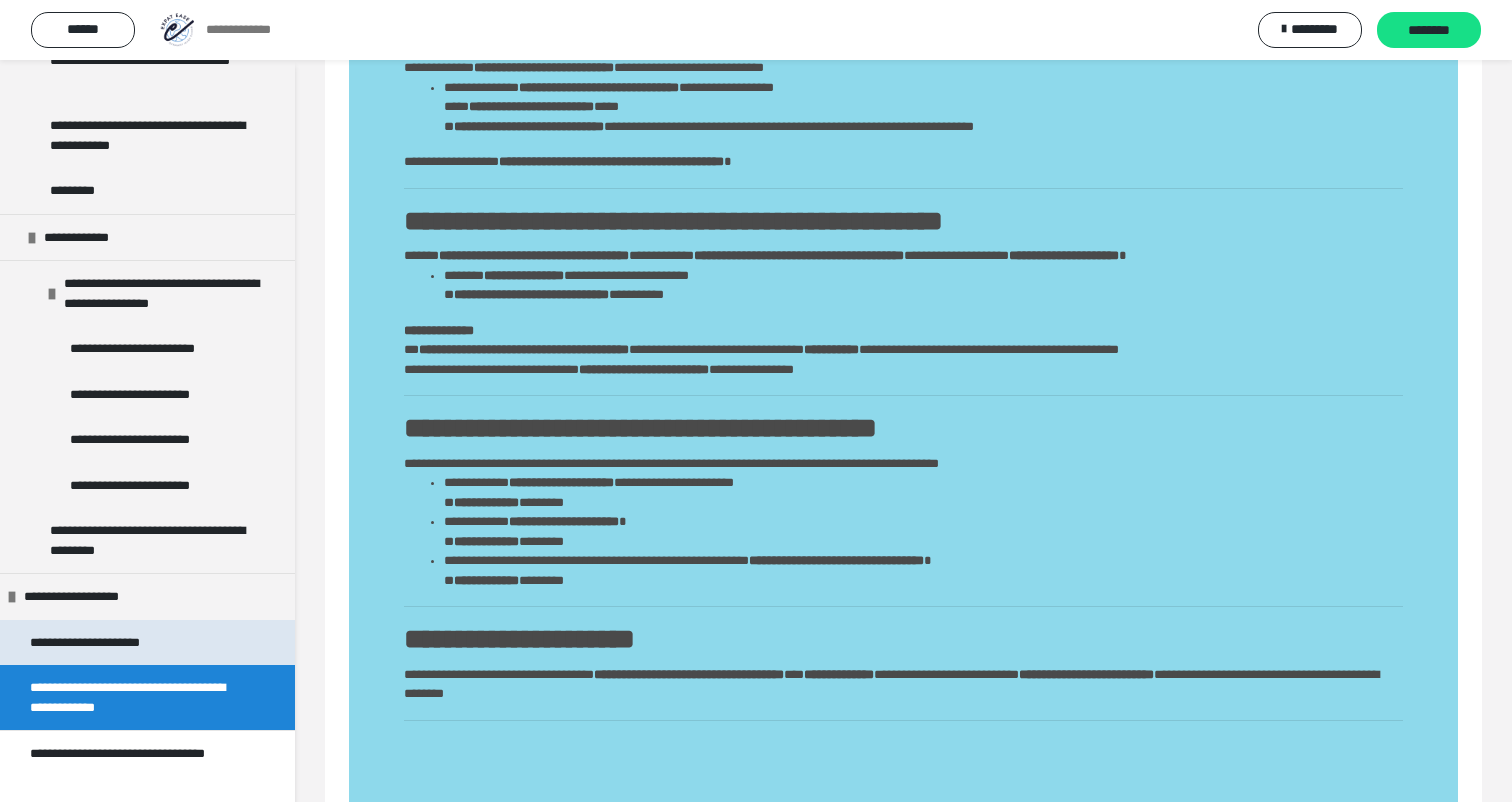 click on "**********" at bounding box center (99, 643) 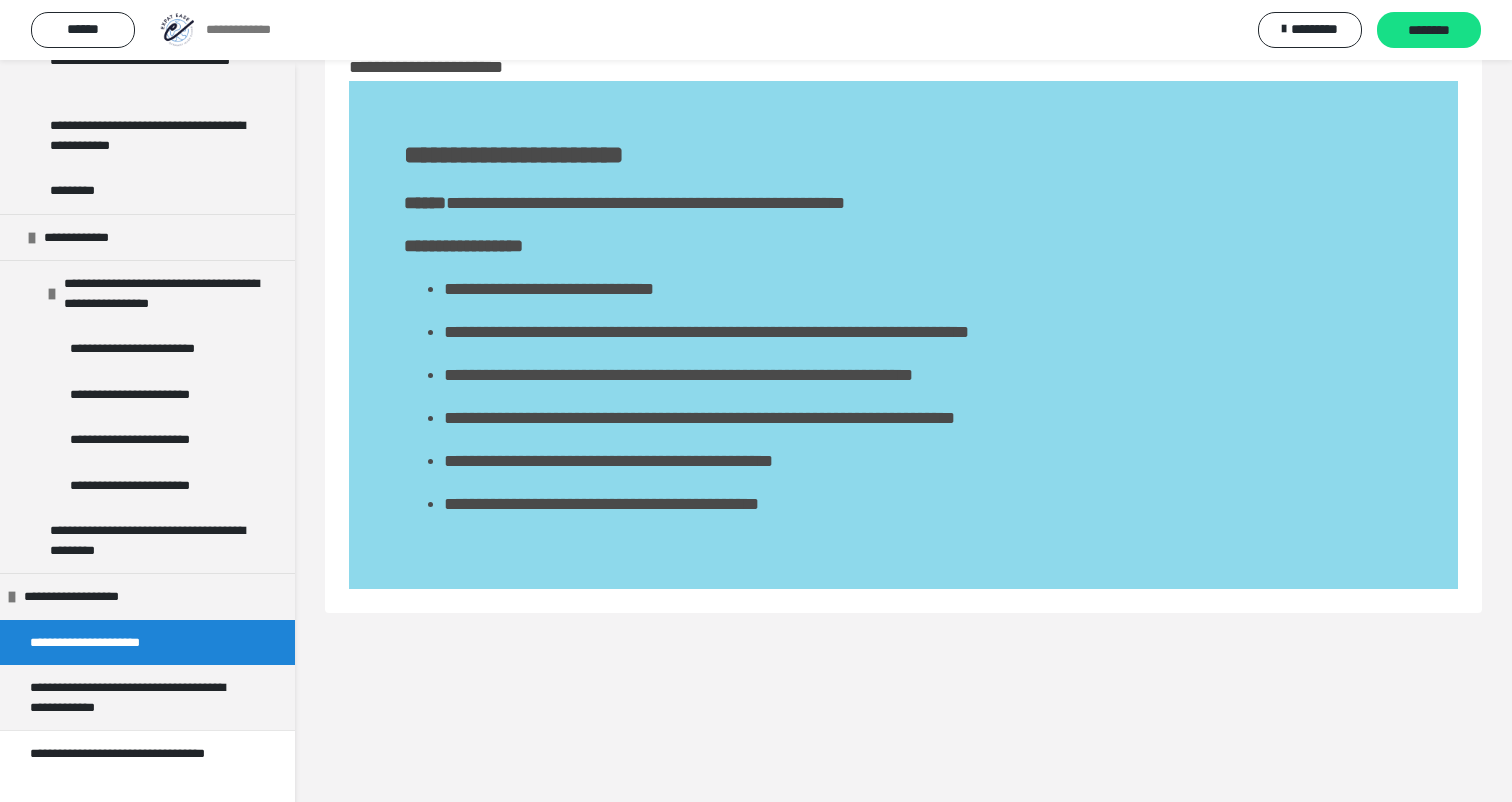 scroll, scrollTop: 60, scrollLeft: 0, axis: vertical 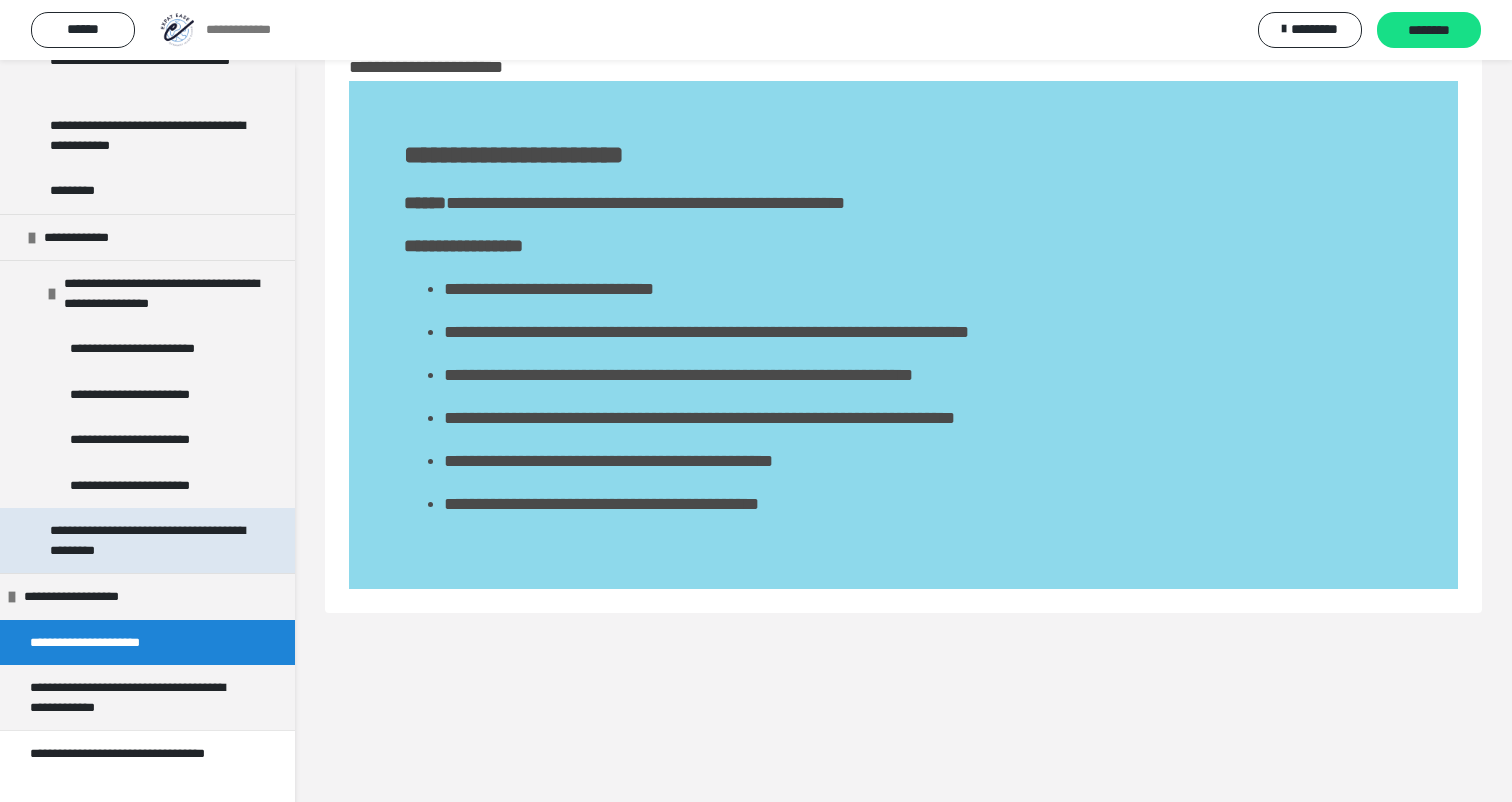 click on "**********" at bounding box center [149, 540] 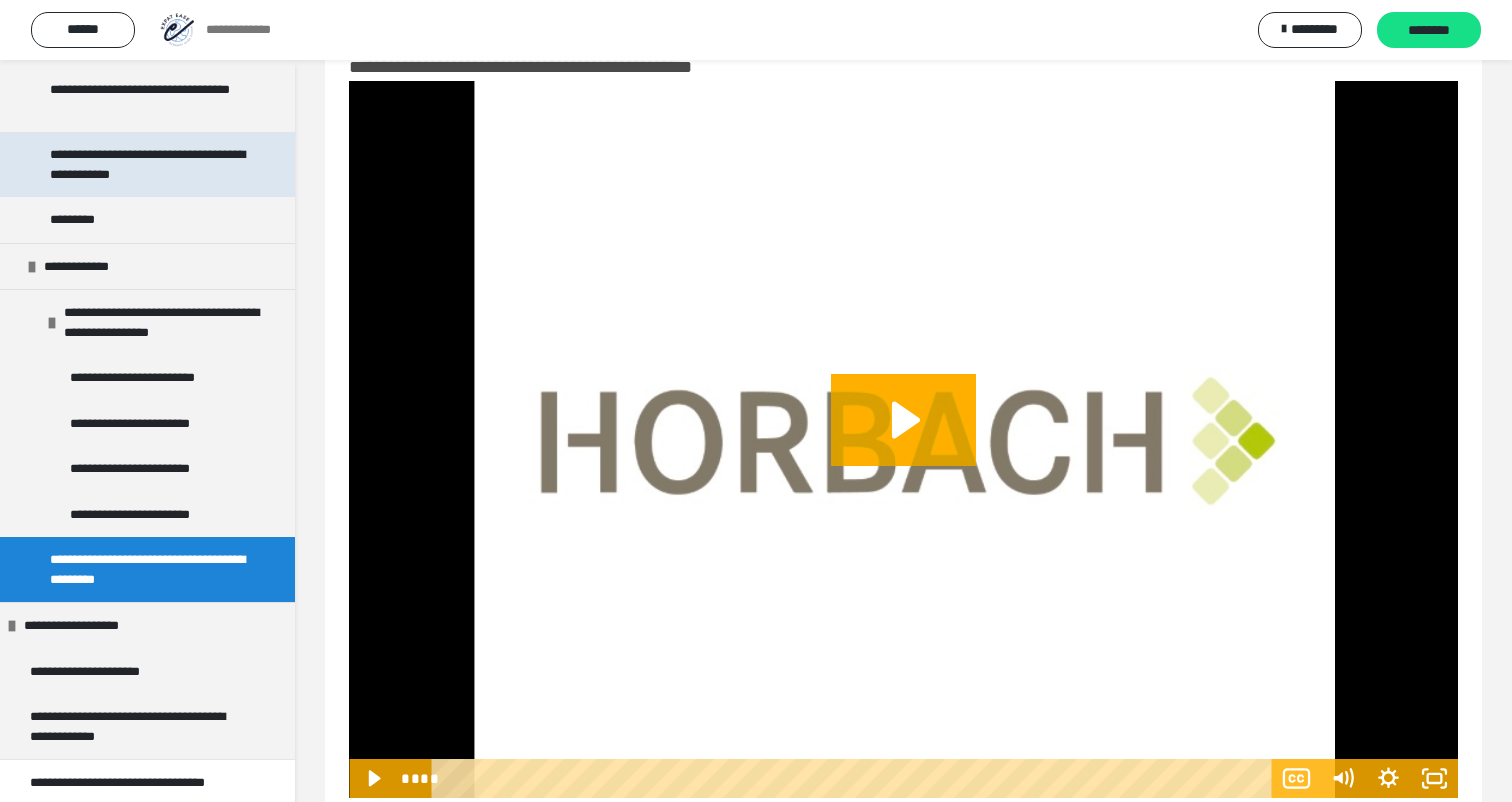 scroll, scrollTop: 2333, scrollLeft: 0, axis: vertical 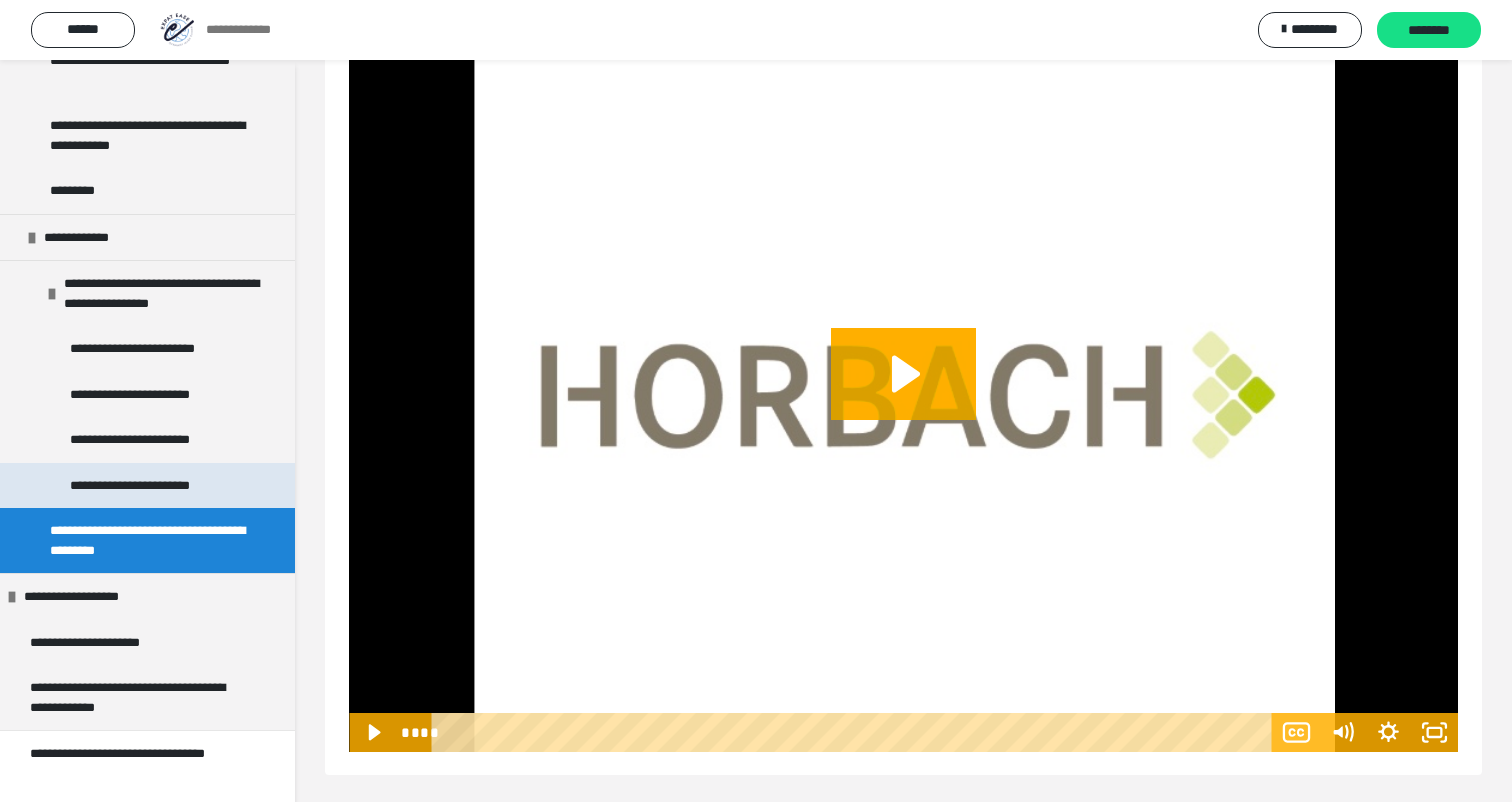 click on "**********" at bounding box center (151, 486) 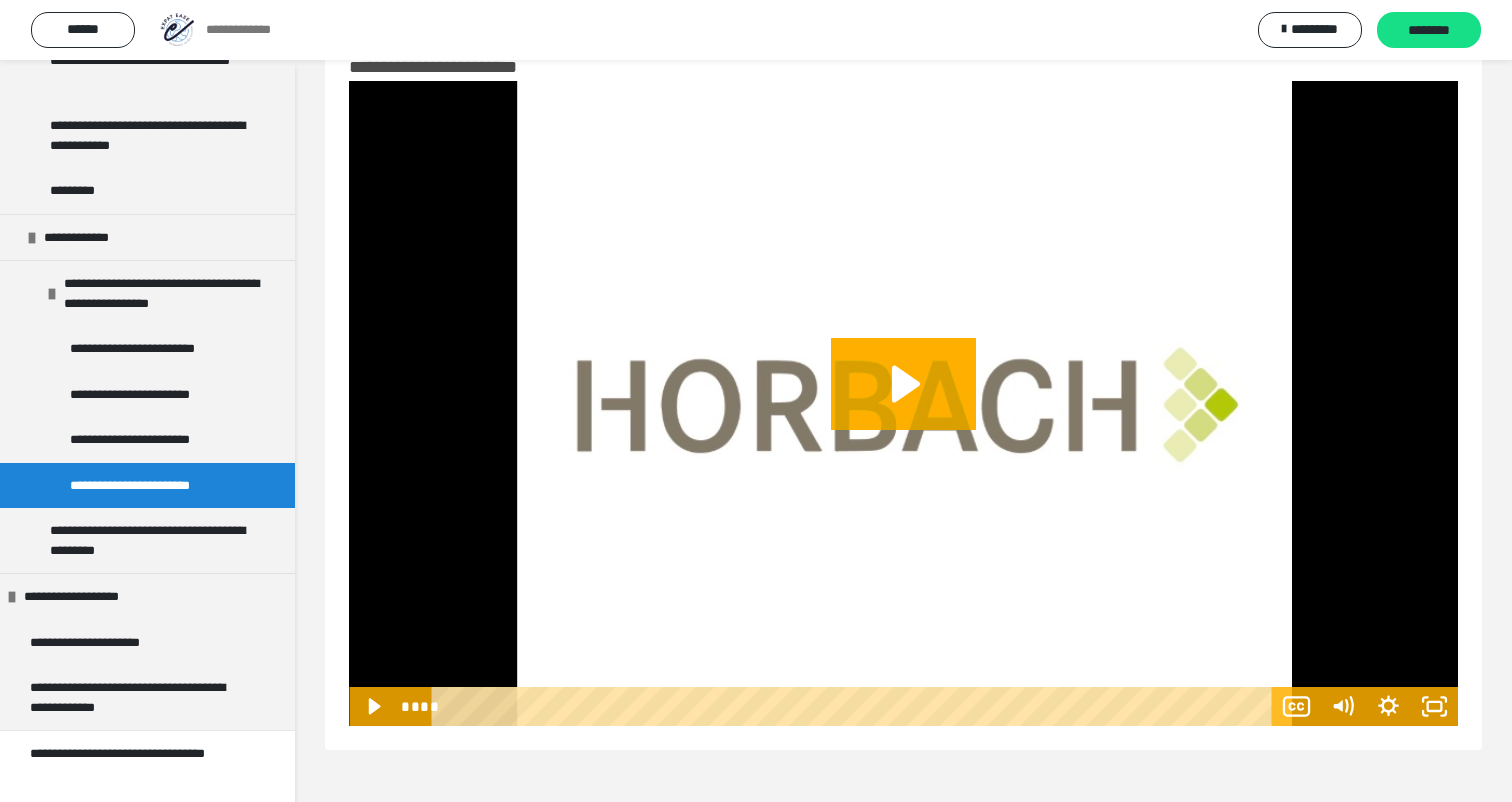 click on "**********" at bounding box center (903, 390) 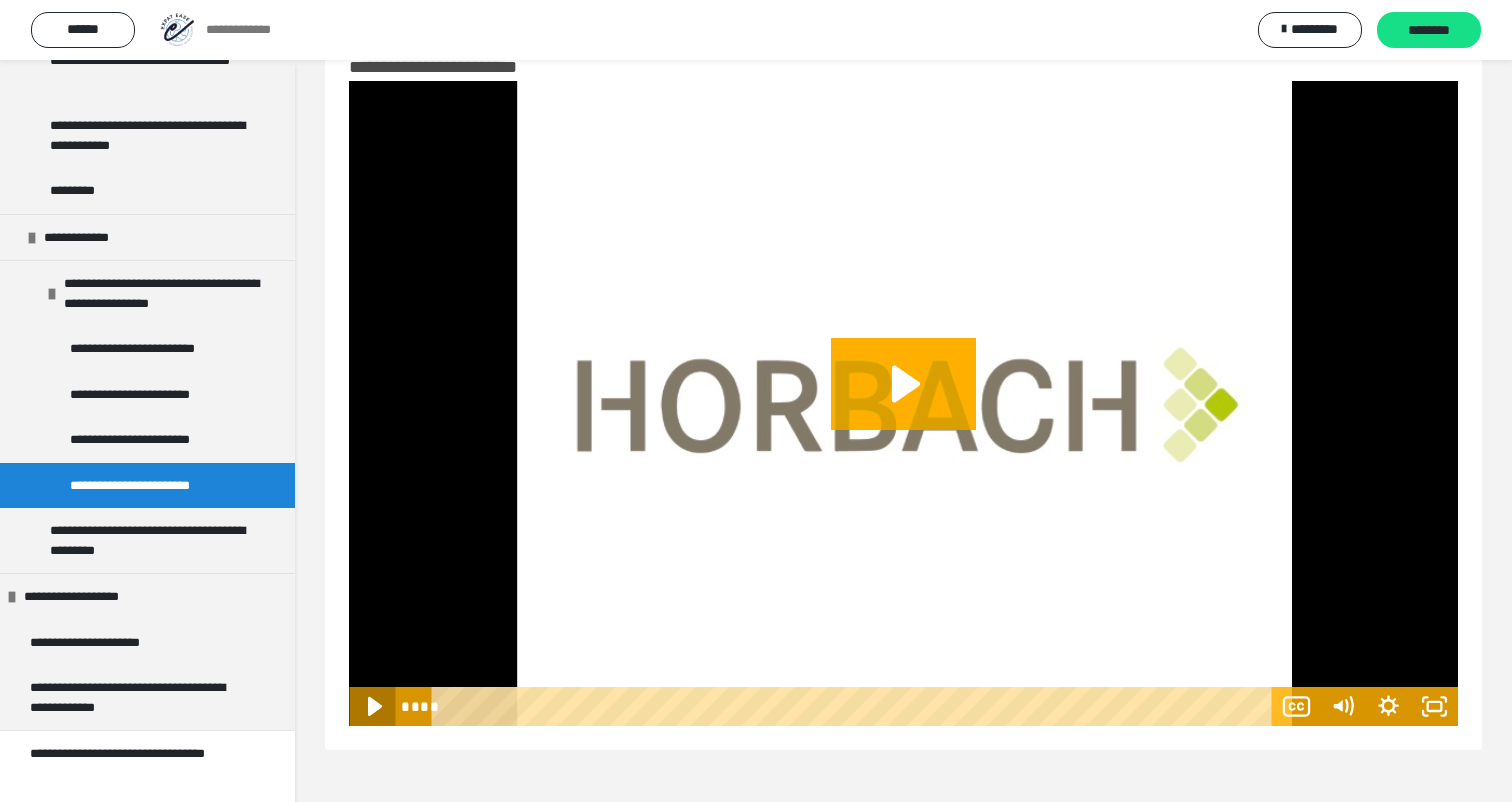 click 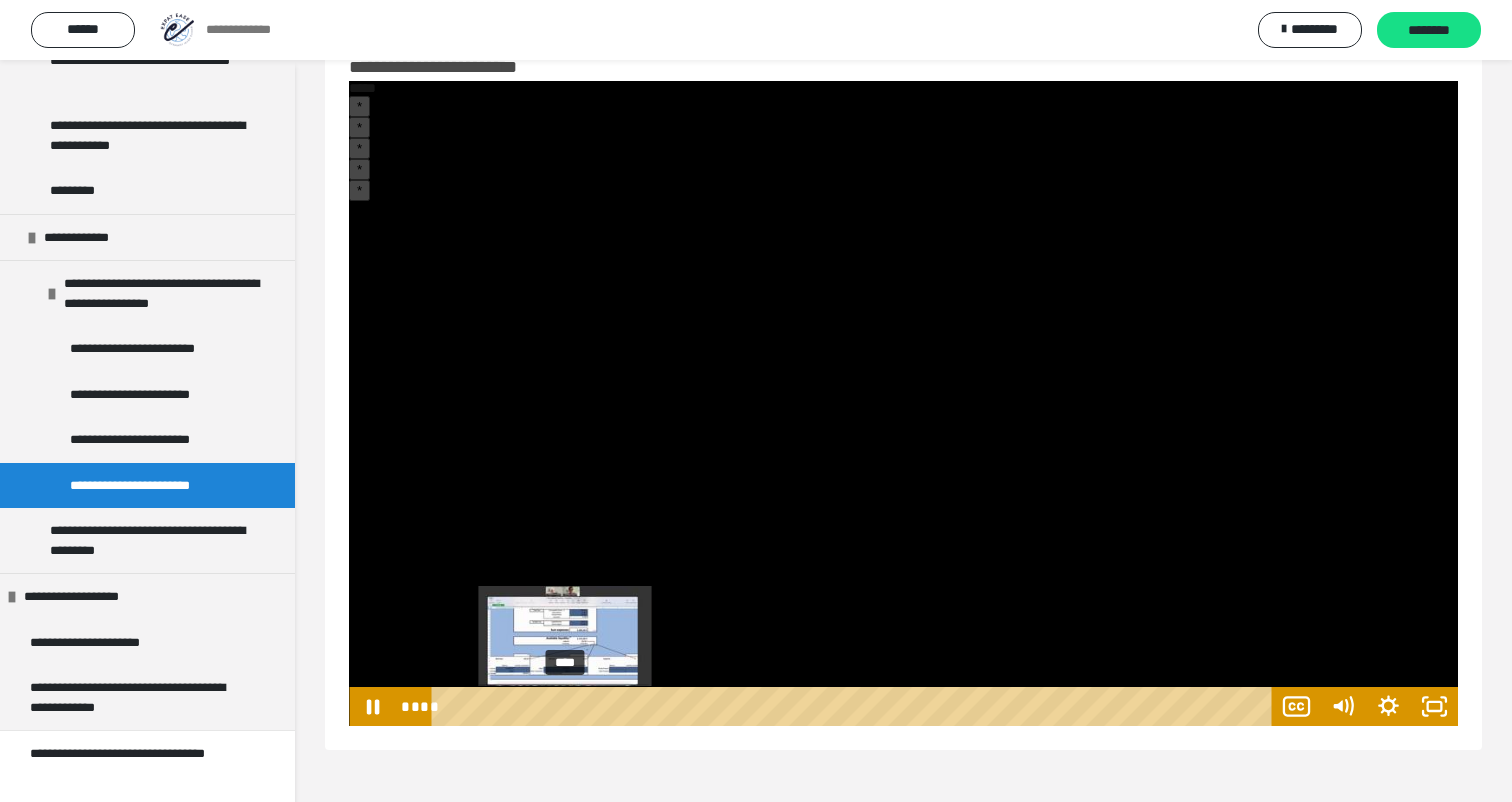click on "****" at bounding box center [855, 706] 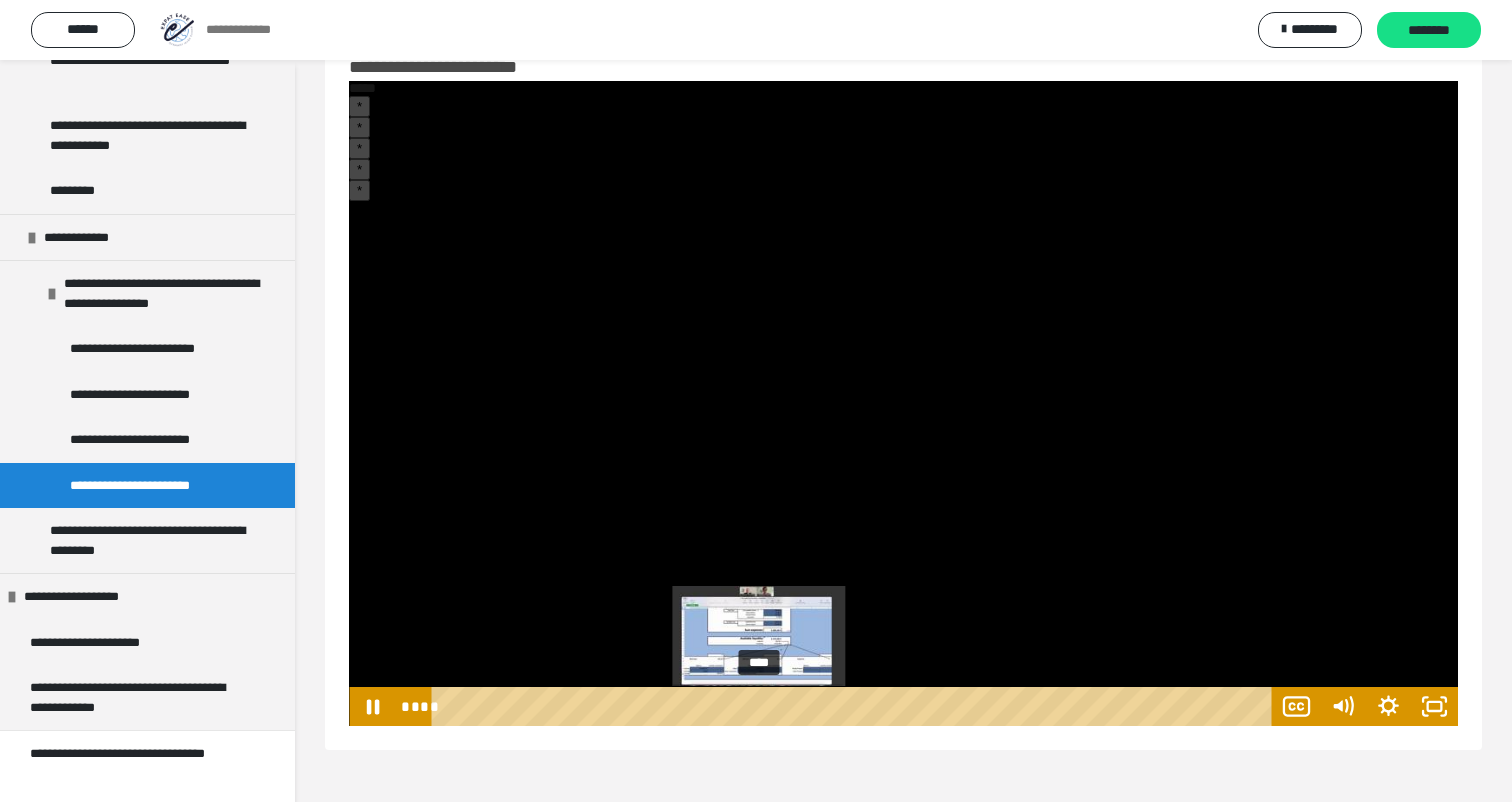 click on "****" at bounding box center [855, 706] 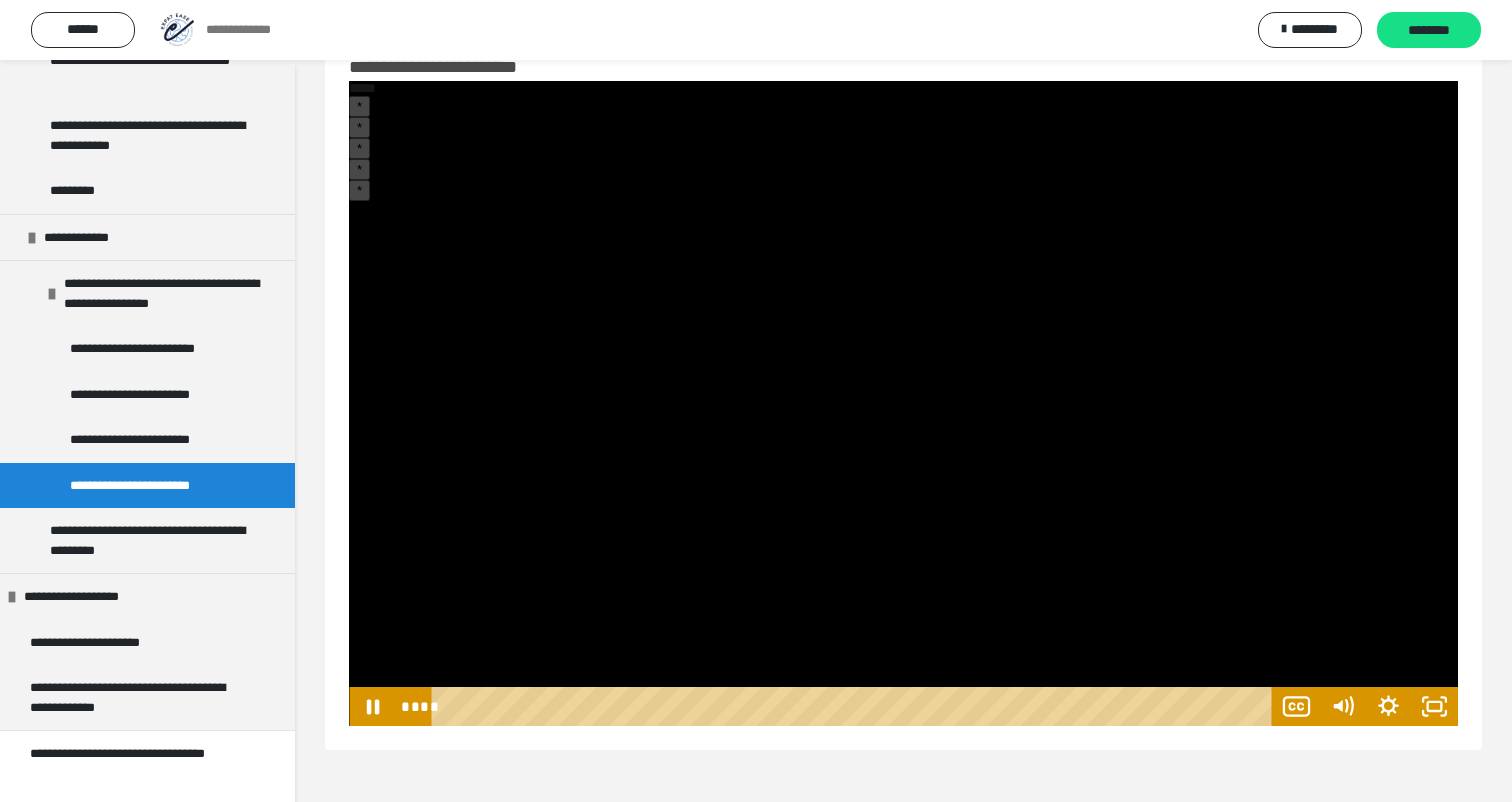 click at bounding box center [903, 403] 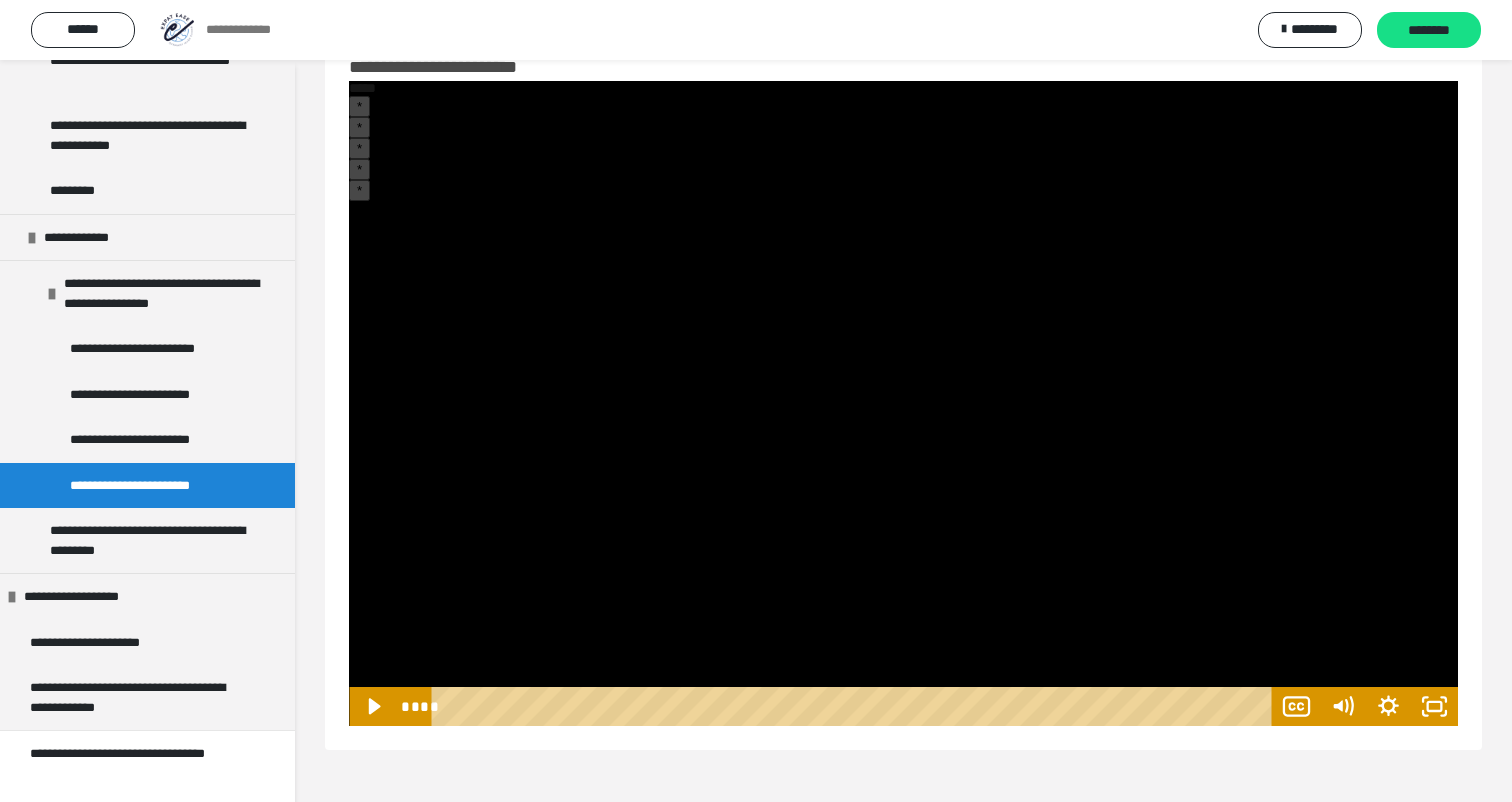 click at bounding box center [903, 403] 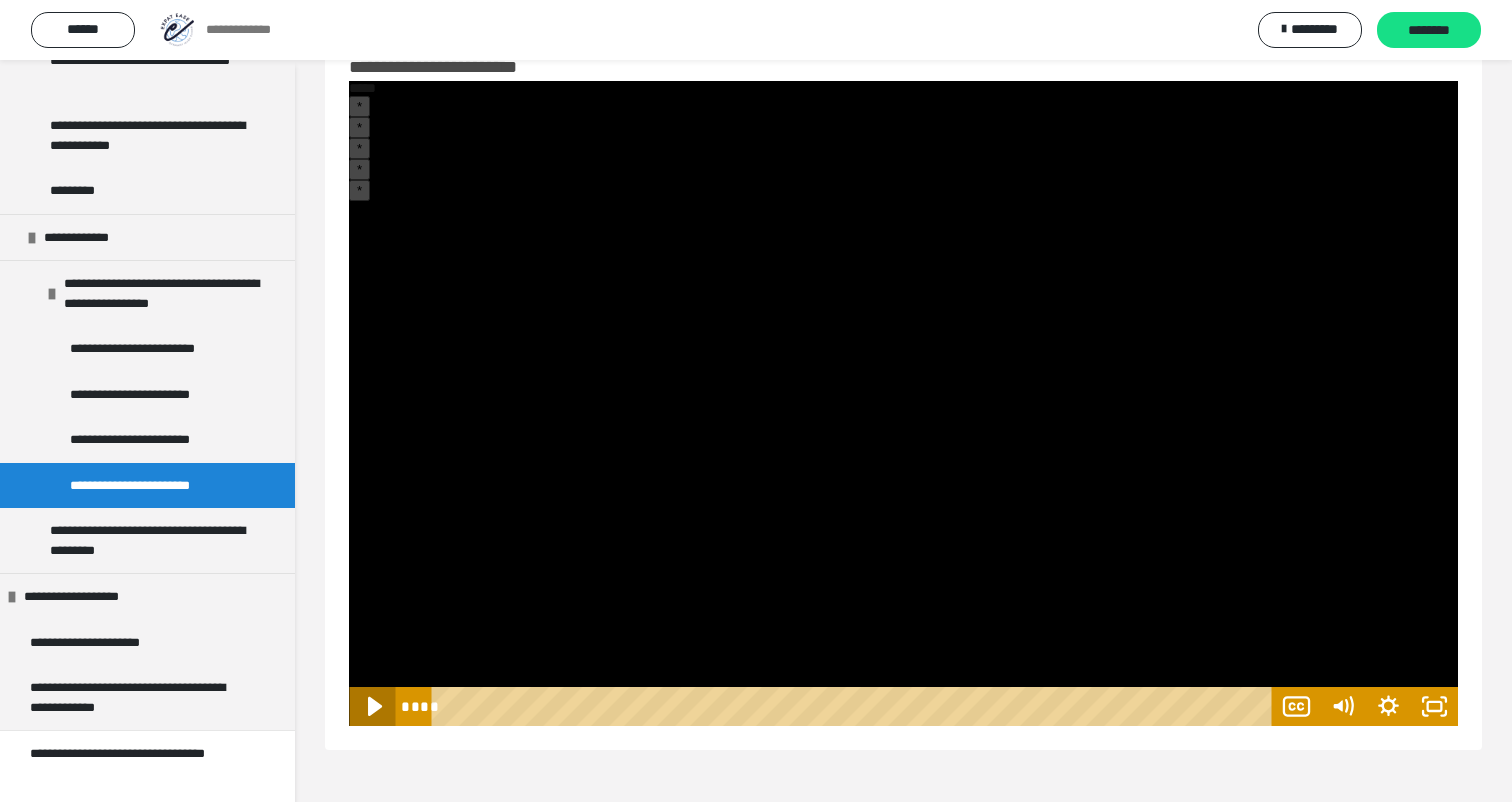 click 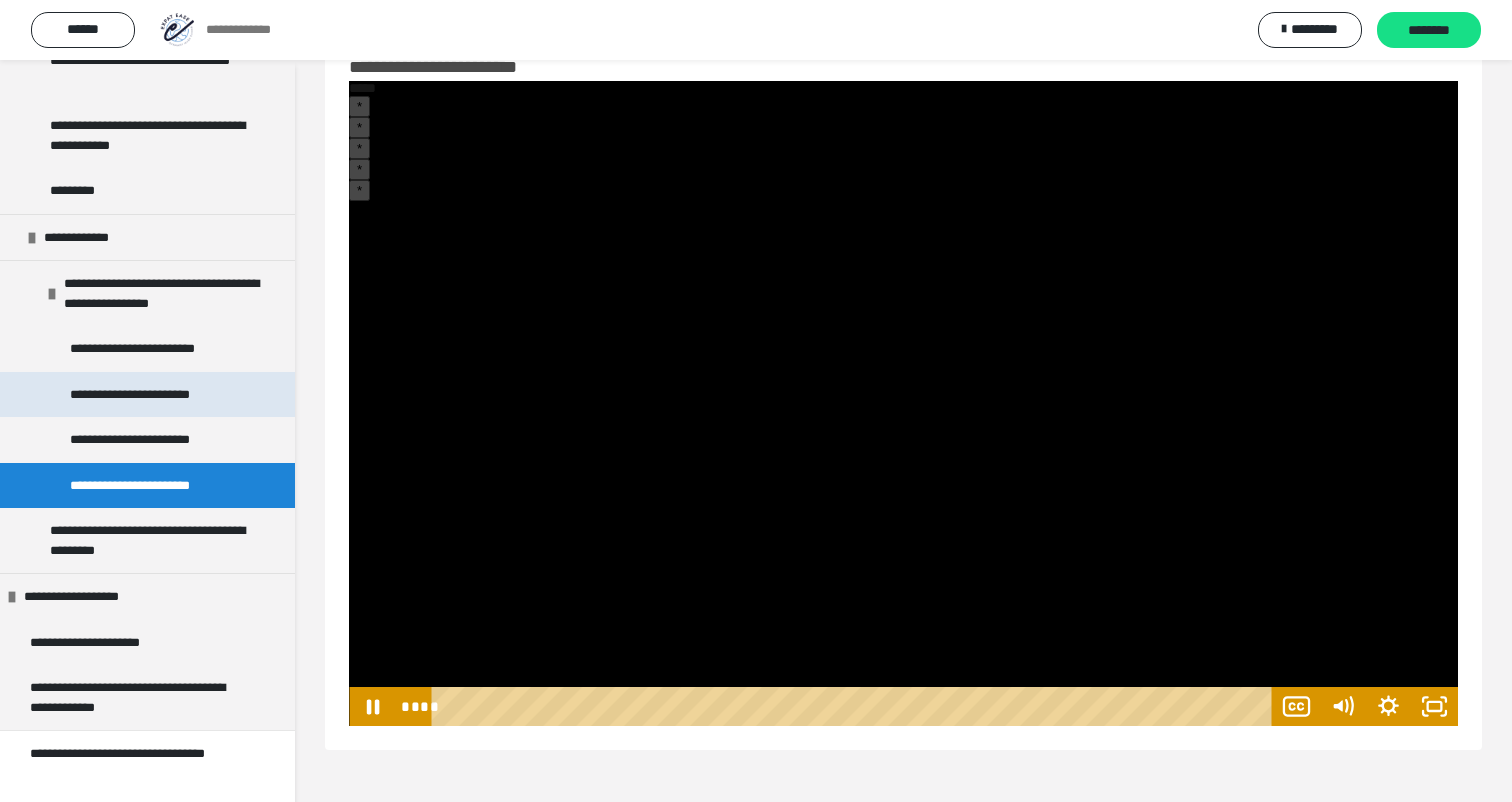 click on "**********" at bounding box center (151, 395) 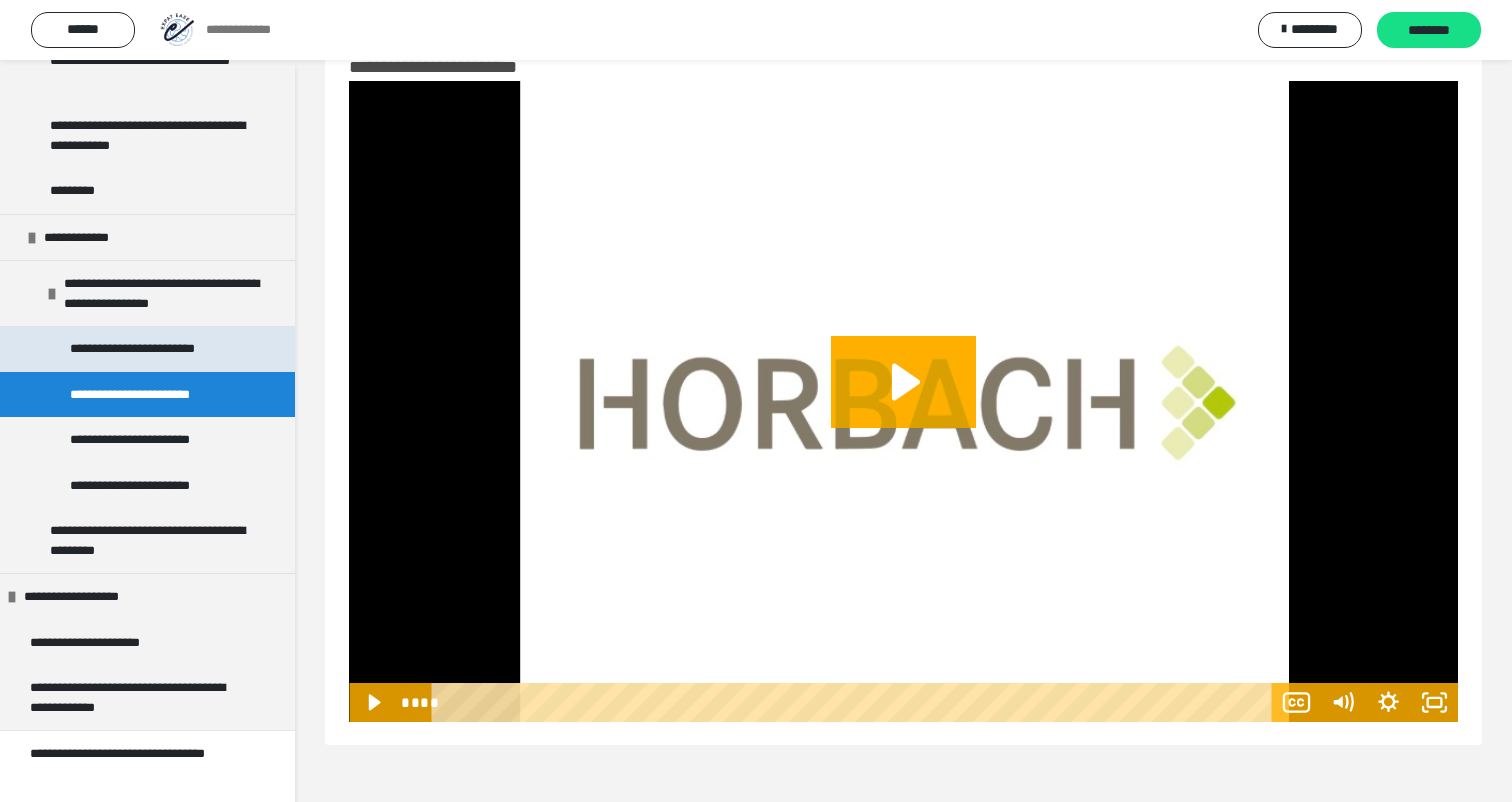 click on "**********" at bounding box center (151, 349) 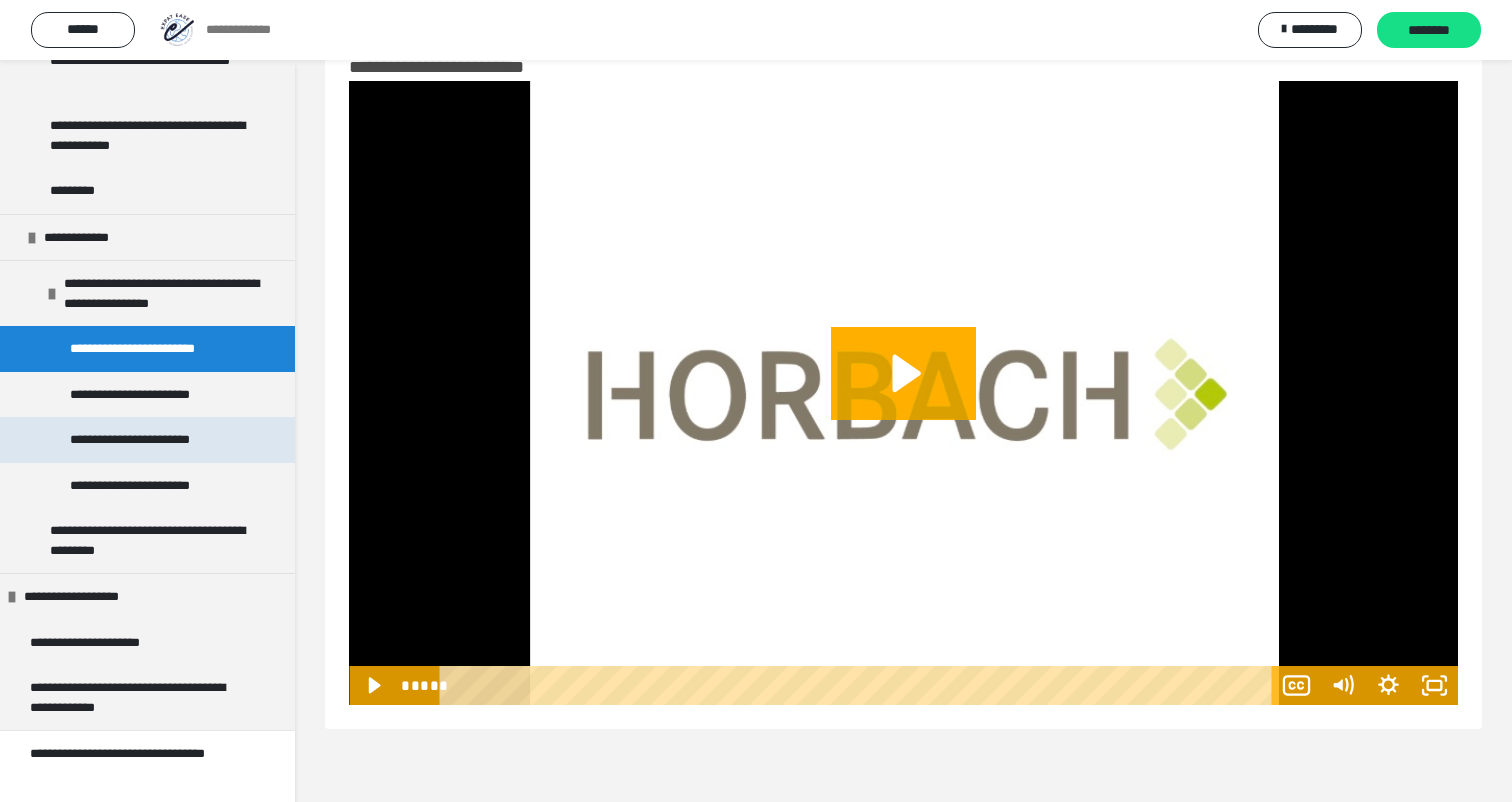click on "**********" at bounding box center [147, 440] 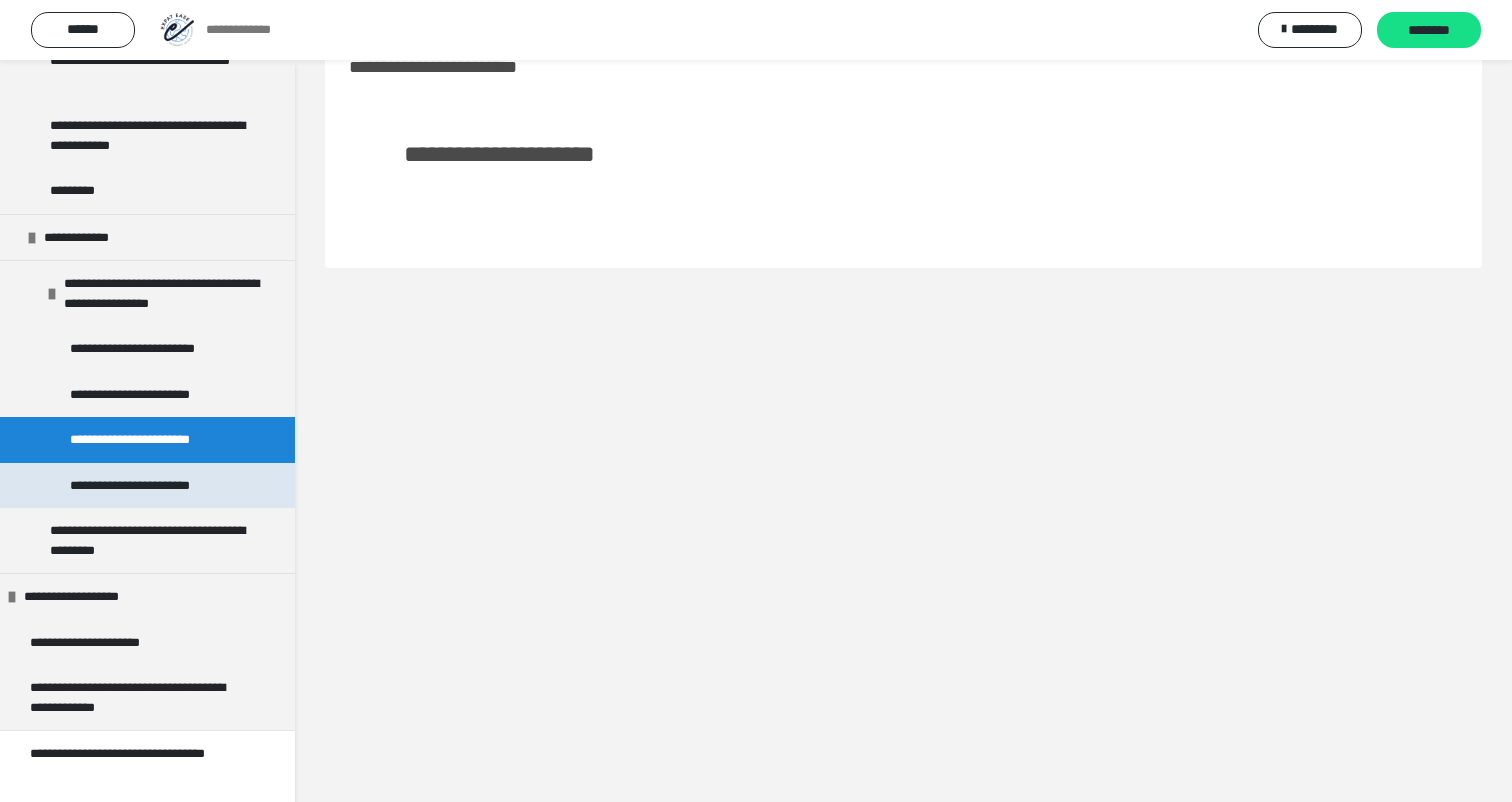 click on "**********" at bounding box center [147, 486] 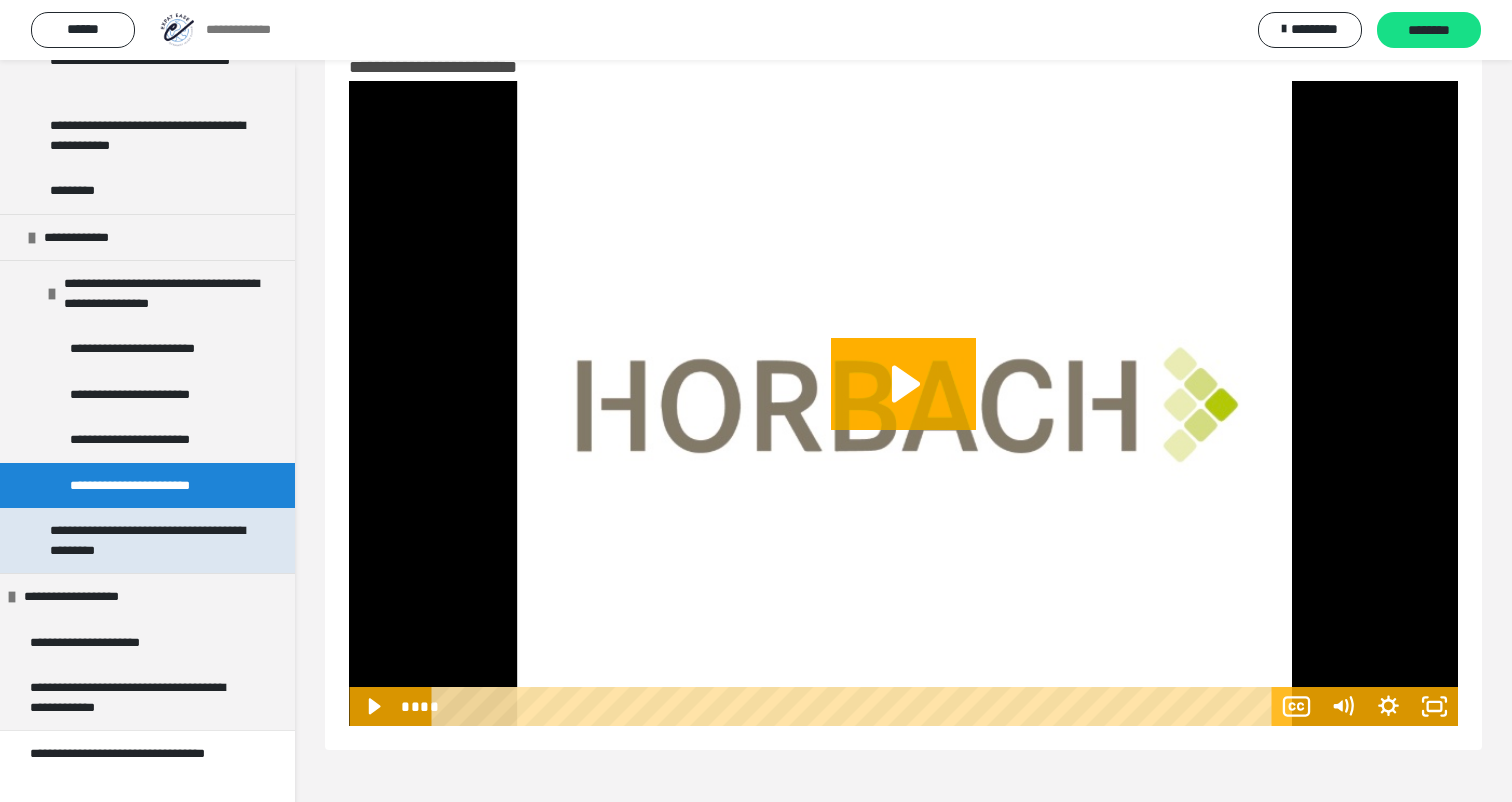 click on "**********" at bounding box center (149, 540) 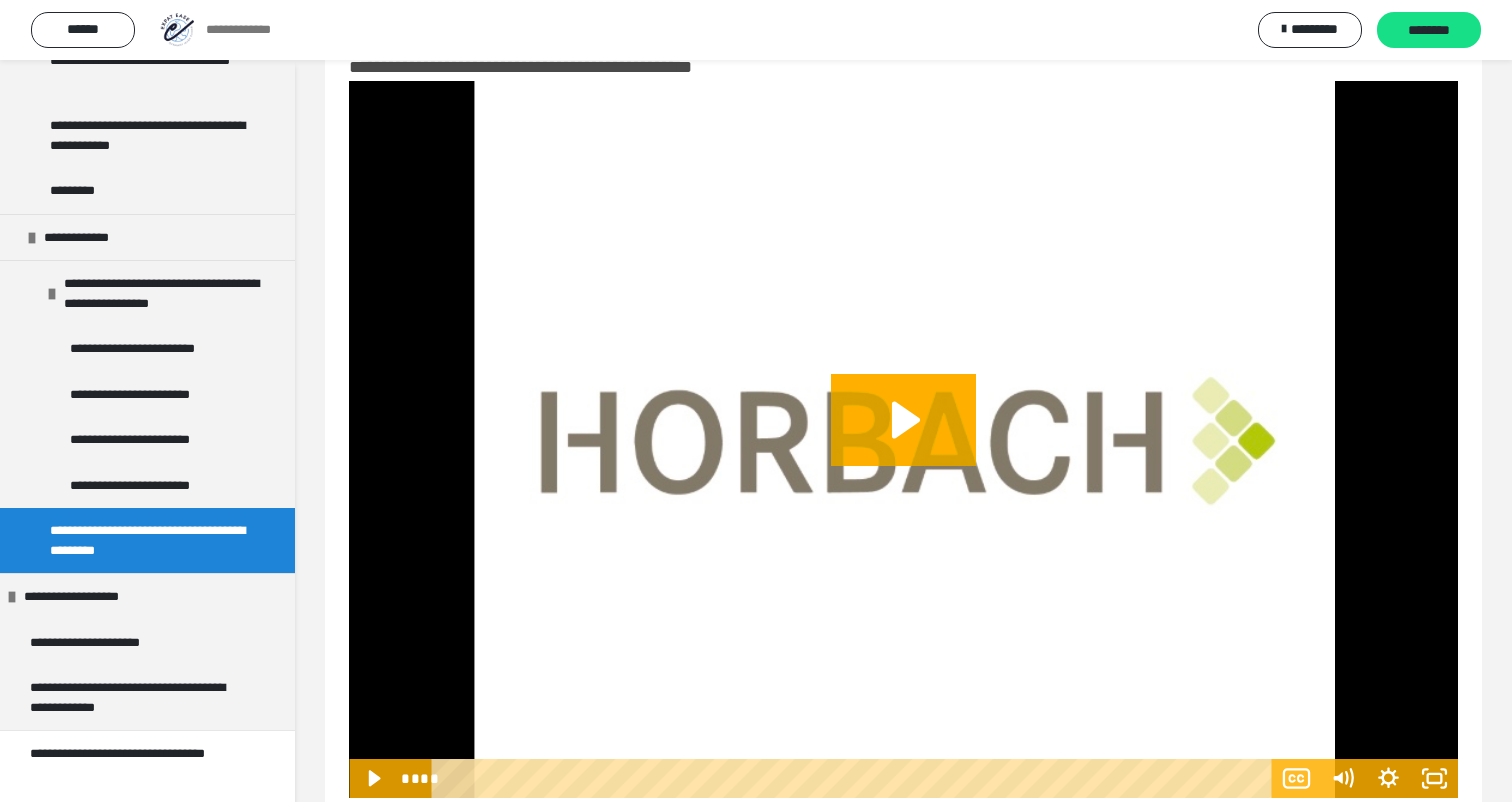 scroll, scrollTop: 109, scrollLeft: 0, axis: vertical 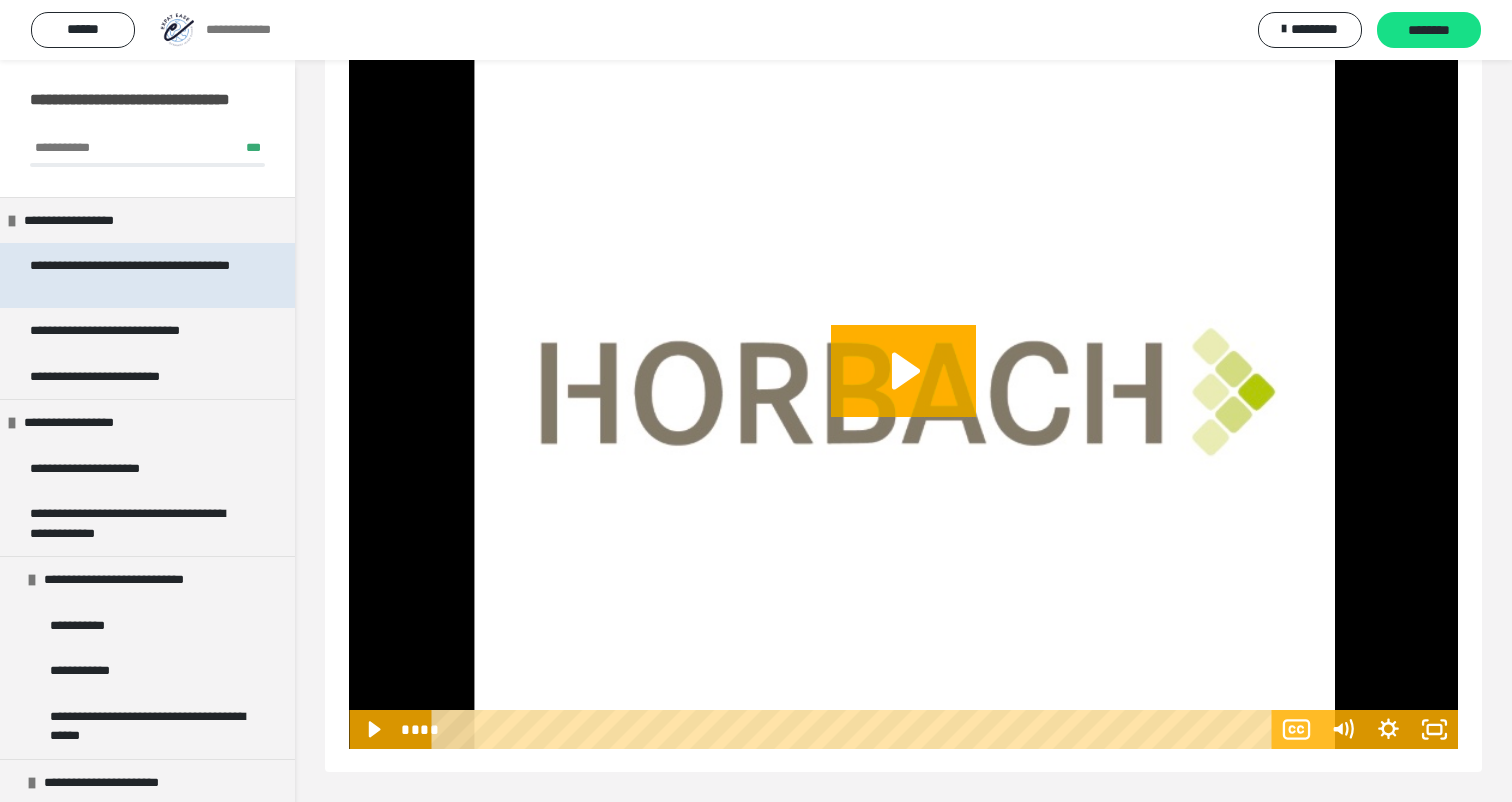 click on "**********" at bounding box center [139, 275] 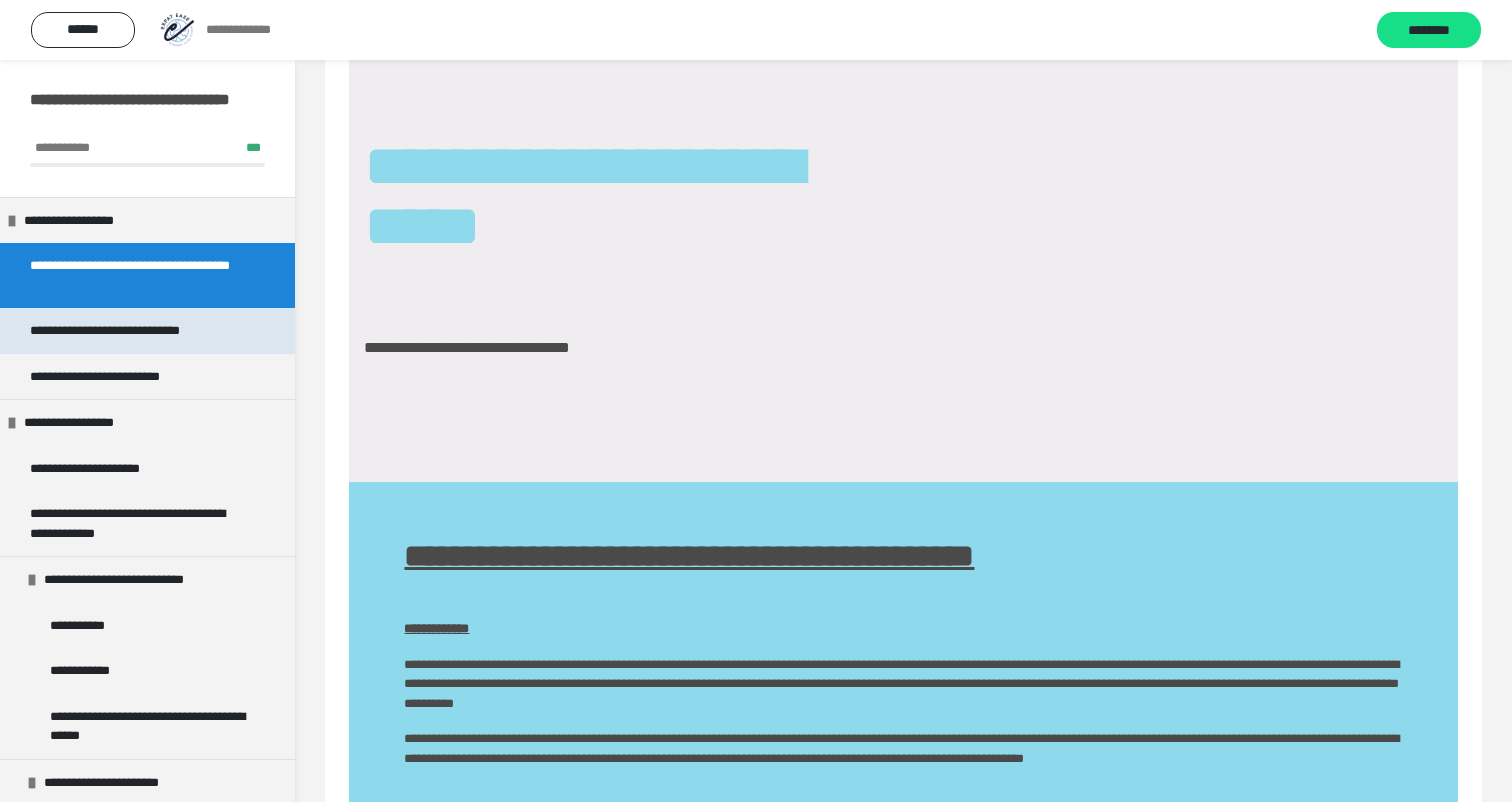 click on "**********" at bounding box center [138, 331] 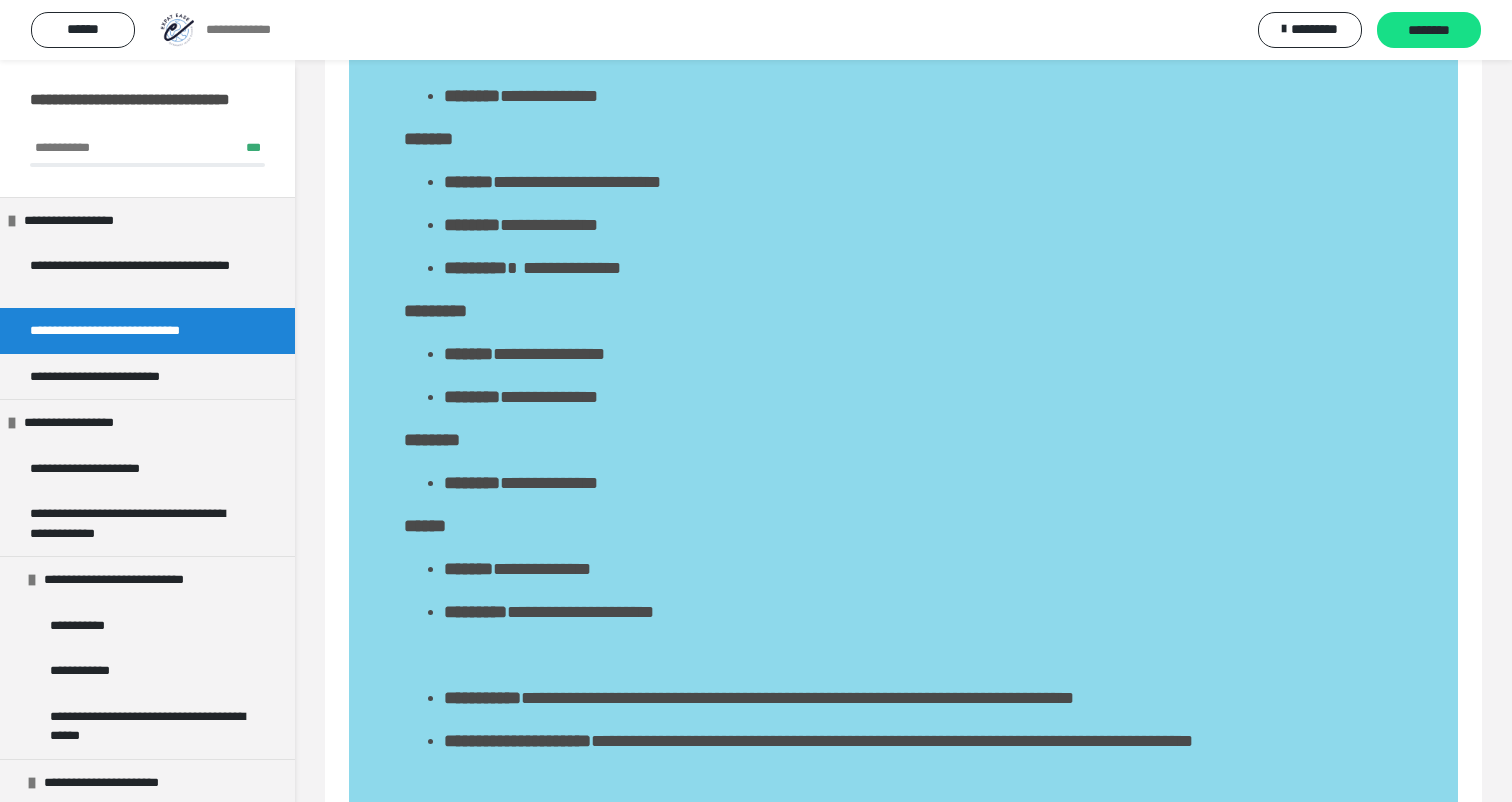 scroll, scrollTop: 491, scrollLeft: 0, axis: vertical 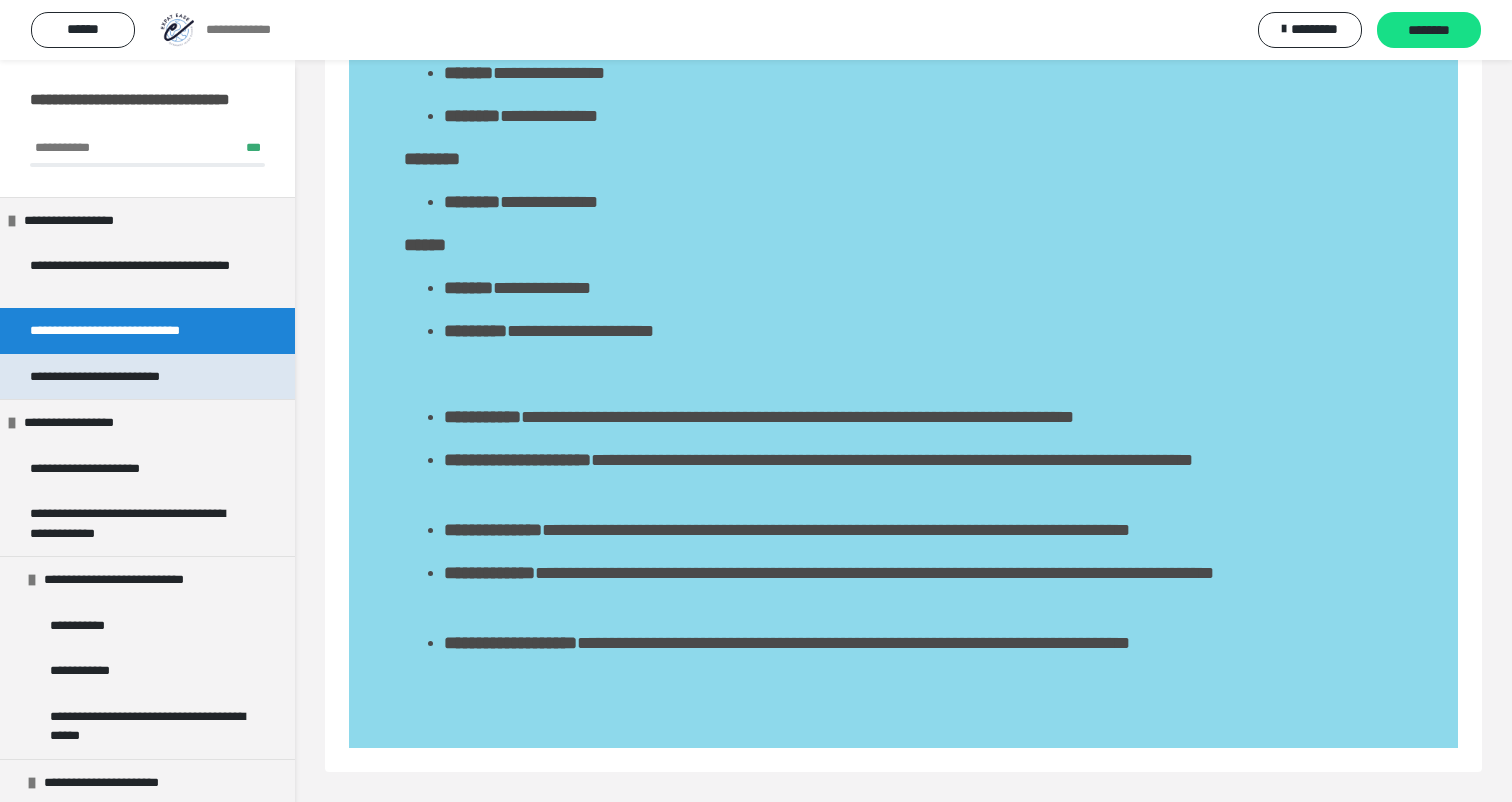 click on "**********" at bounding box center [116, 377] 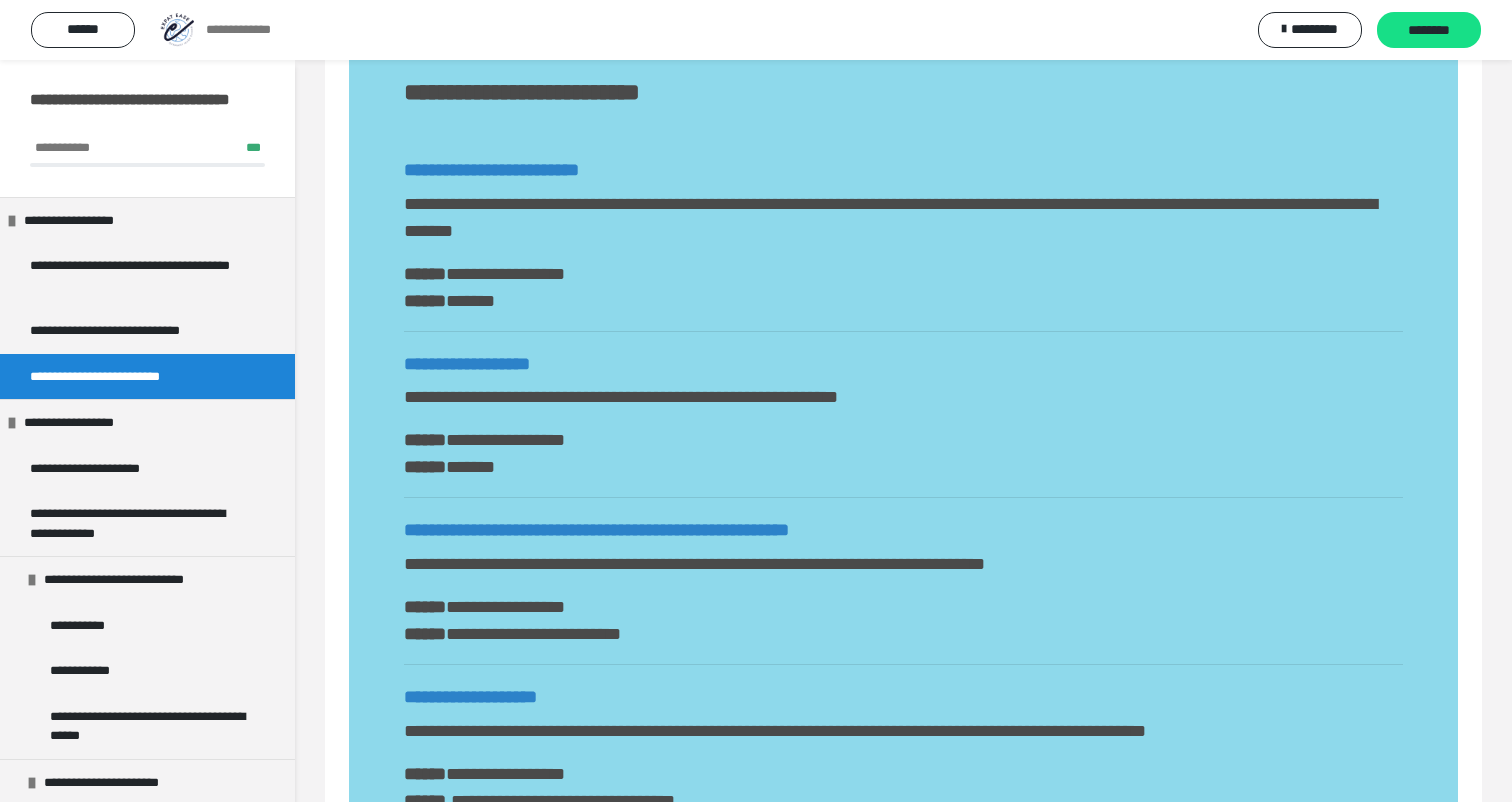 scroll, scrollTop: 260, scrollLeft: 0, axis: vertical 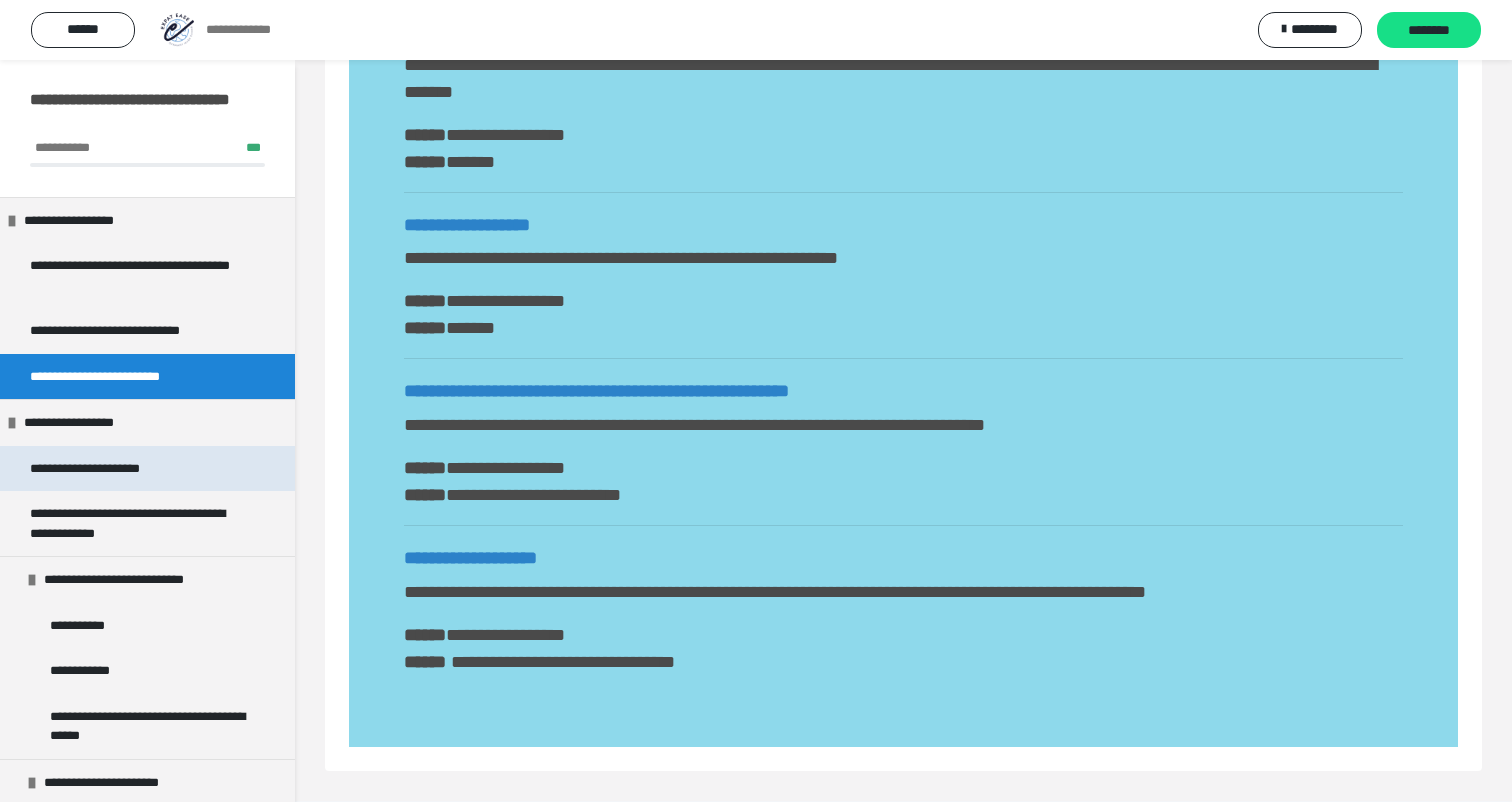 click on "**********" at bounding box center [97, 469] 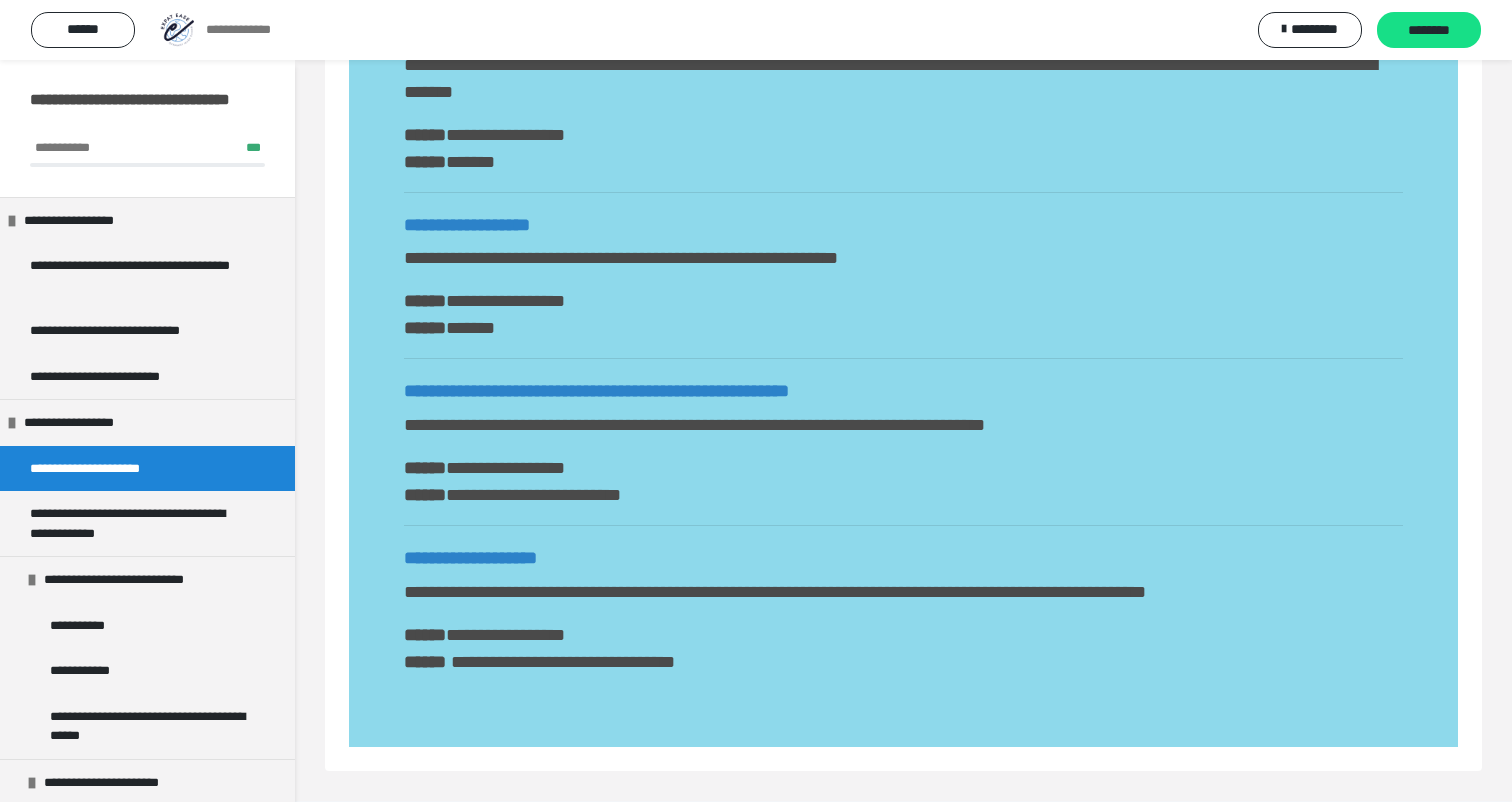 scroll, scrollTop: 60, scrollLeft: 0, axis: vertical 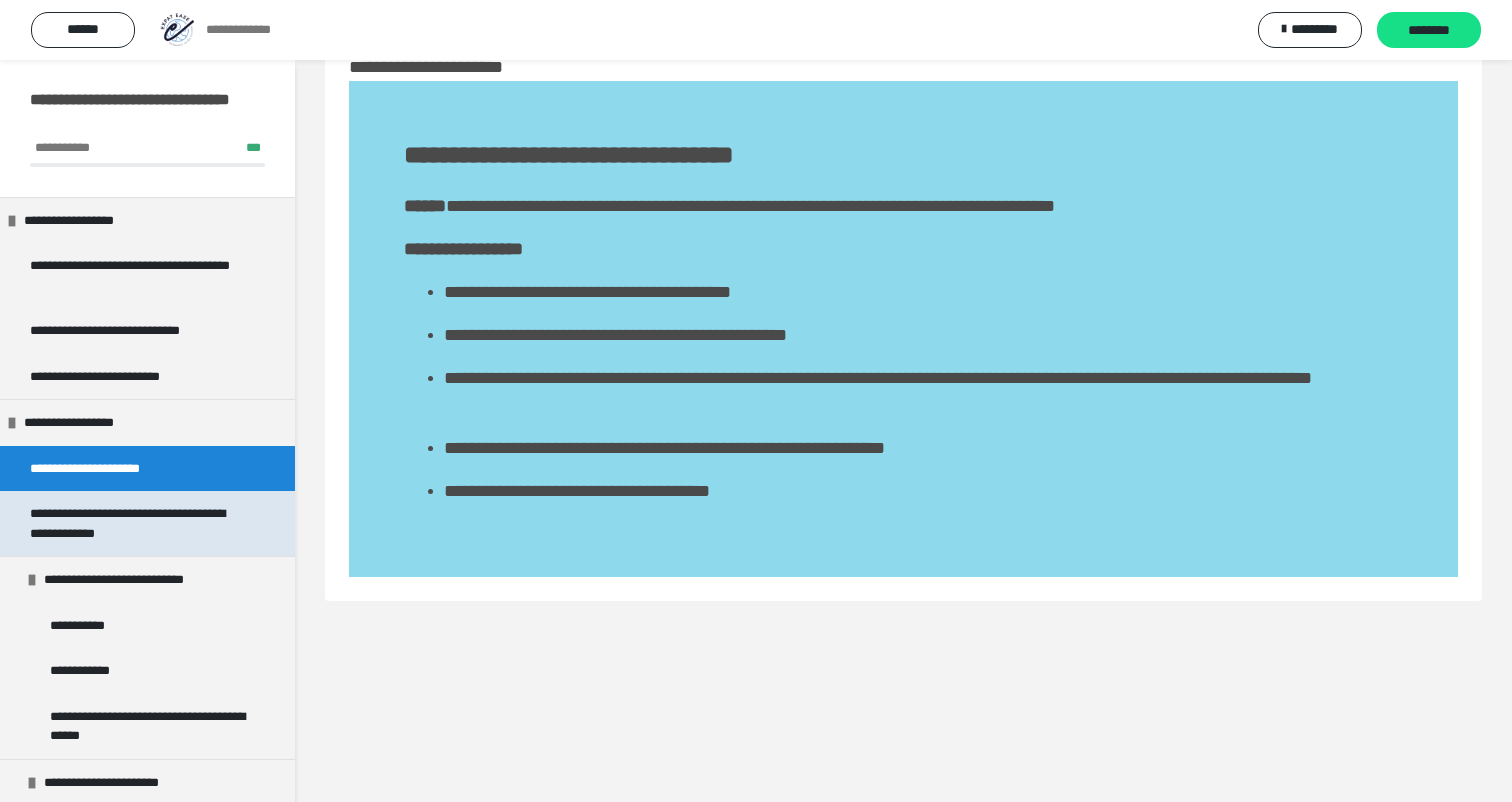 click on "**********" at bounding box center (139, 523) 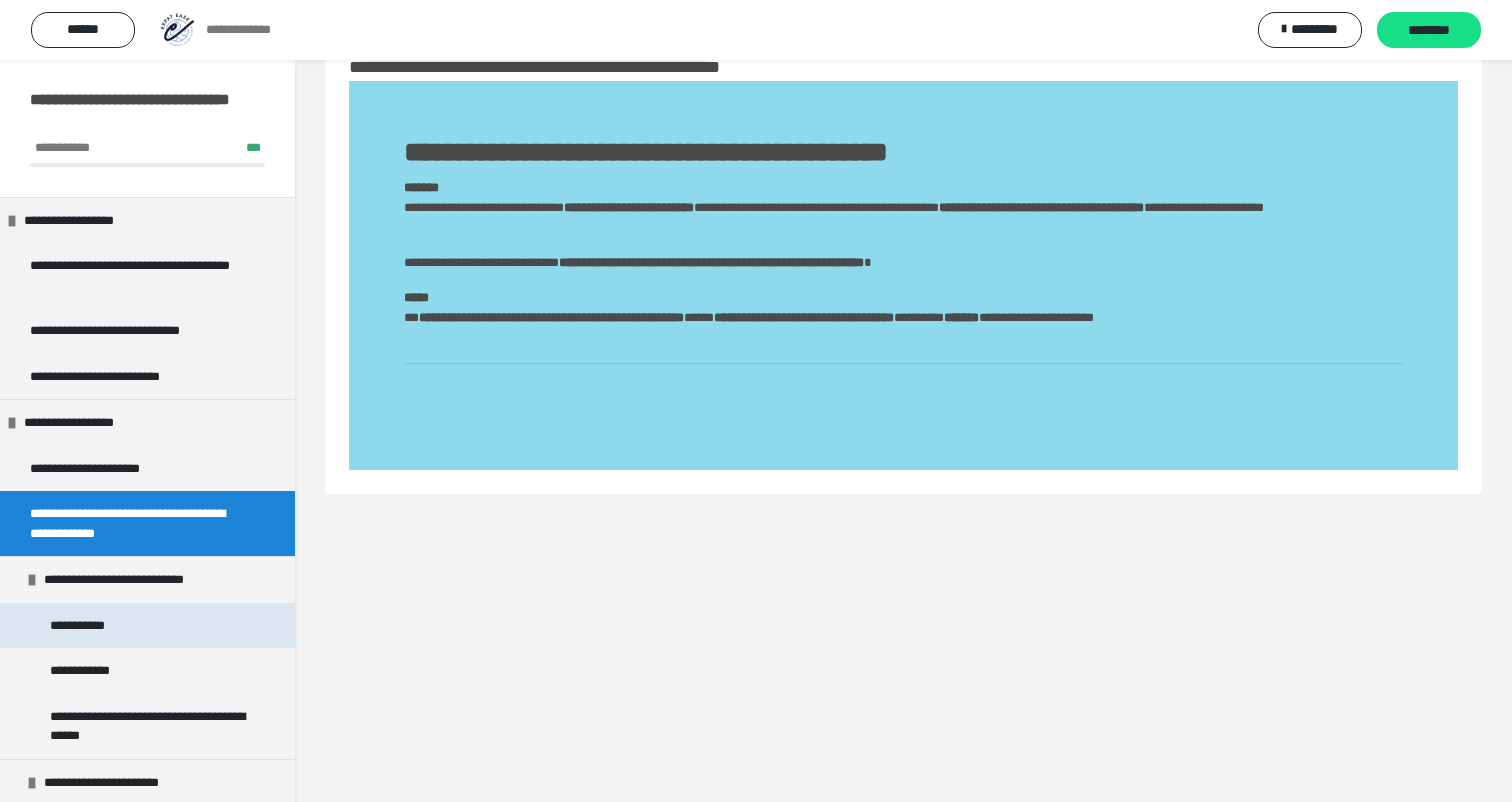 scroll, scrollTop: 58, scrollLeft: 0, axis: vertical 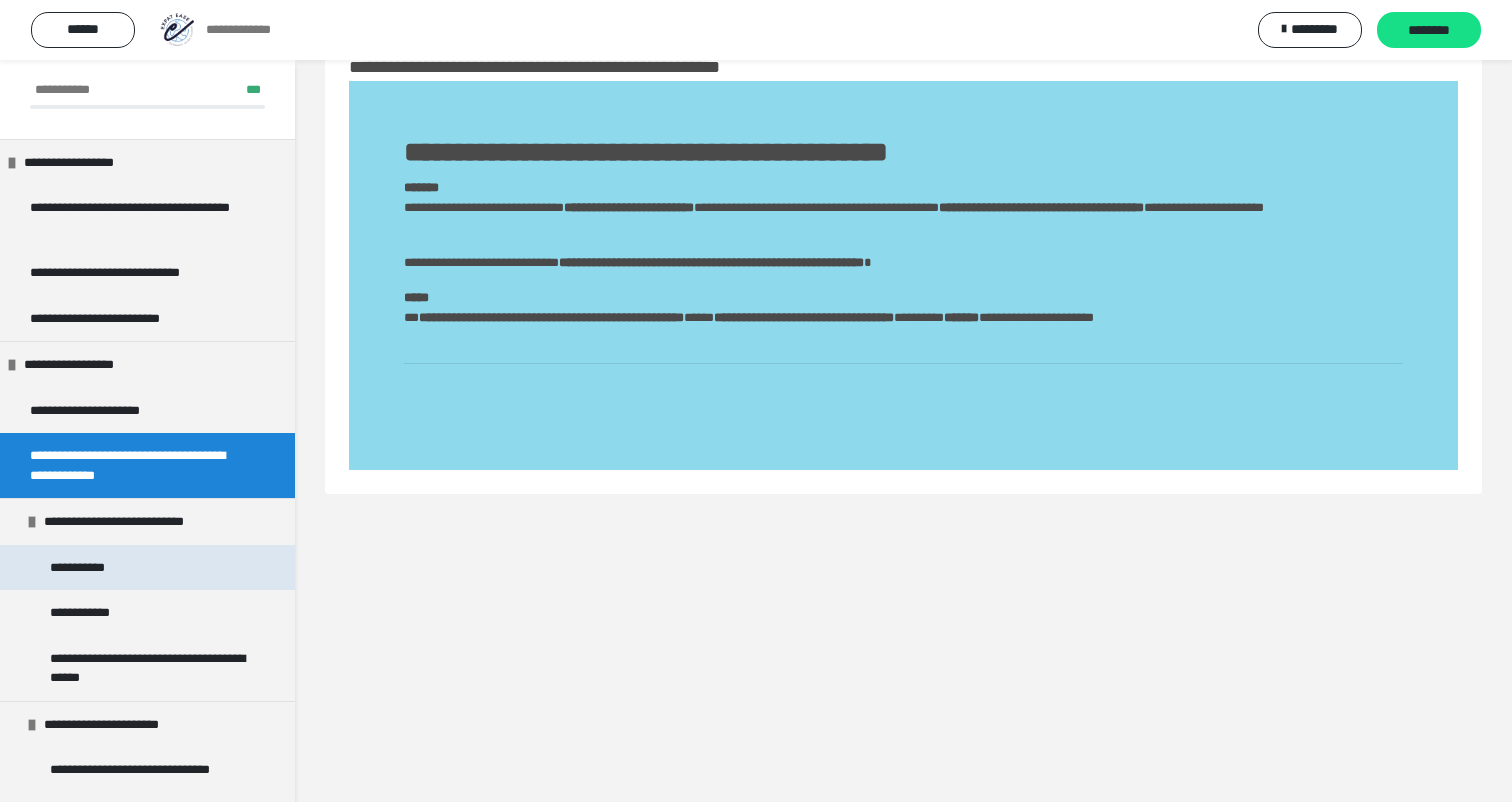 click on "**********" at bounding box center [85, 568] 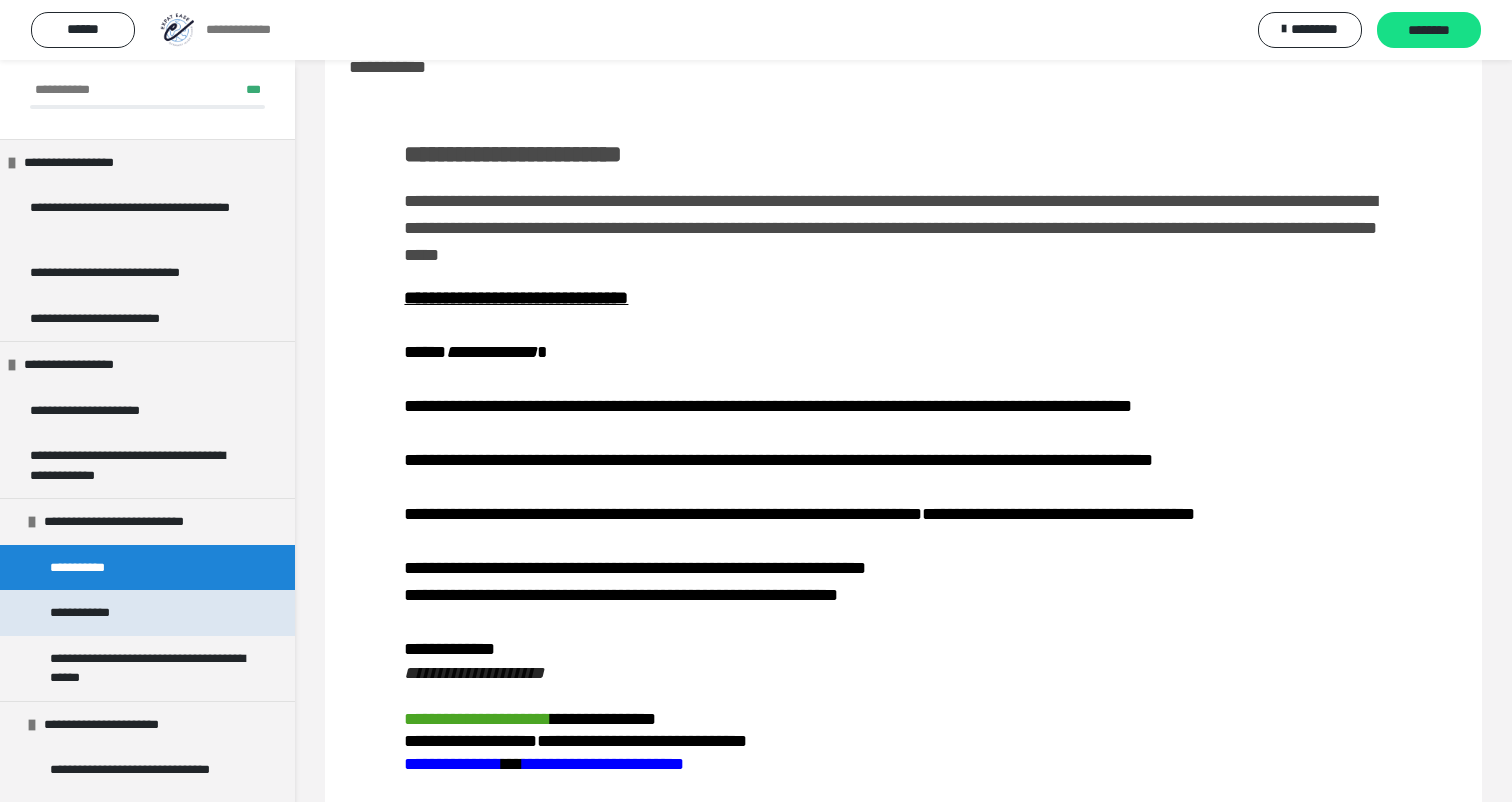 click on "**********" at bounding box center [99, 613] 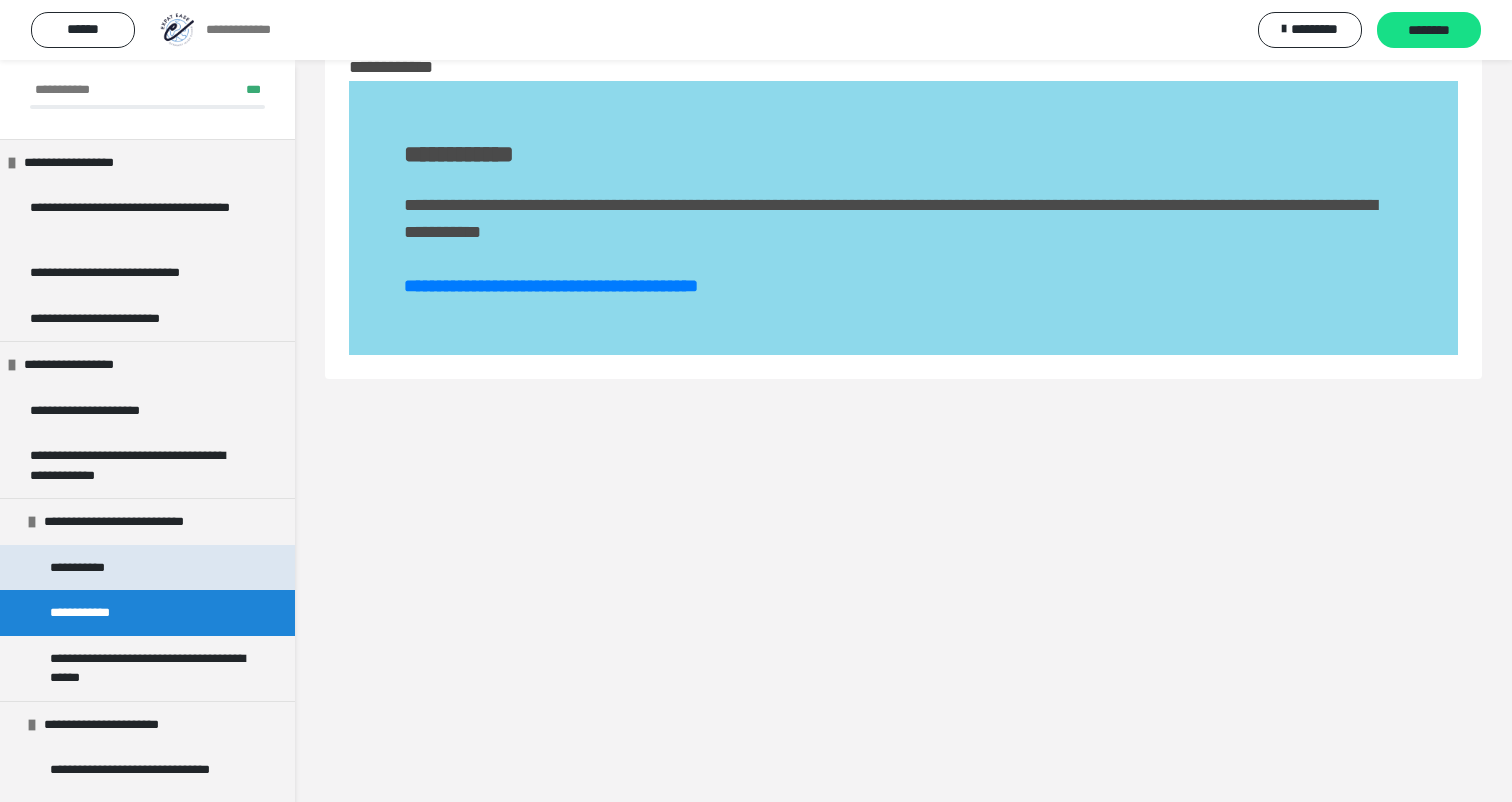 click on "**********" at bounding box center [85, 568] 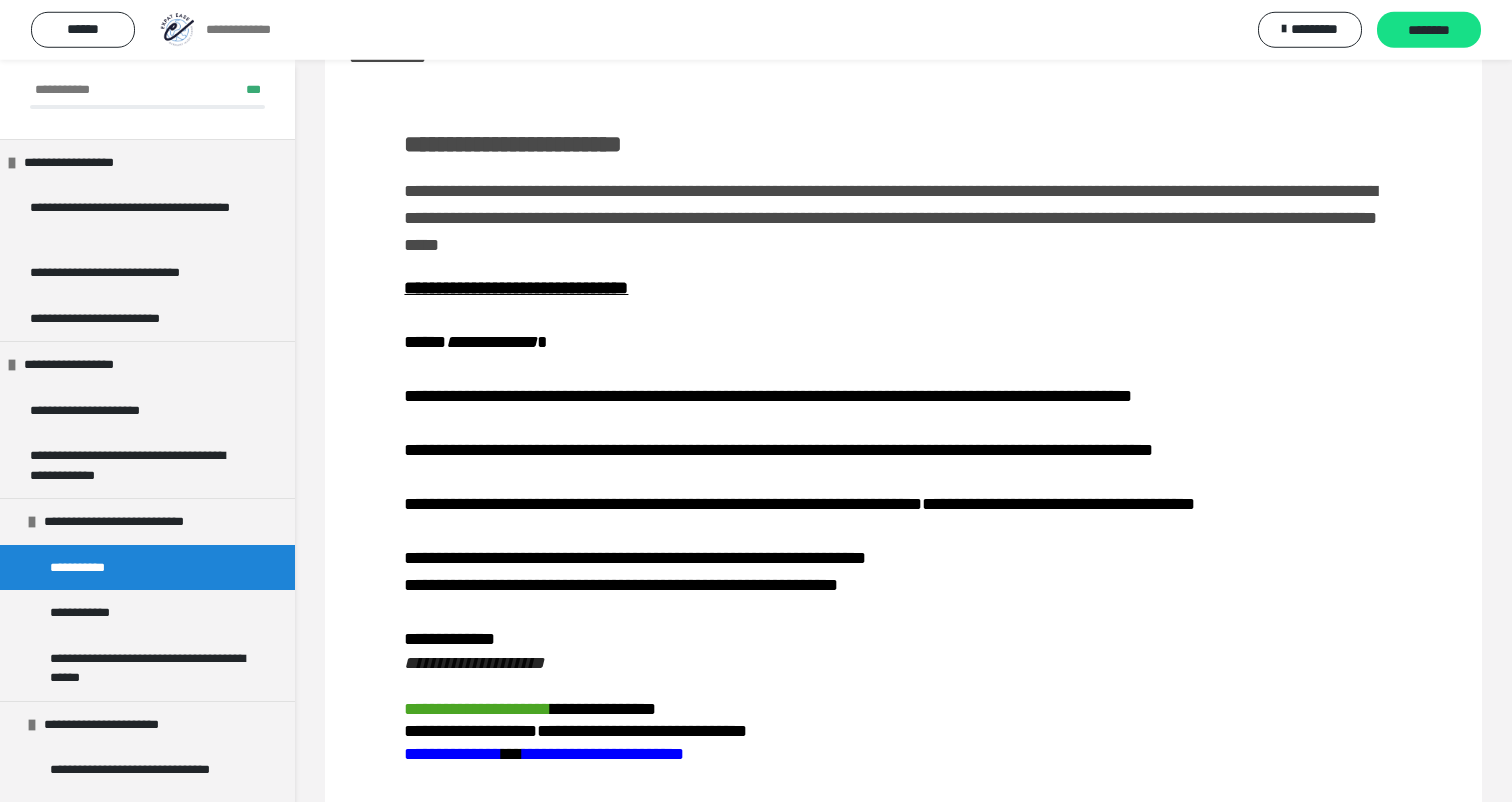 scroll, scrollTop: 0, scrollLeft: 0, axis: both 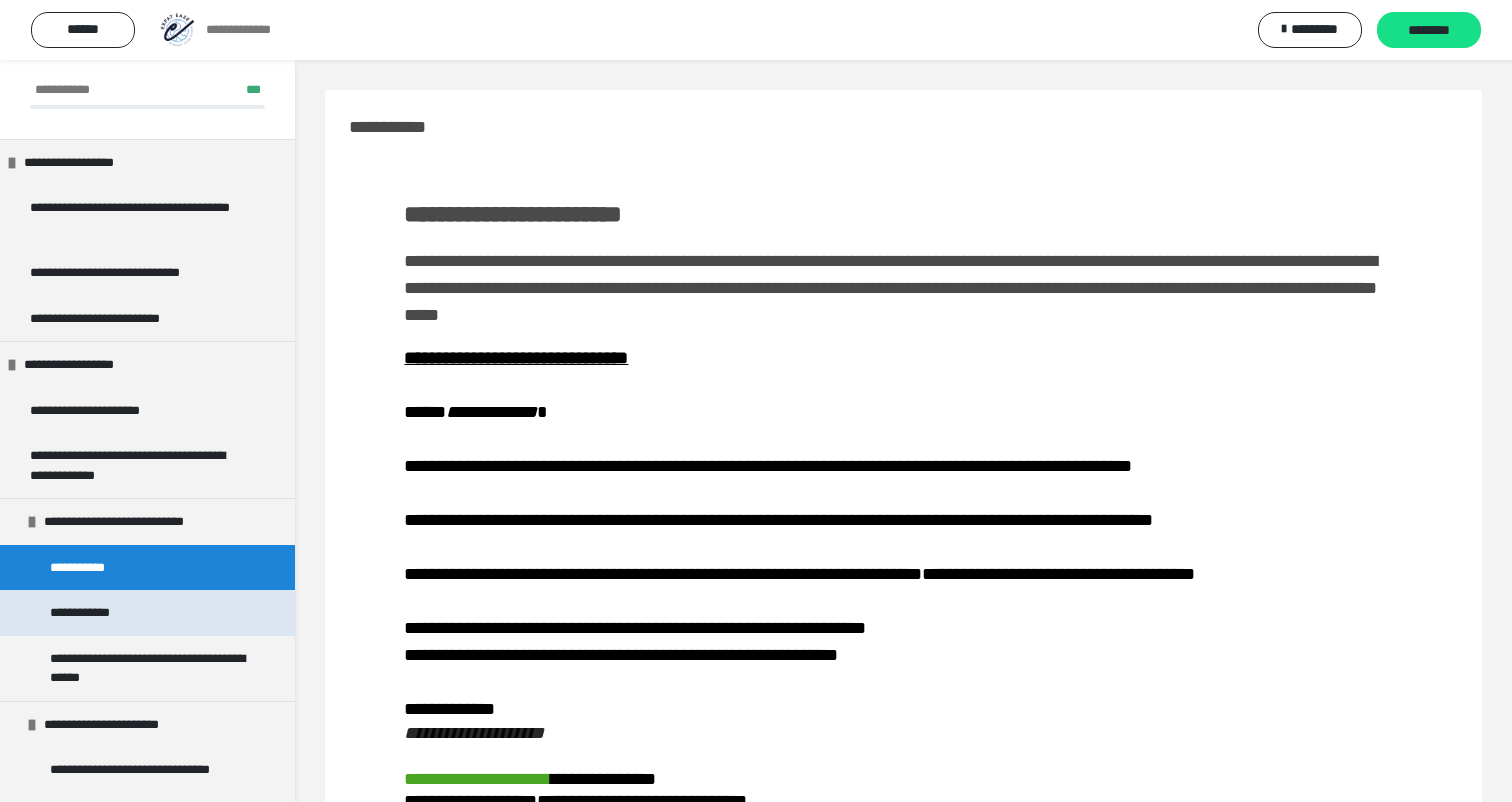 click on "**********" at bounding box center (99, 613) 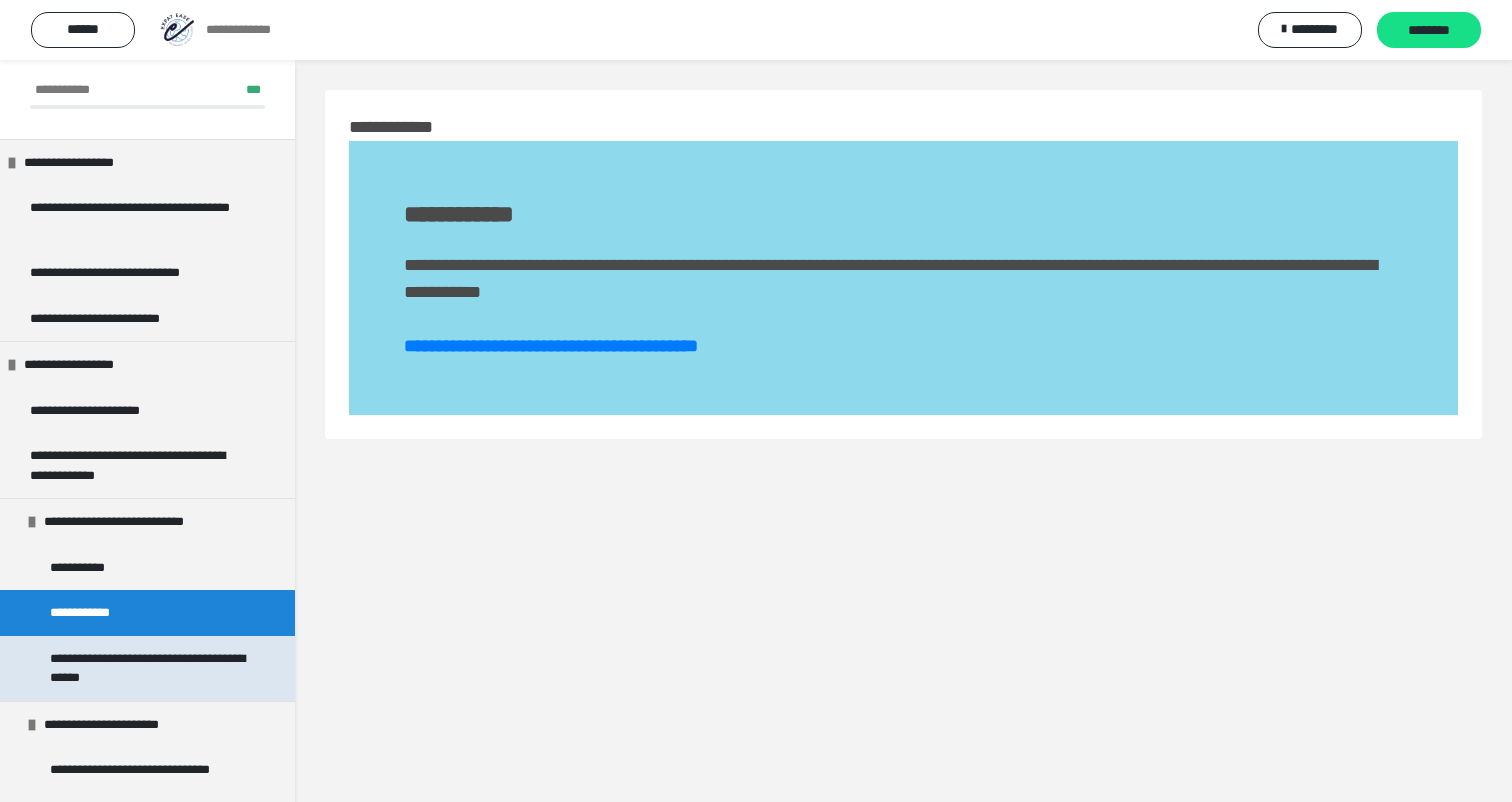 click on "**********" at bounding box center (149, 668) 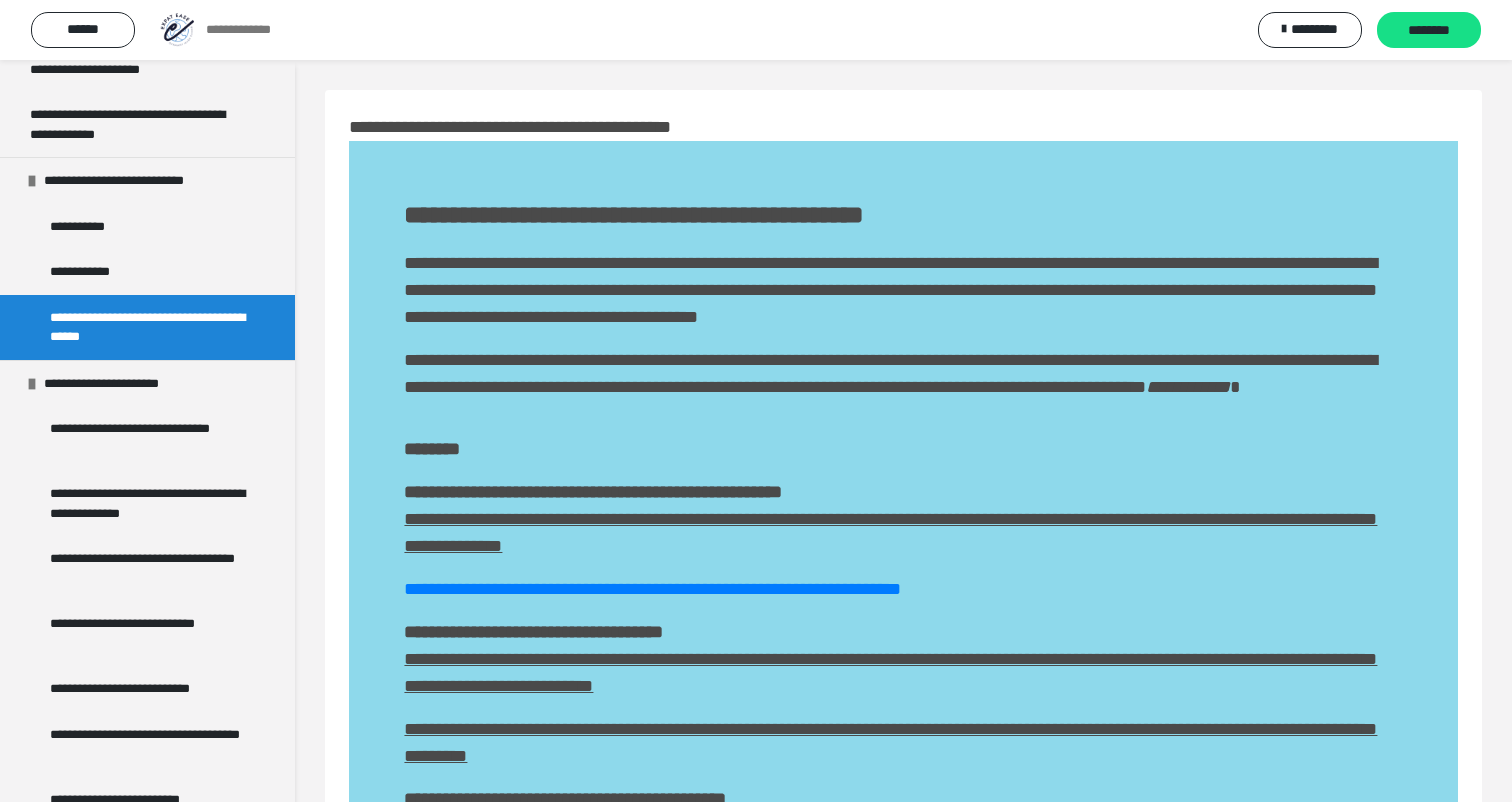 scroll, scrollTop: 413, scrollLeft: 0, axis: vertical 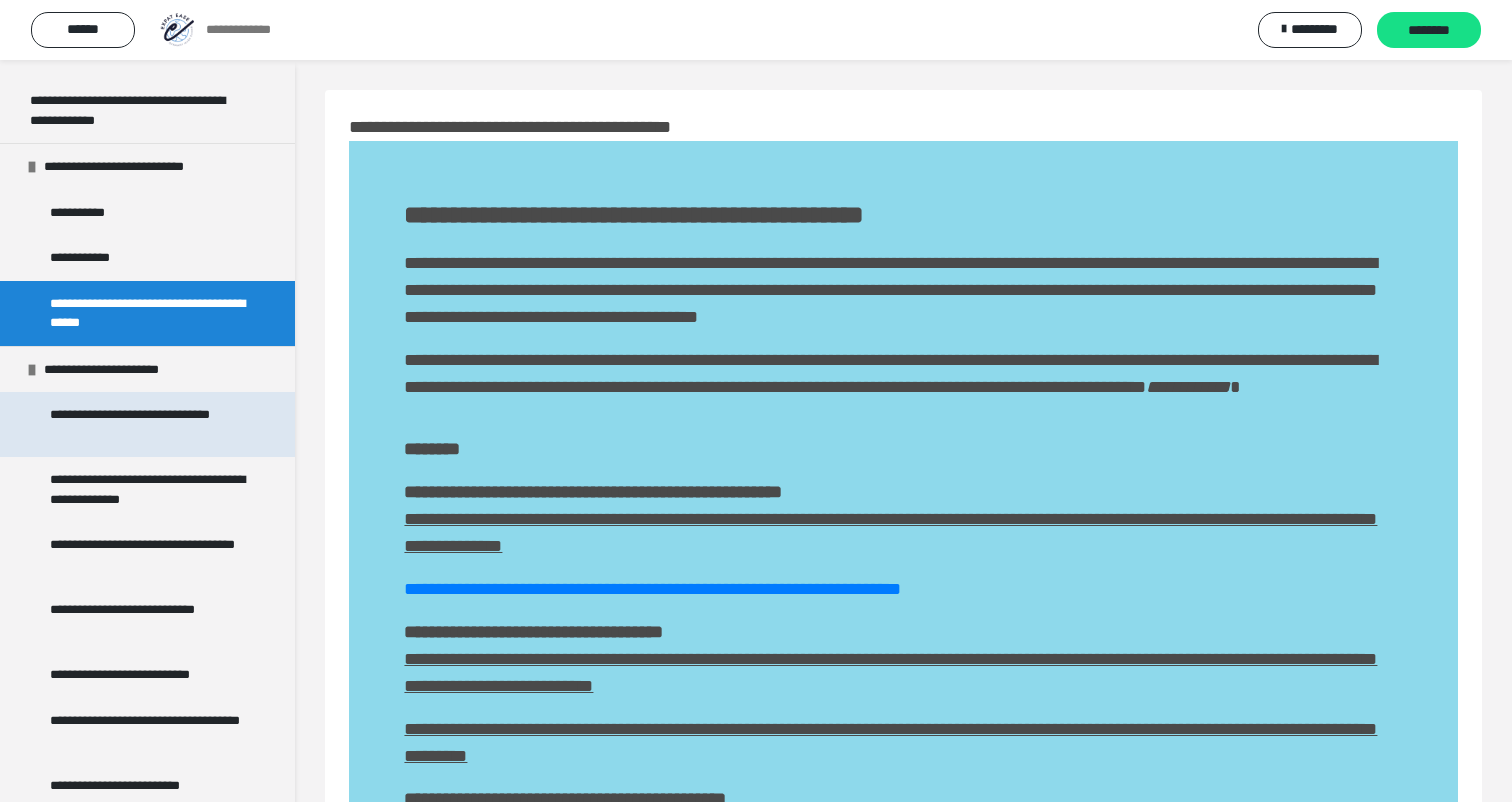 click on "**********" at bounding box center (149, 424) 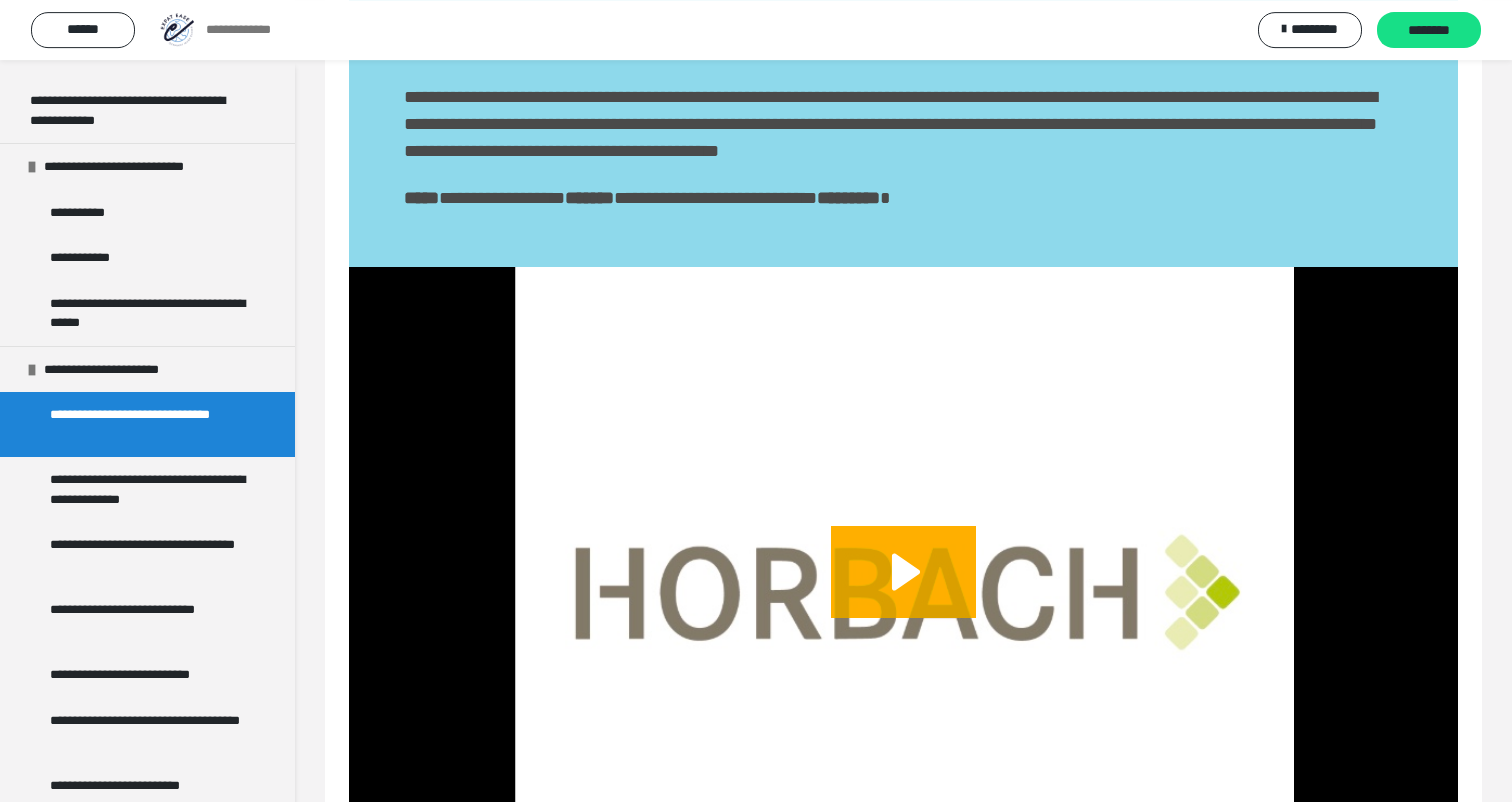 scroll, scrollTop: 0, scrollLeft: 0, axis: both 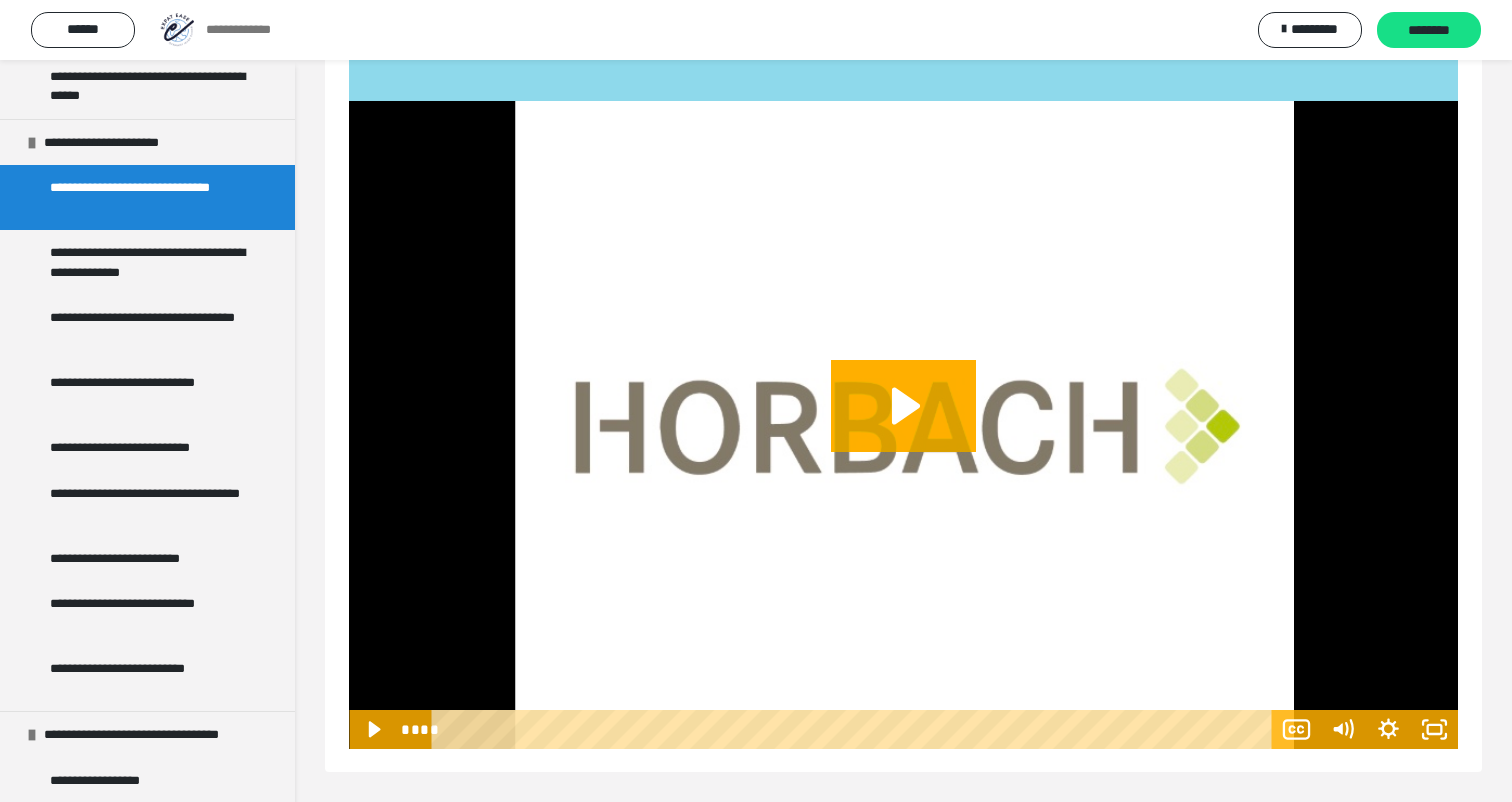 click 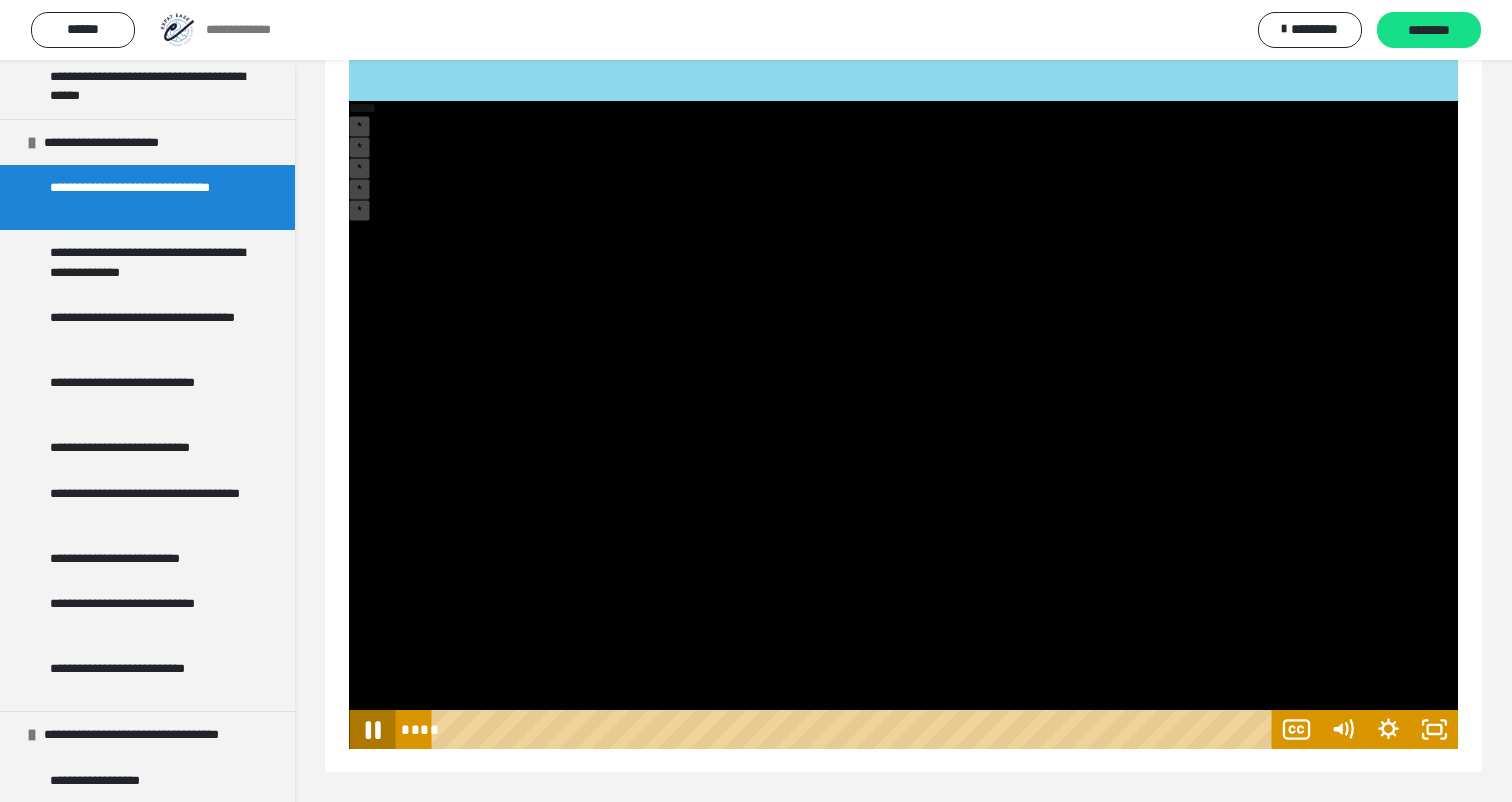 click 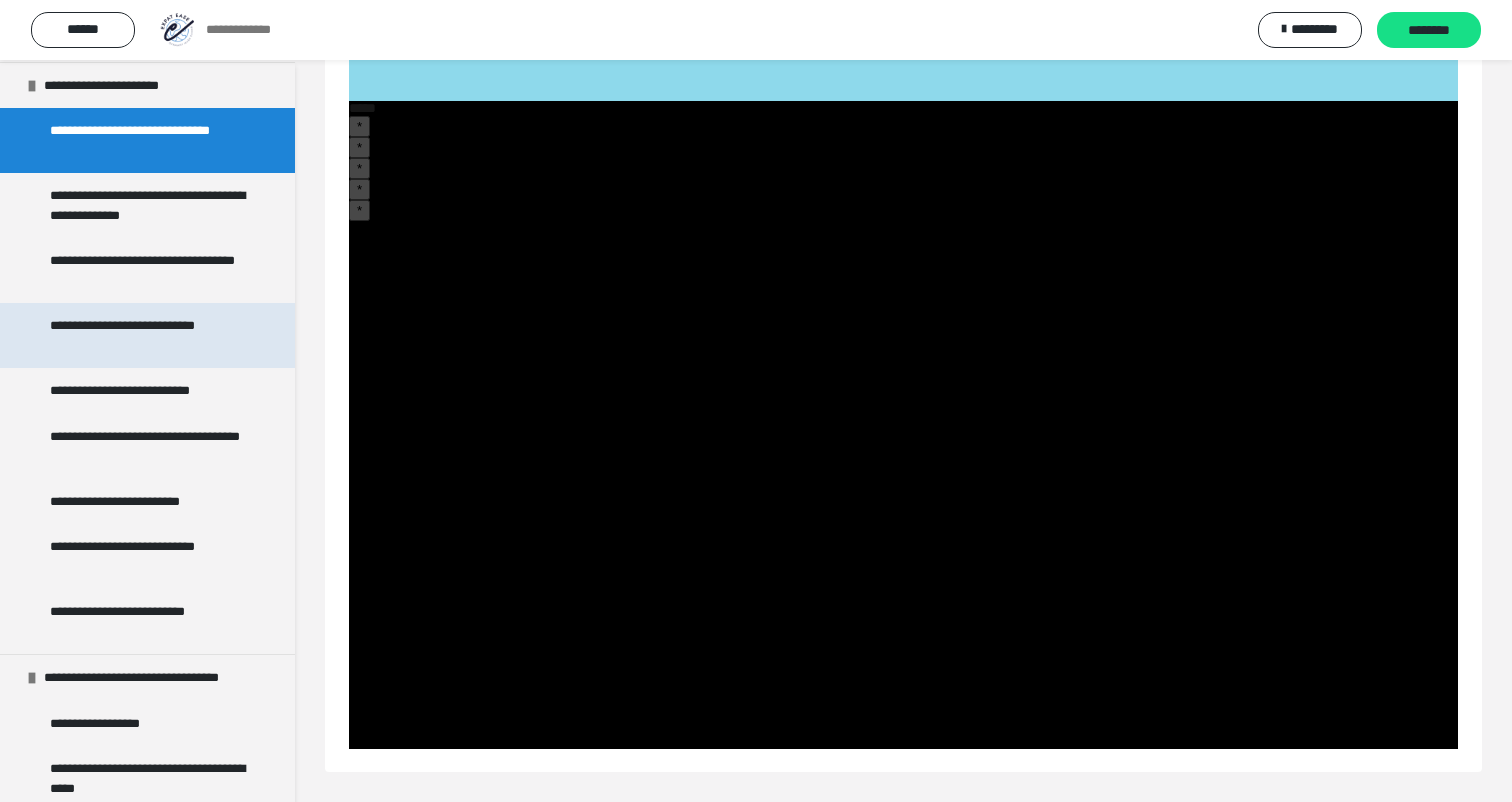 scroll, scrollTop: 695, scrollLeft: 0, axis: vertical 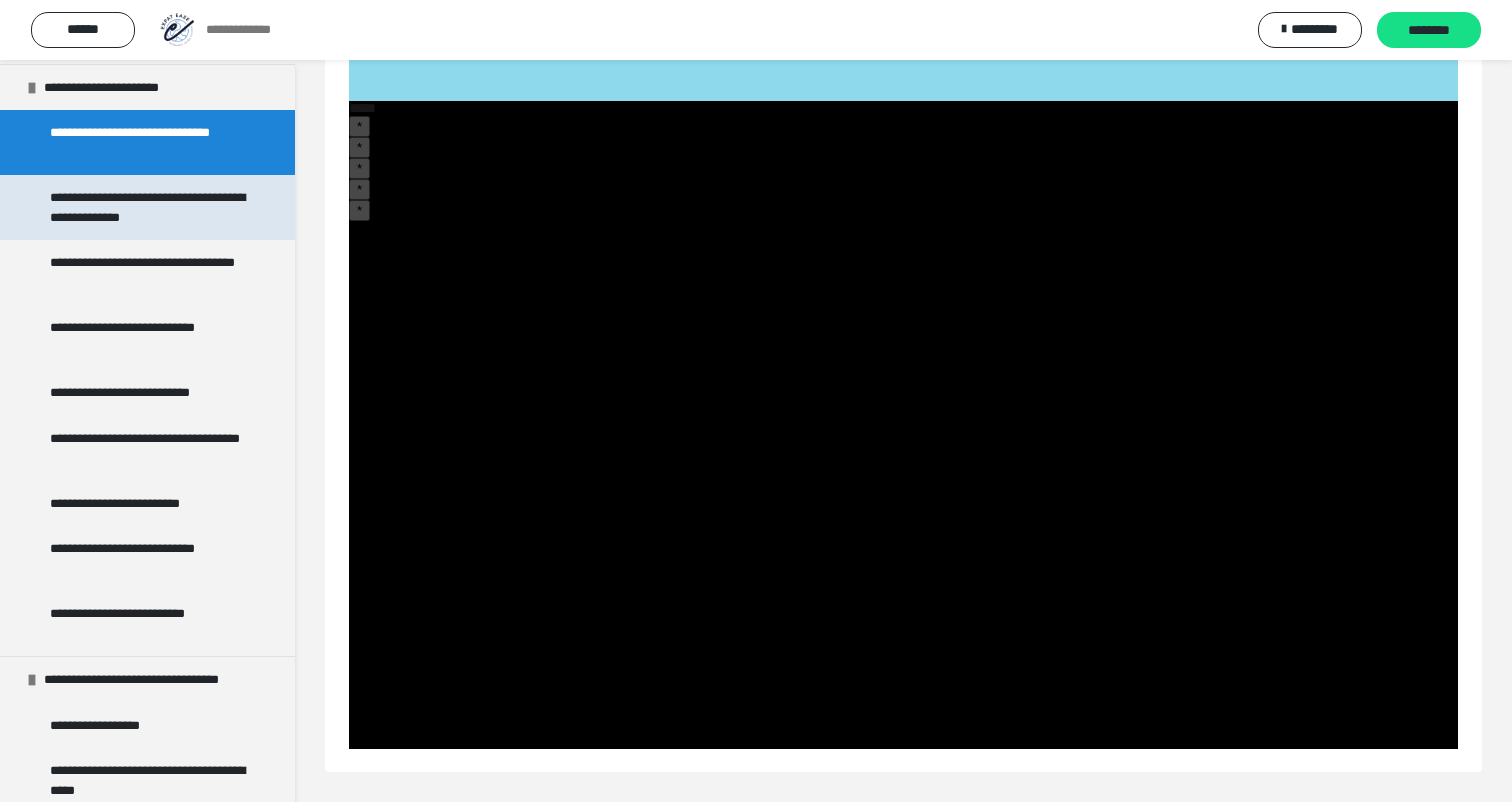 click on "**********" at bounding box center [149, 207] 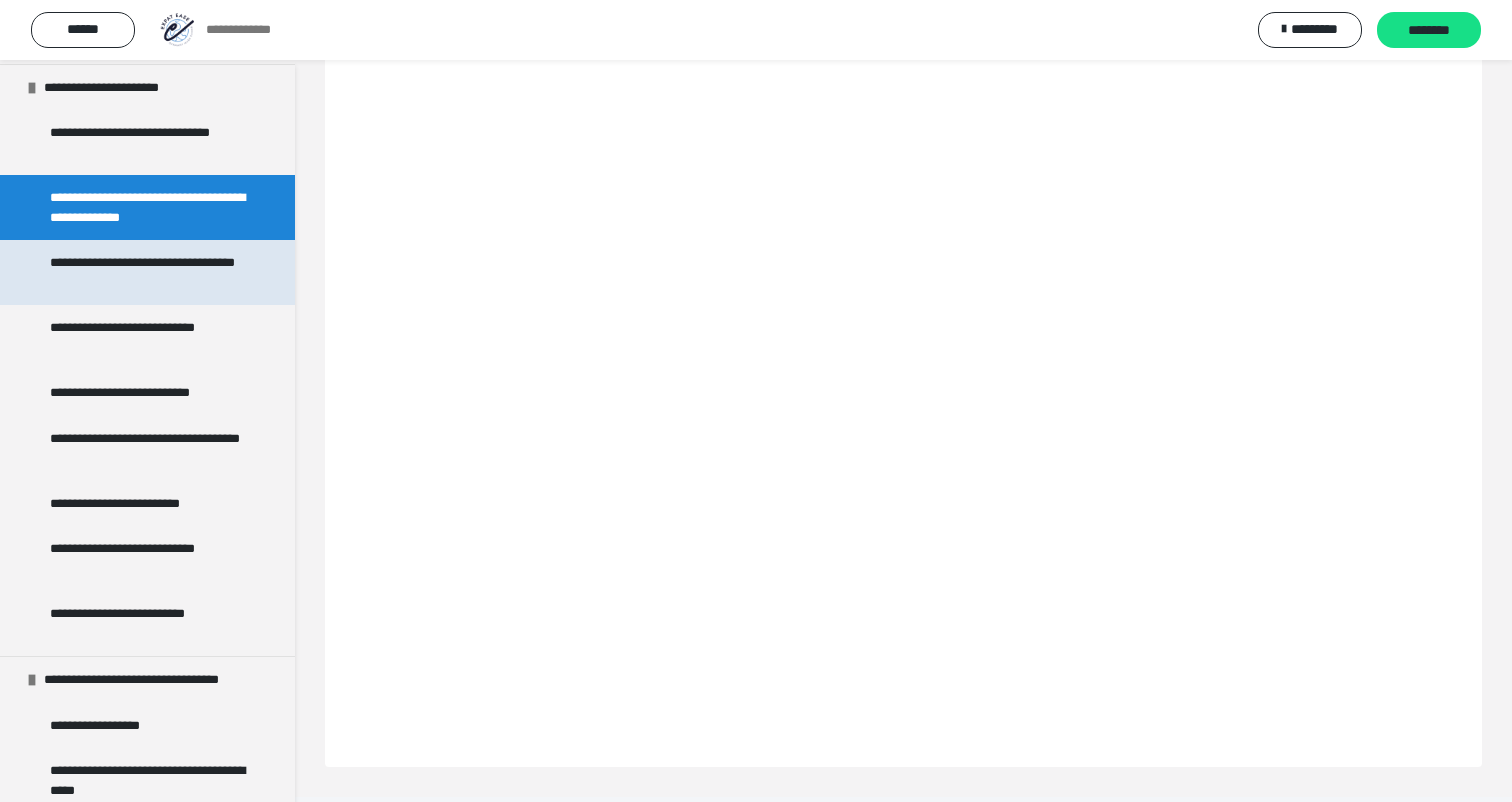 scroll, scrollTop: 60, scrollLeft: 0, axis: vertical 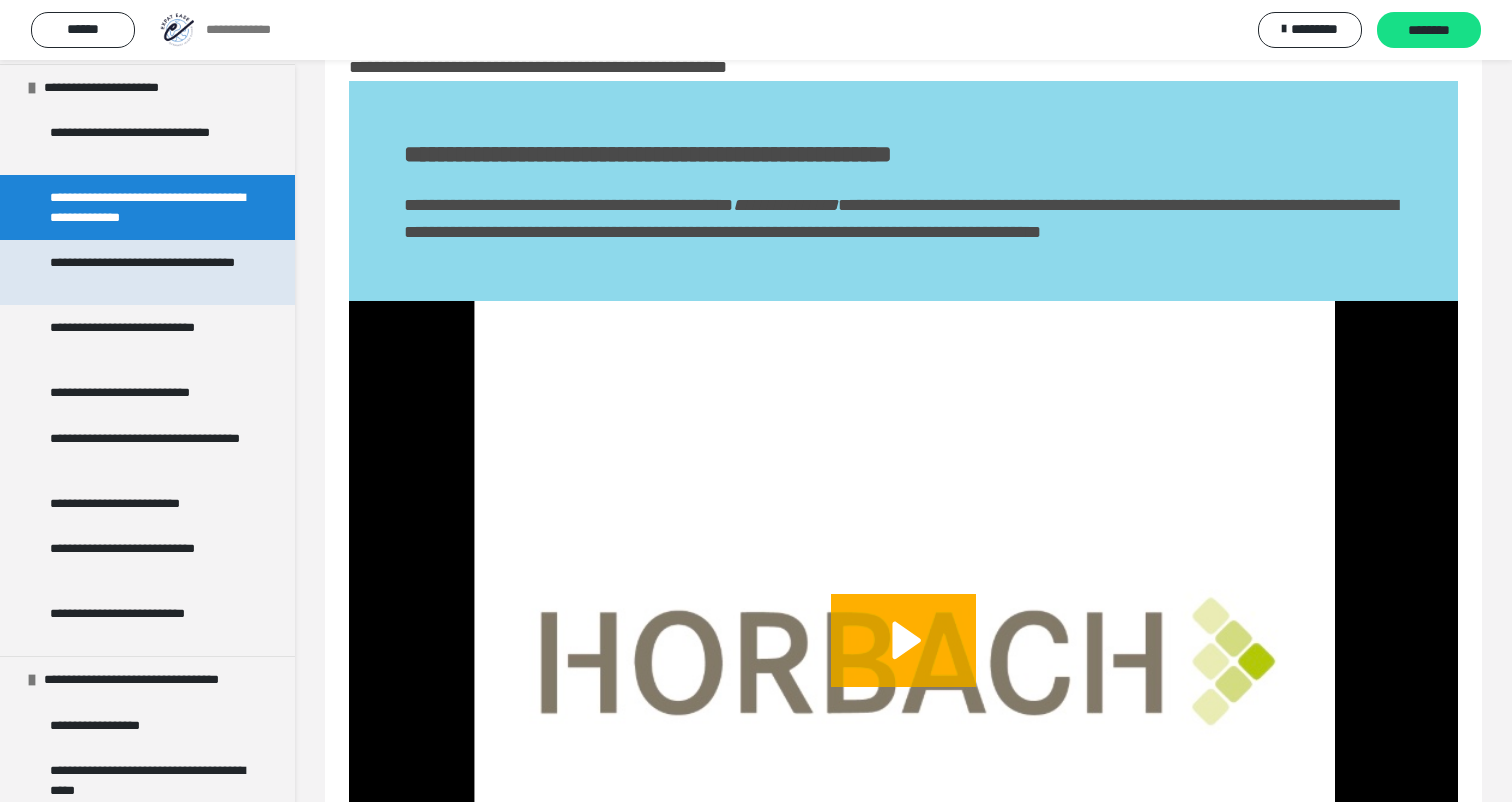 click on "**********" at bounding box center (149, 272) 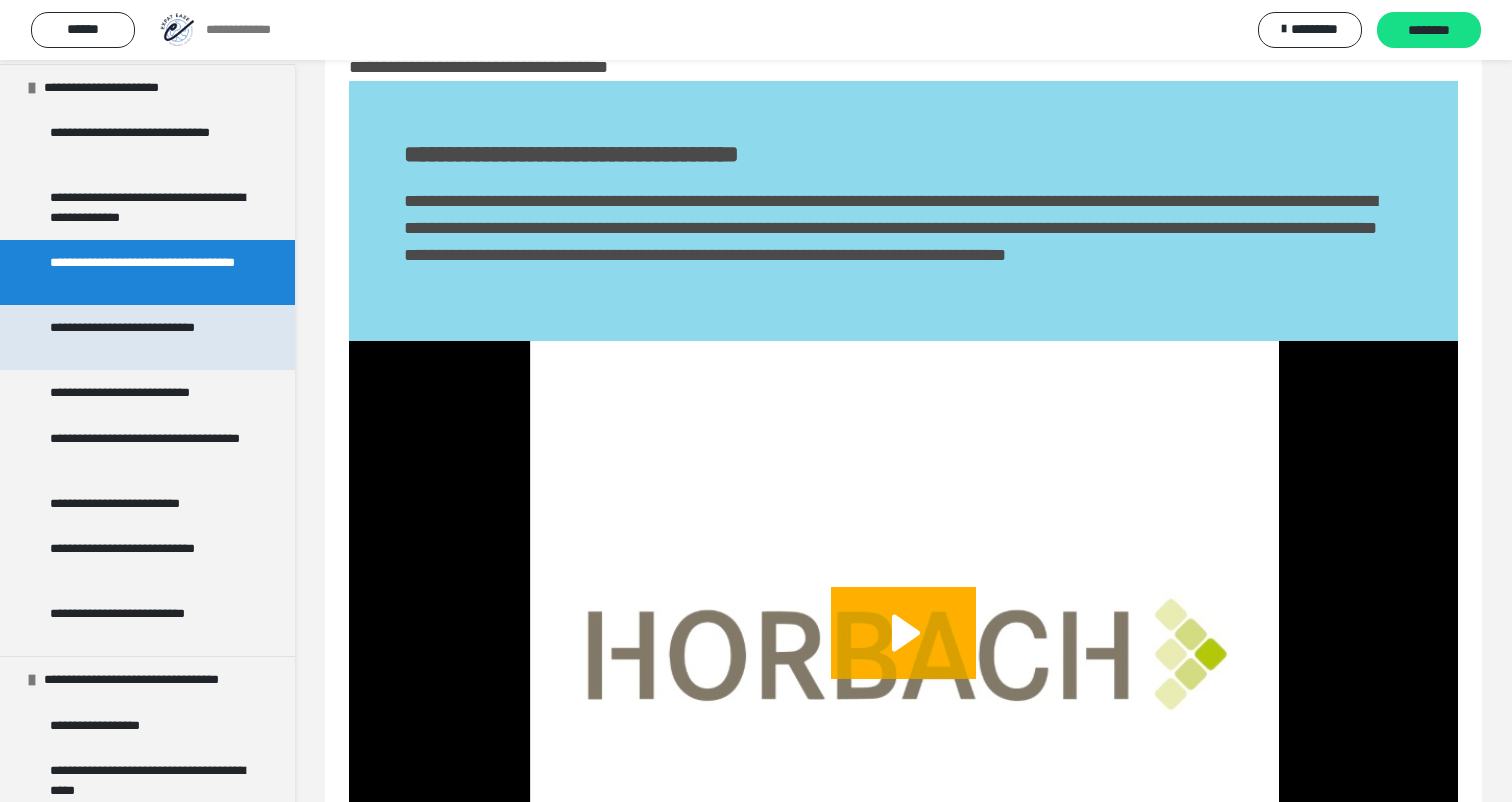 click on "**********" at bounding box center (149, 337) 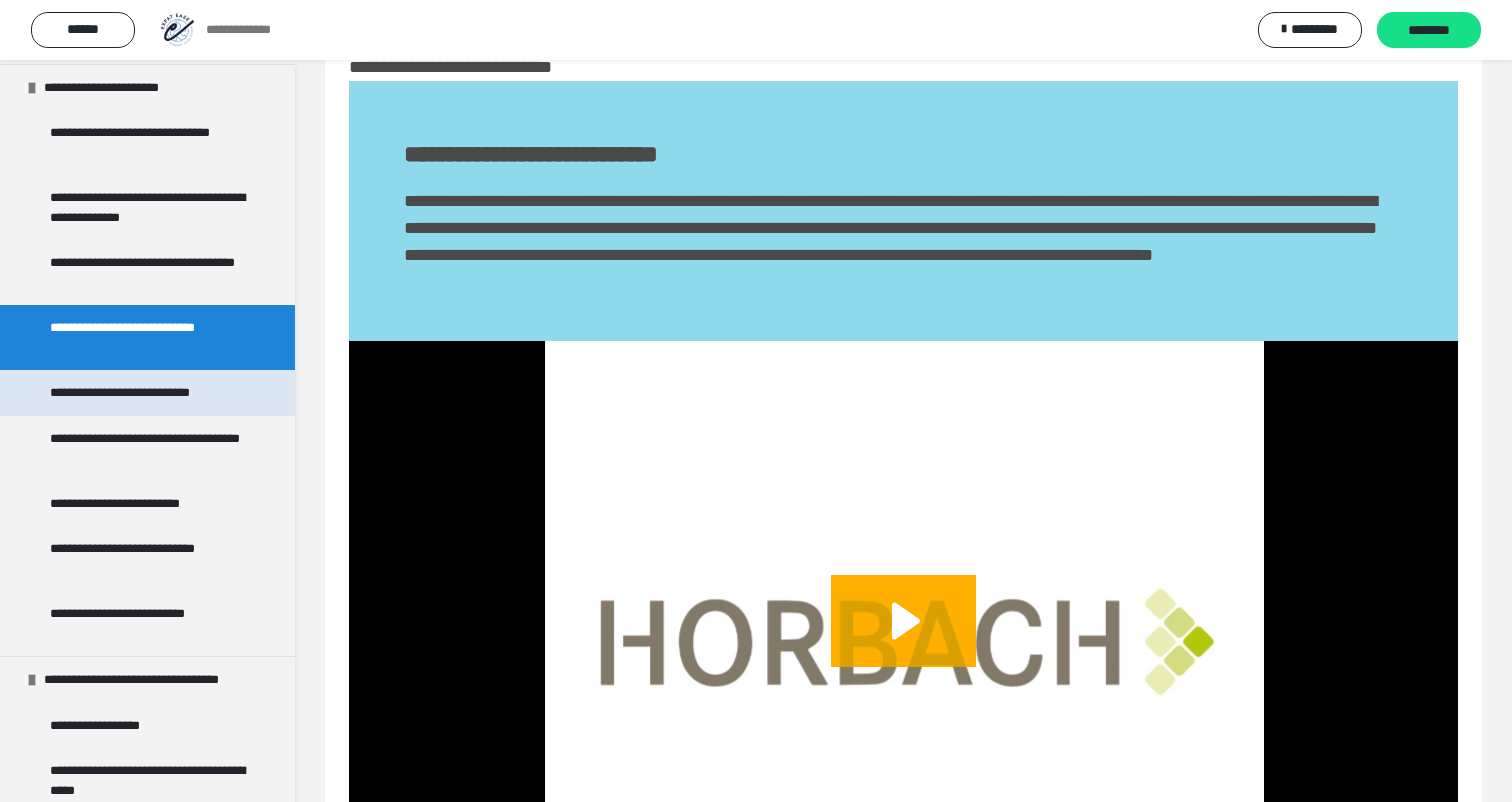 click on "**********" at bounding box center (149, 393) 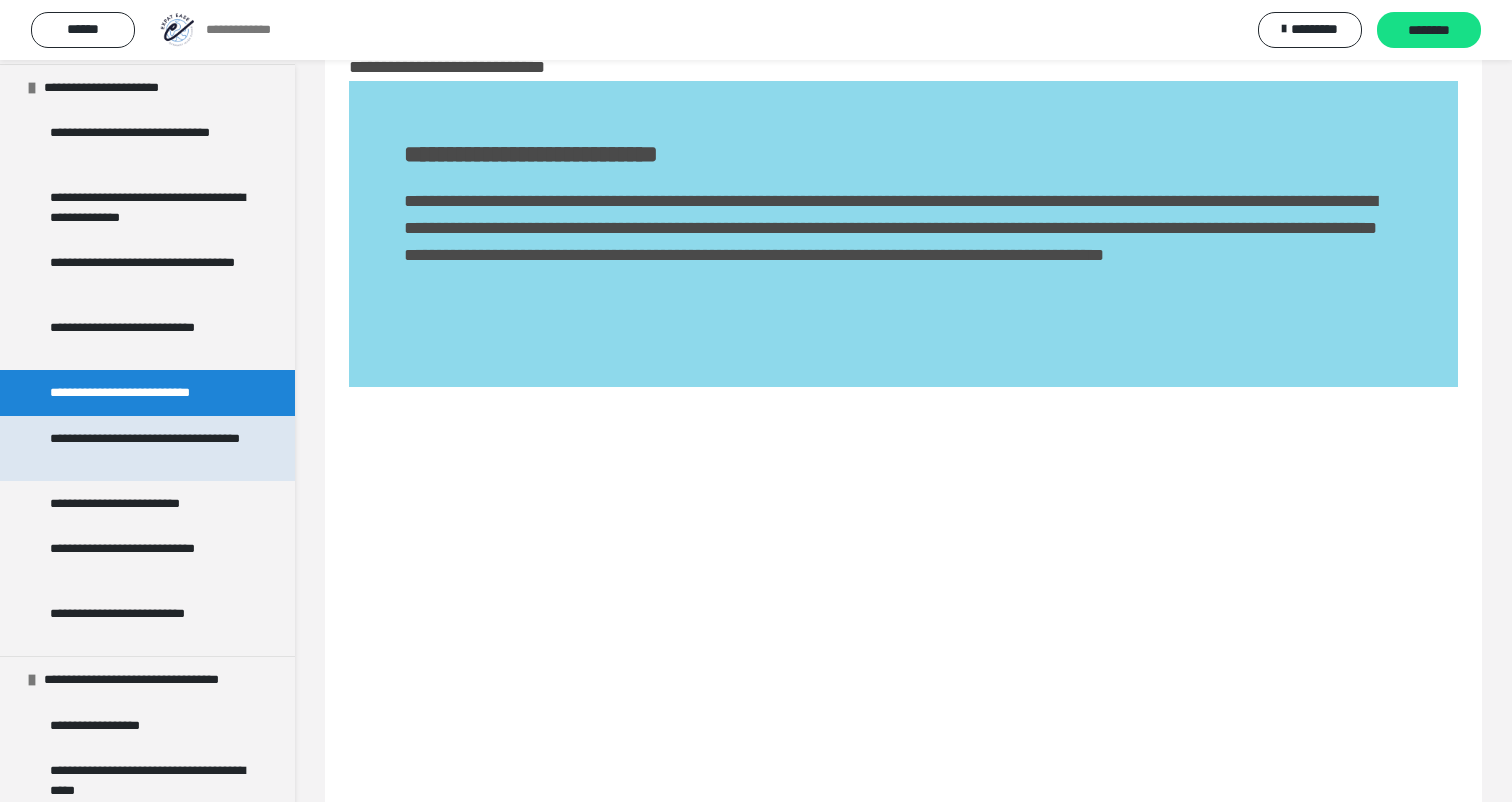 click on "**********" at bounding box center (149, 448) 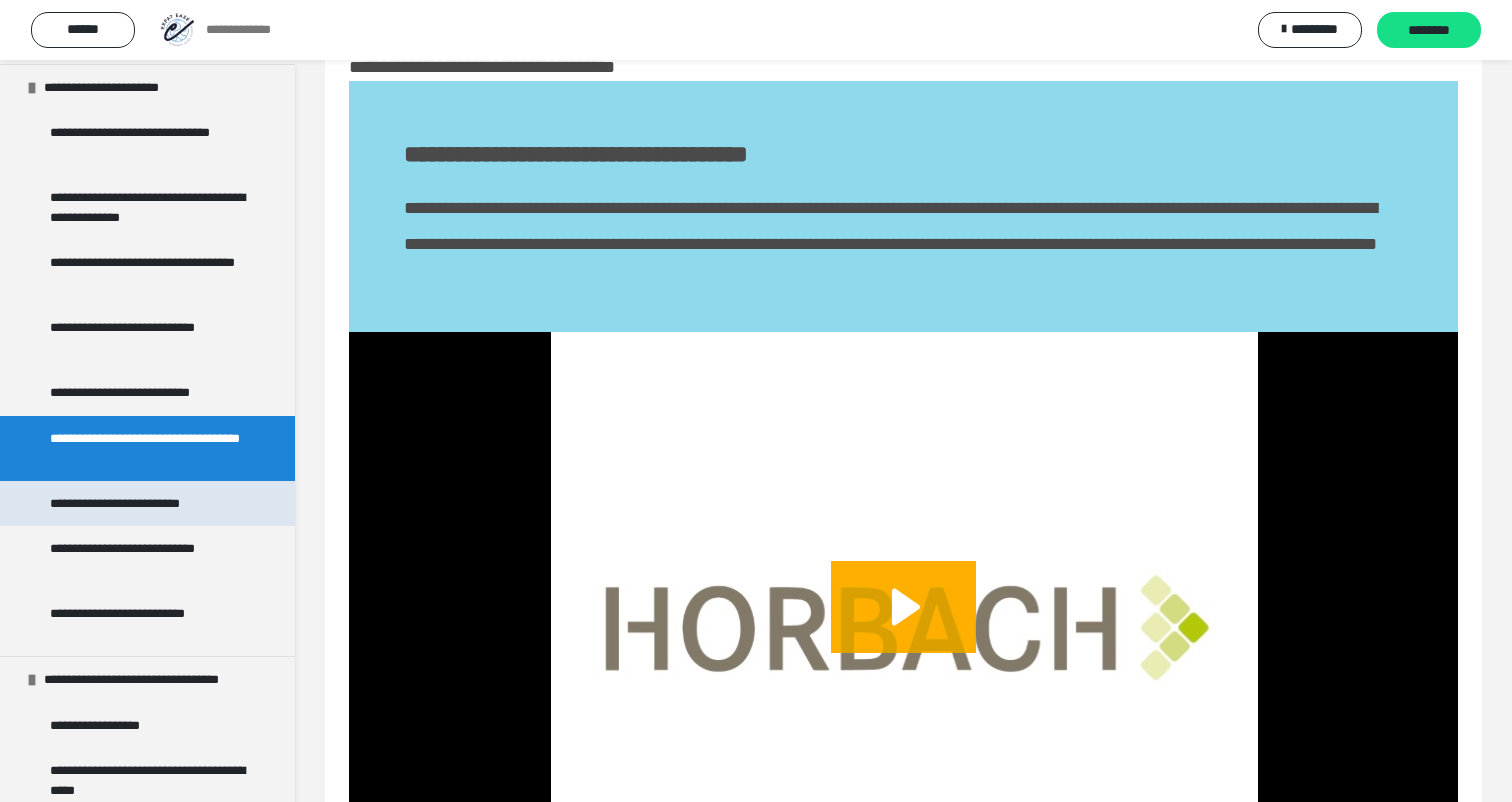 click on "**********" at bounding box center (147, 504) 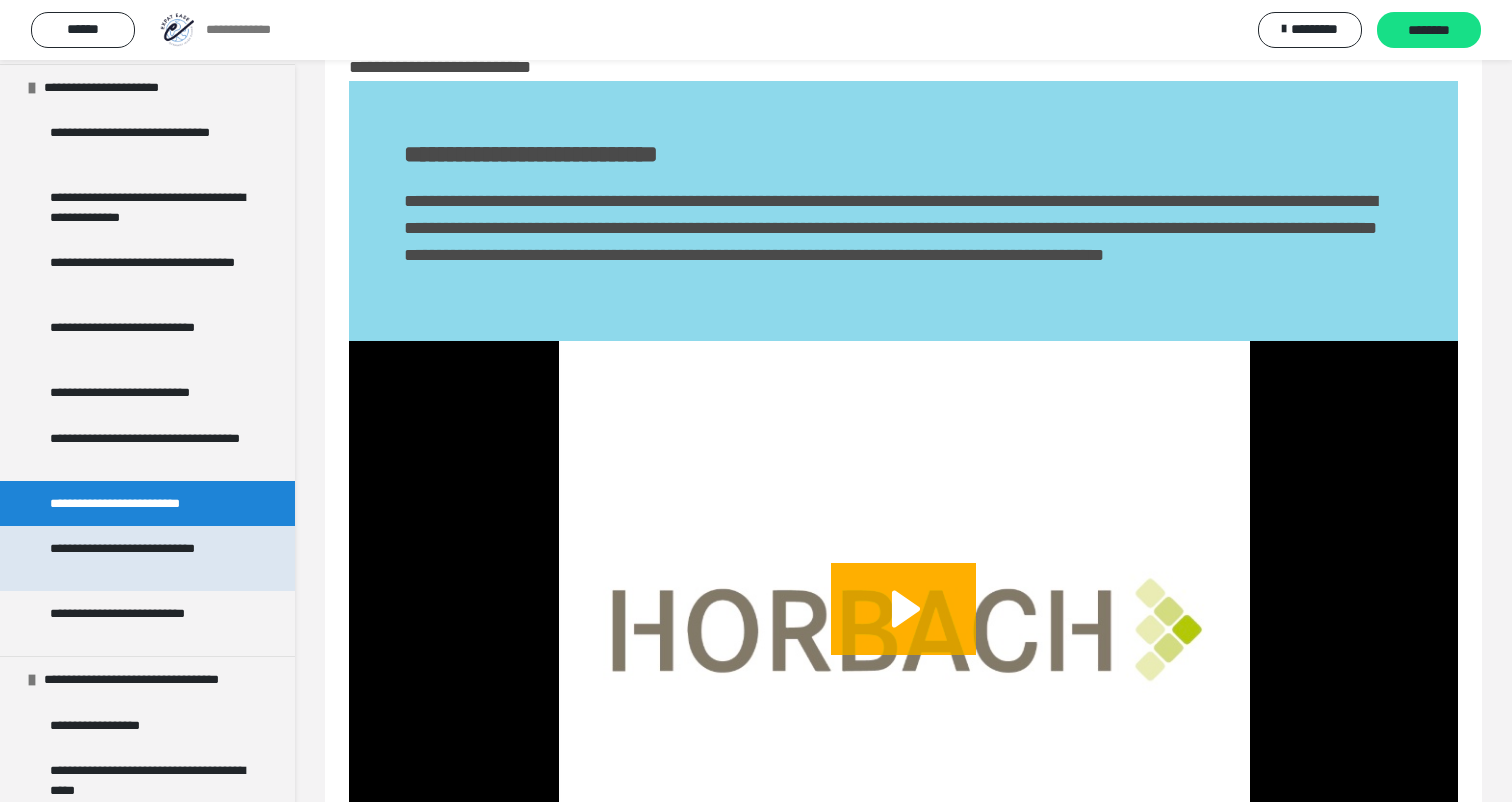 click on "**********" at bounding box center [147, 558] 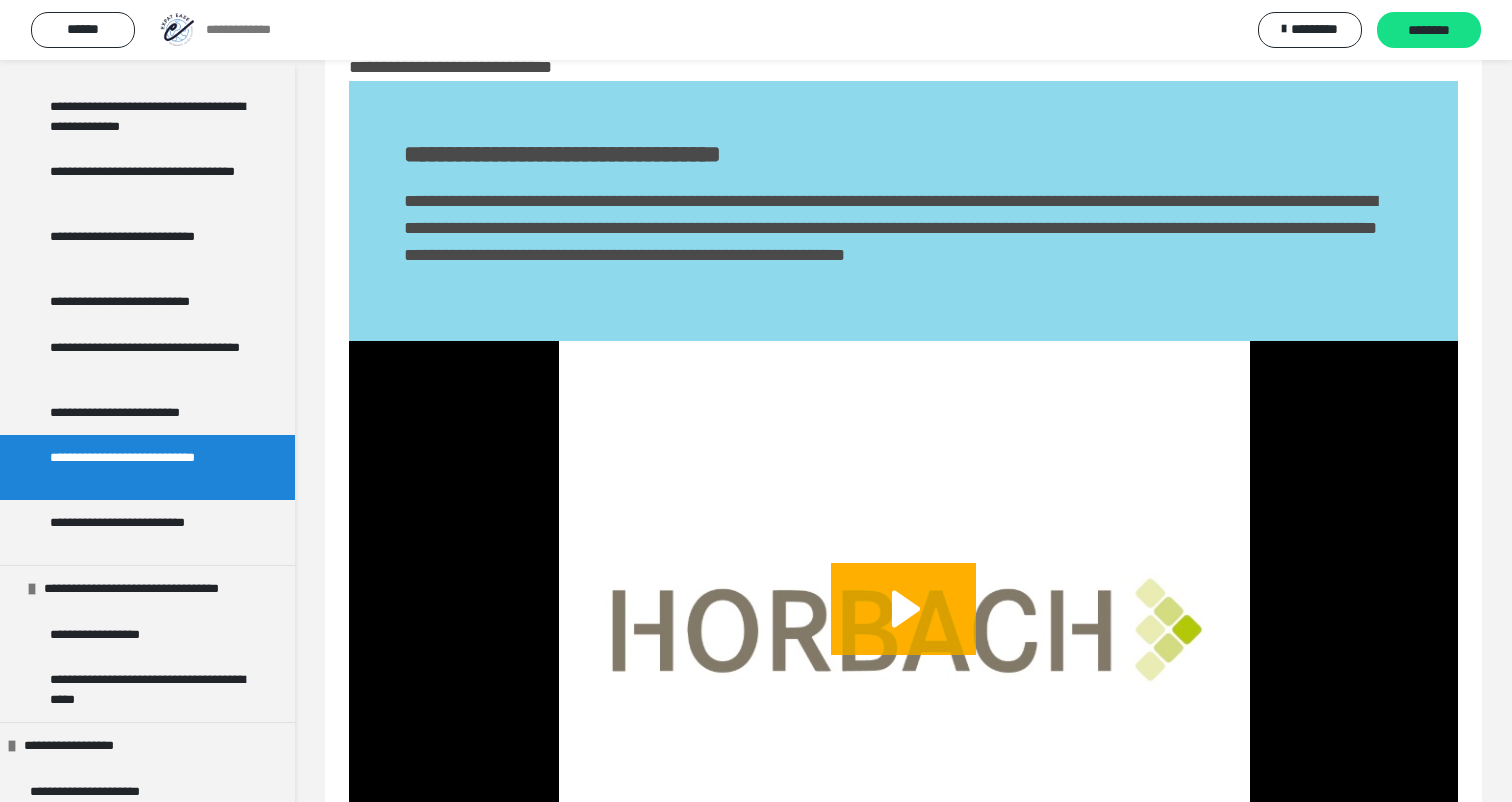 click on "**********" at bounding box center (149, 532) 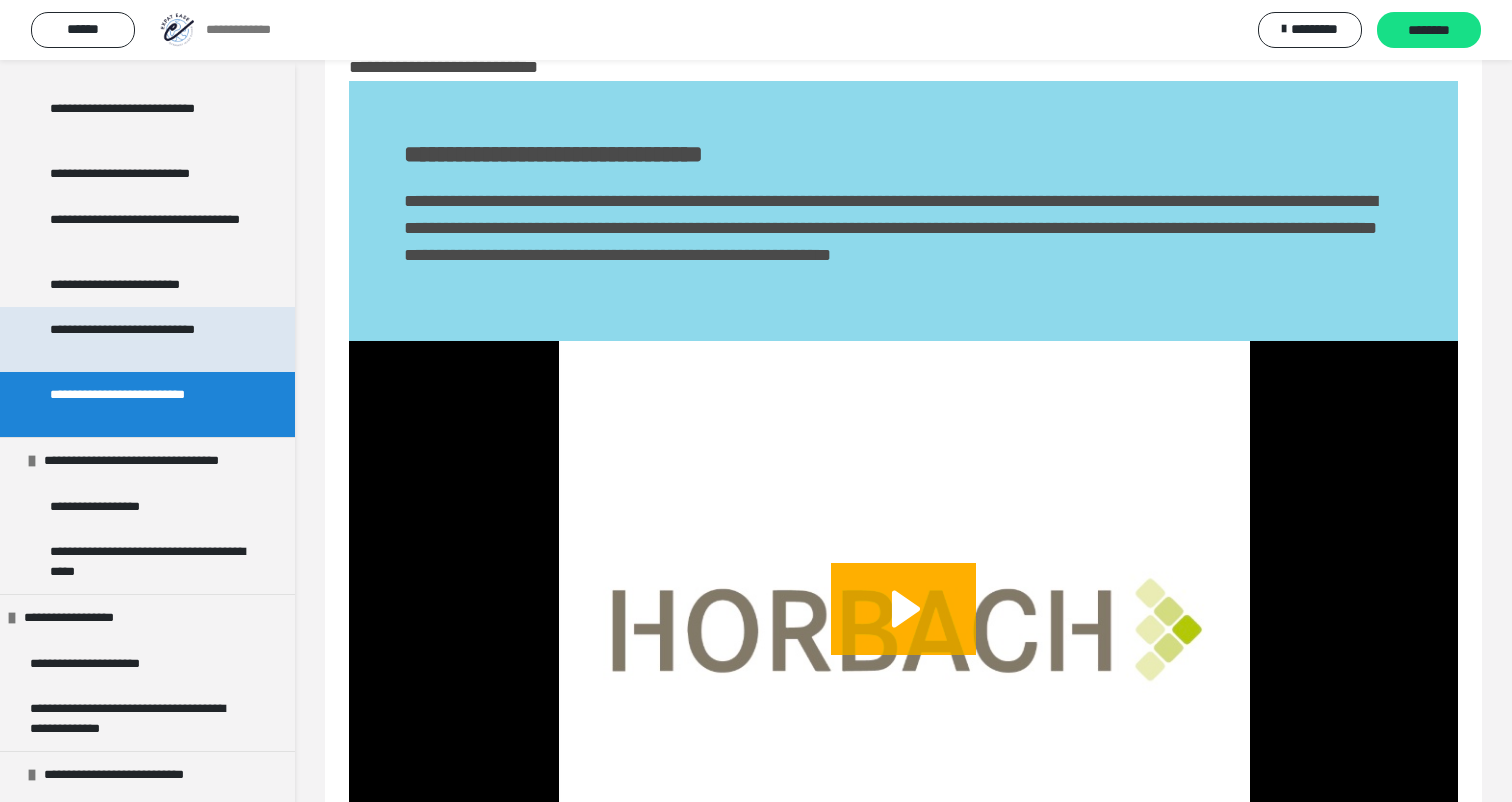 scroll, scrollTop: 916, scrollLeft: 0, axis: vertical 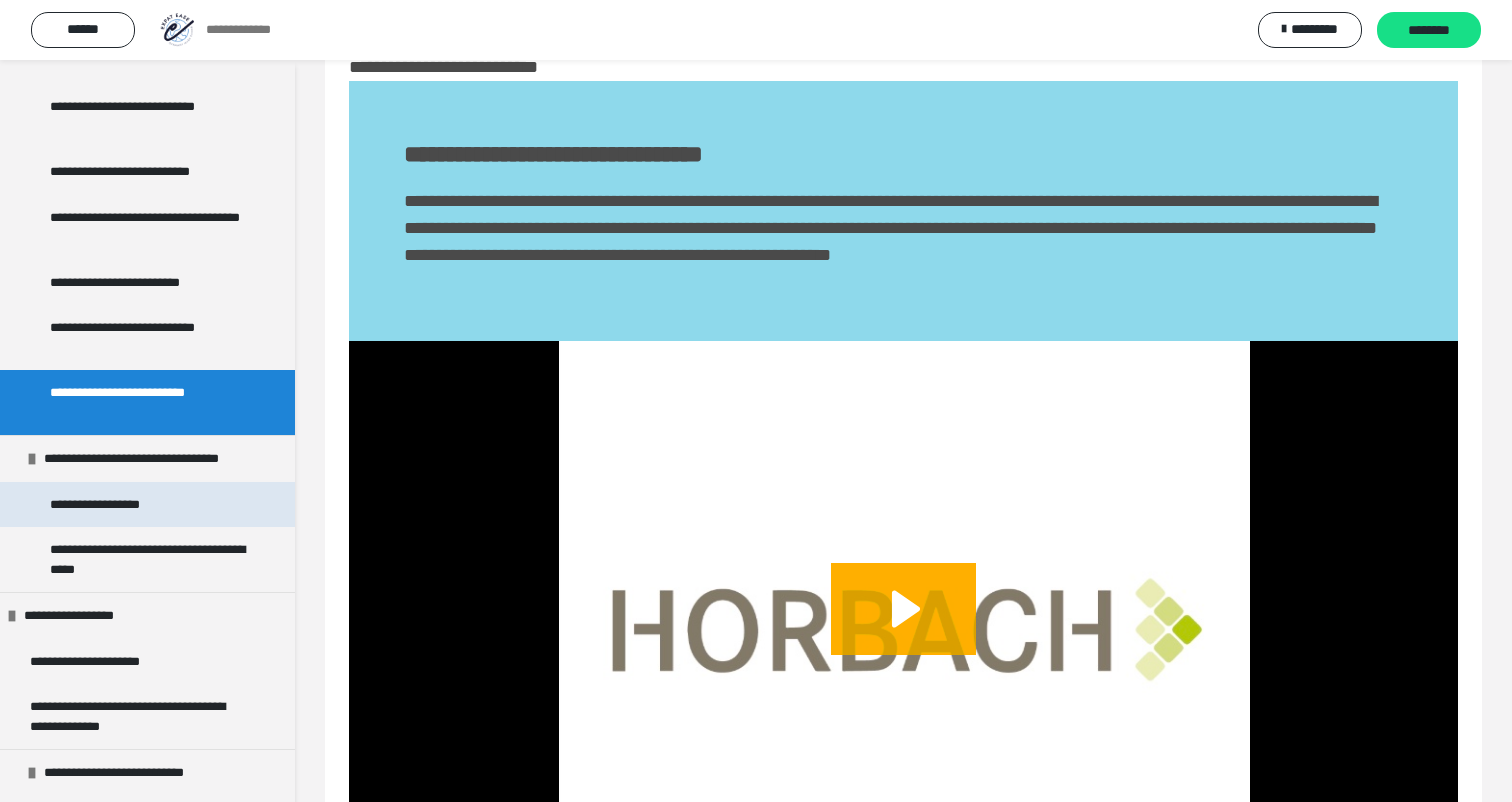 click on "**********" at bounding box center (107, 505) 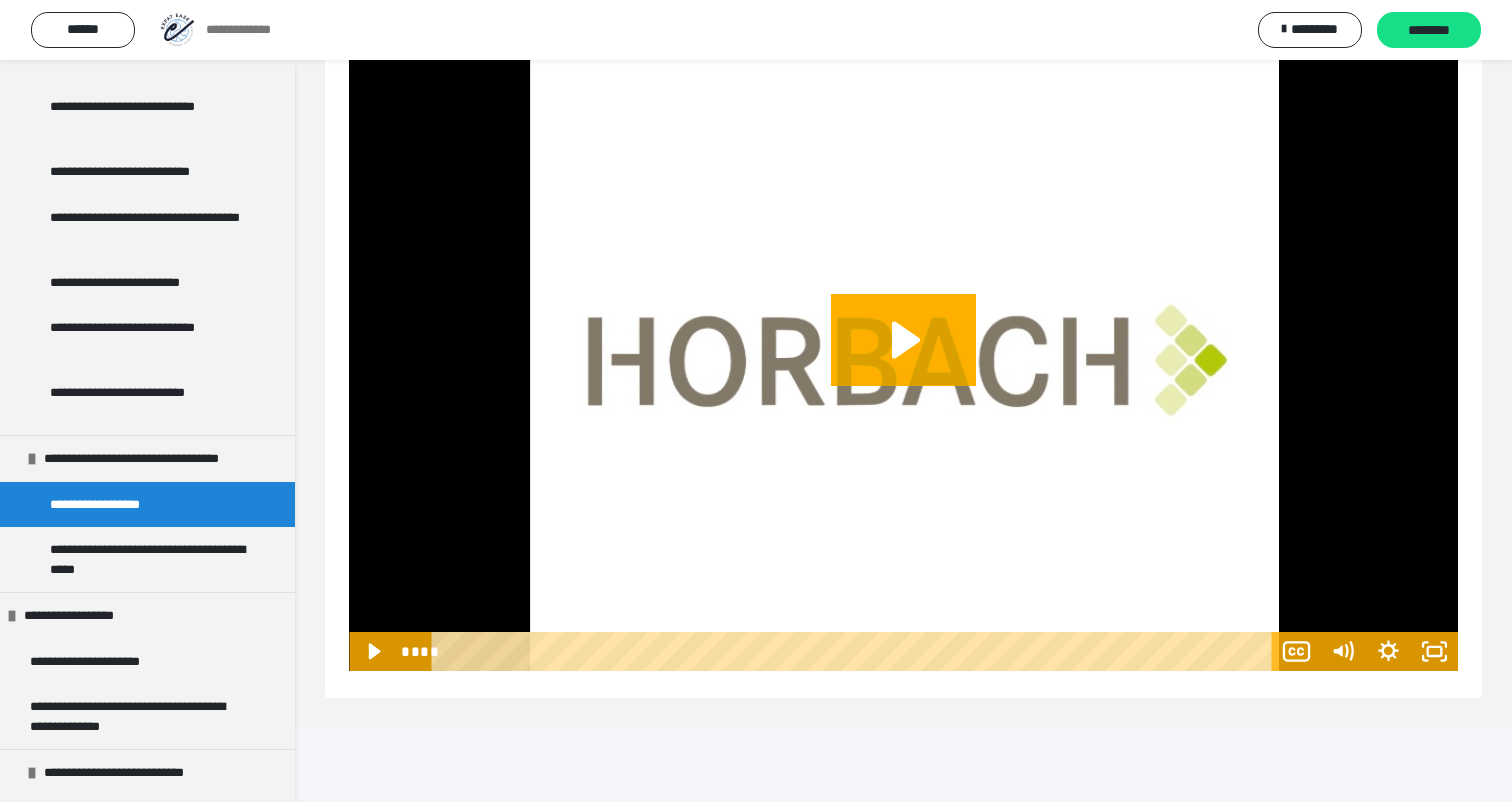 scroll, scrollTop: 911, scrollLeft: 0, axis: vertical 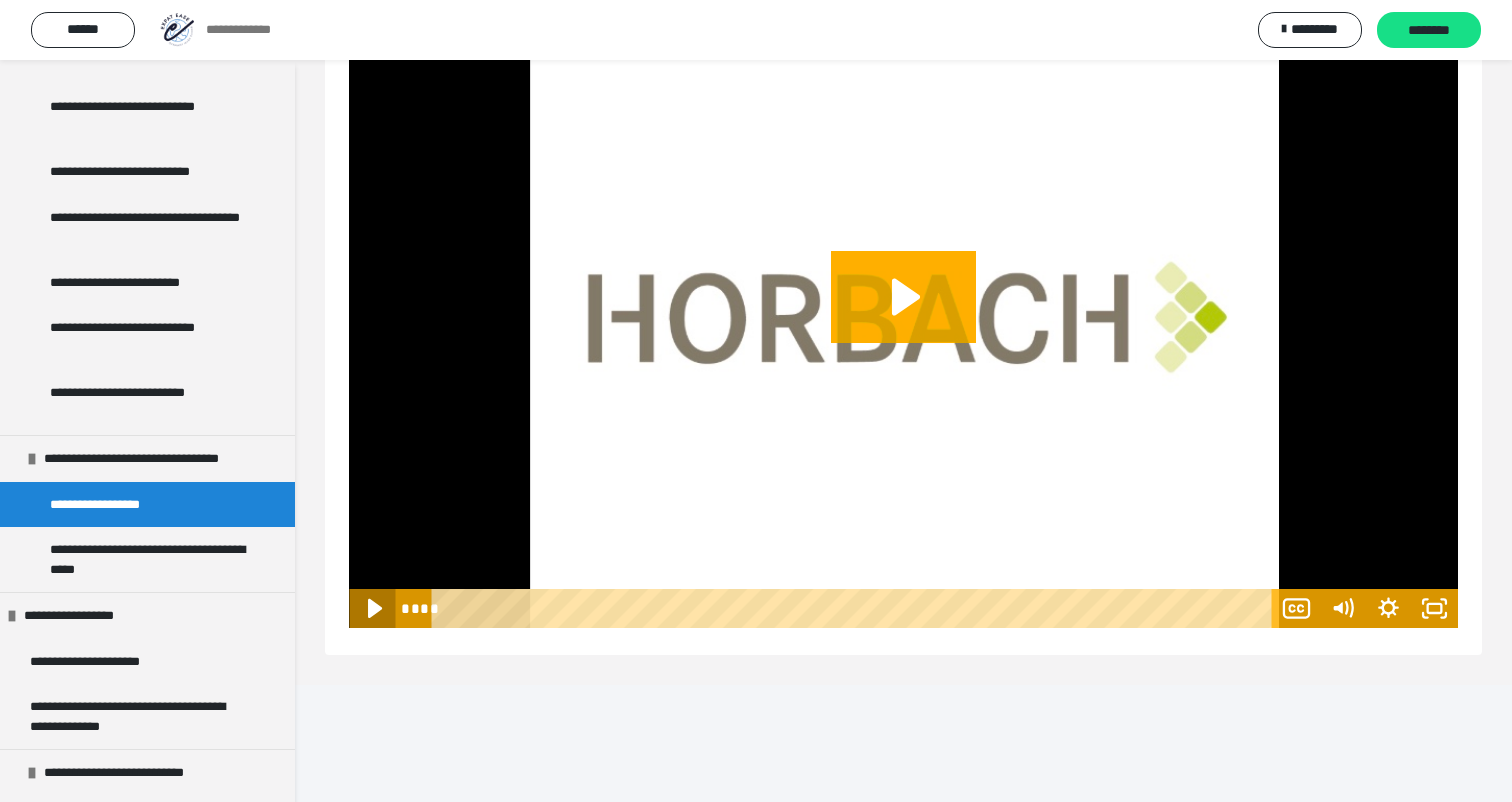 click 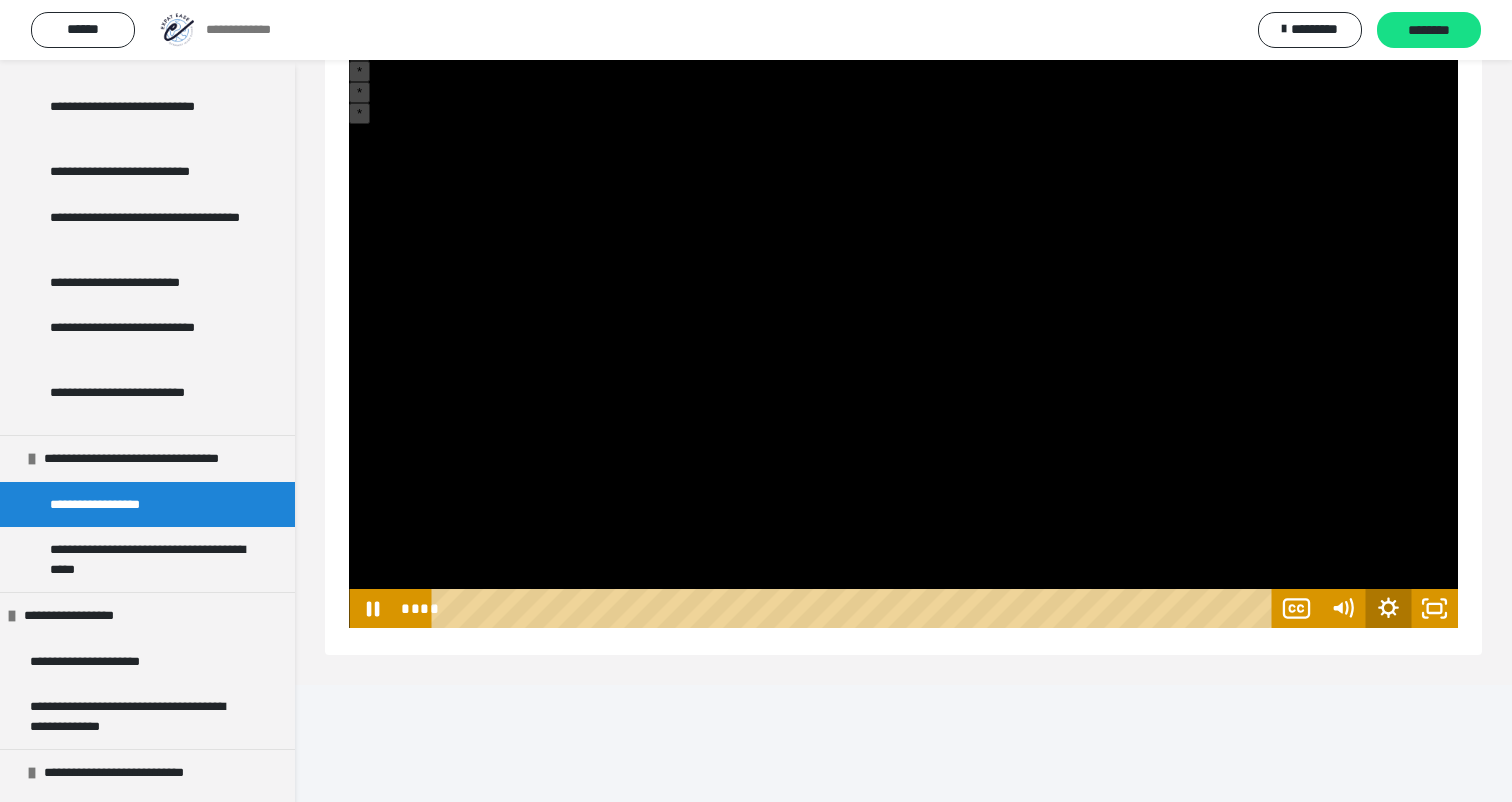 click 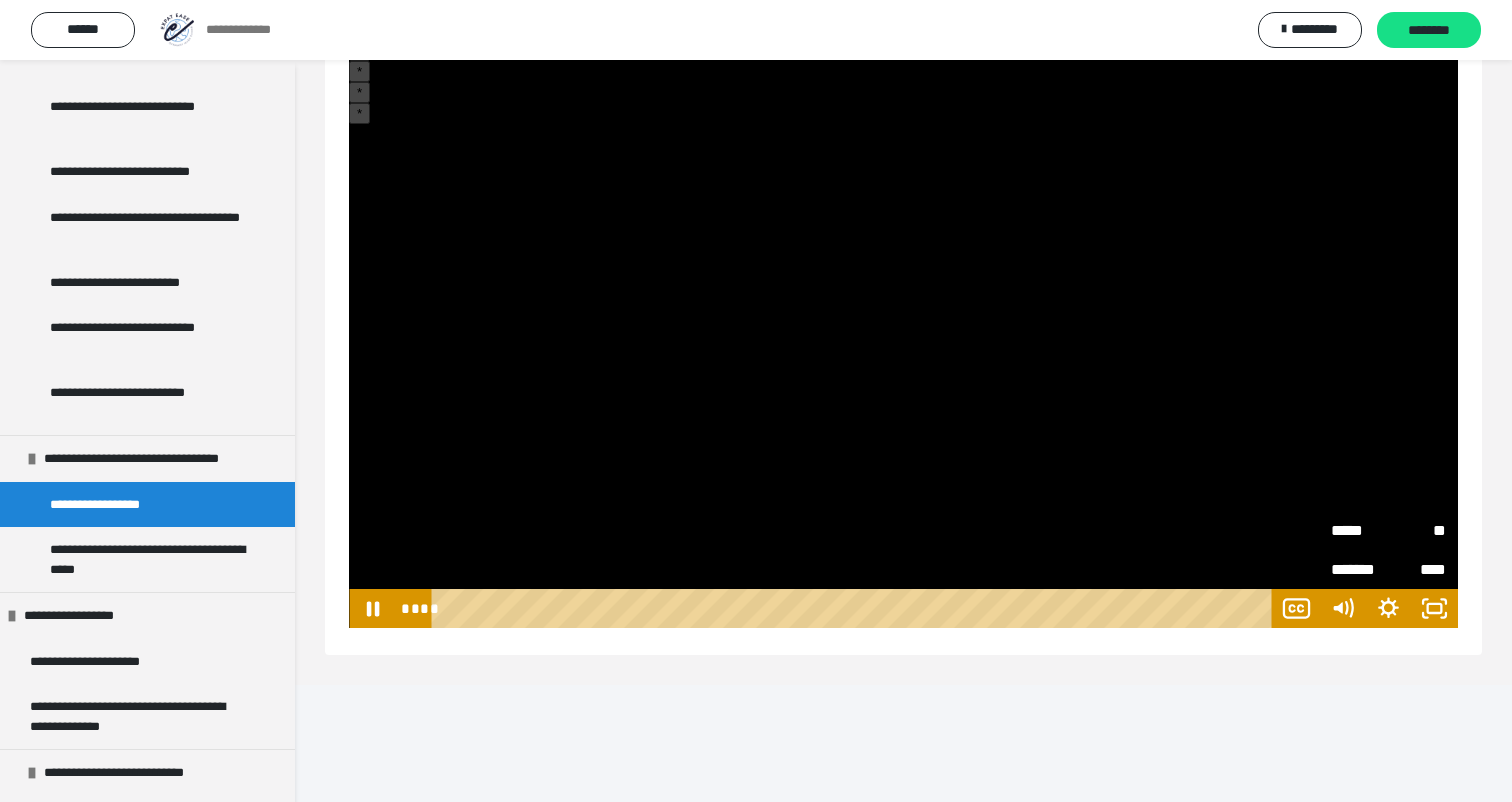 click on "*****" at bounding box center [1360, 530] 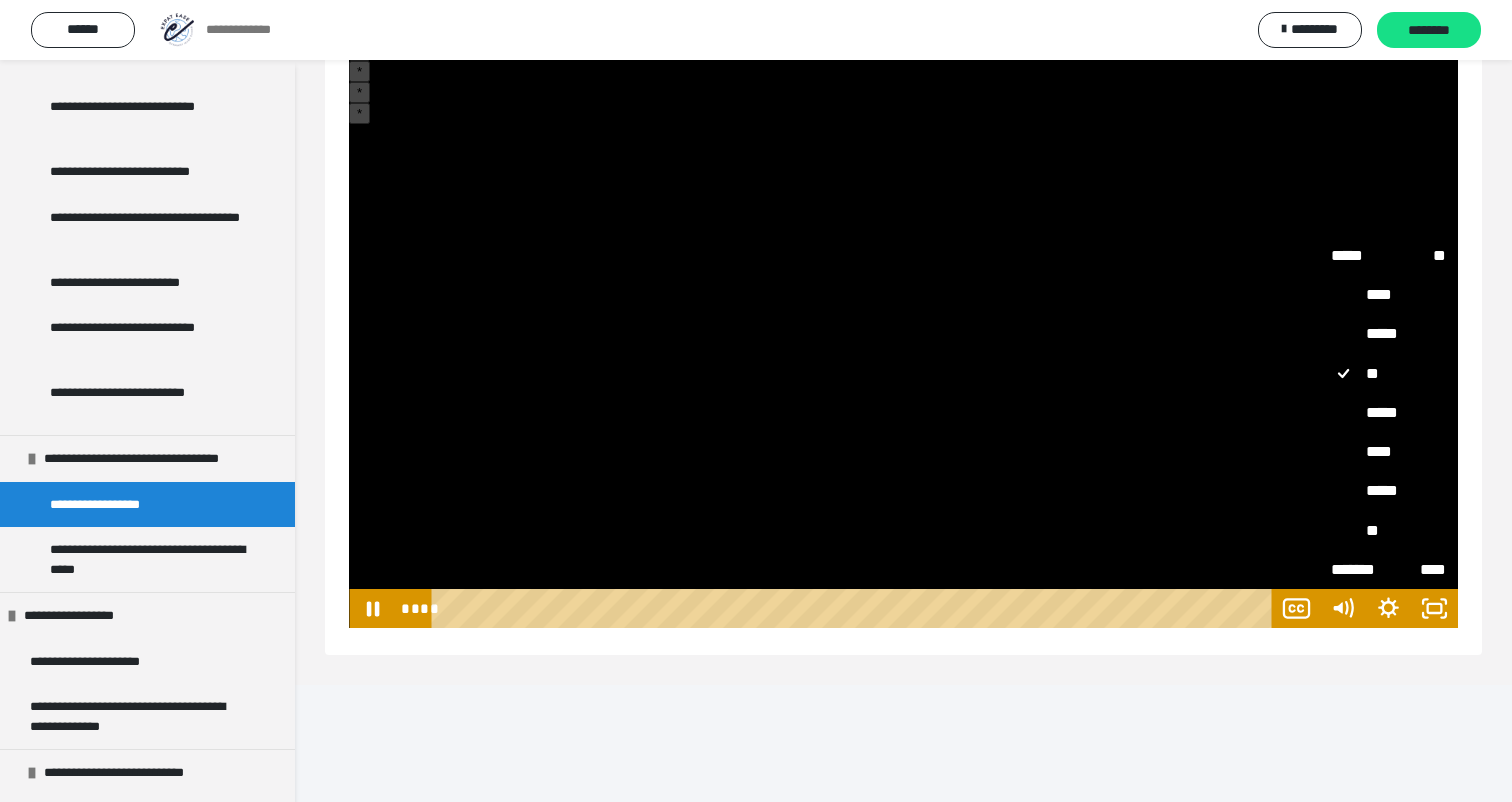 click on "*****" at bounding box center (1388, 491) 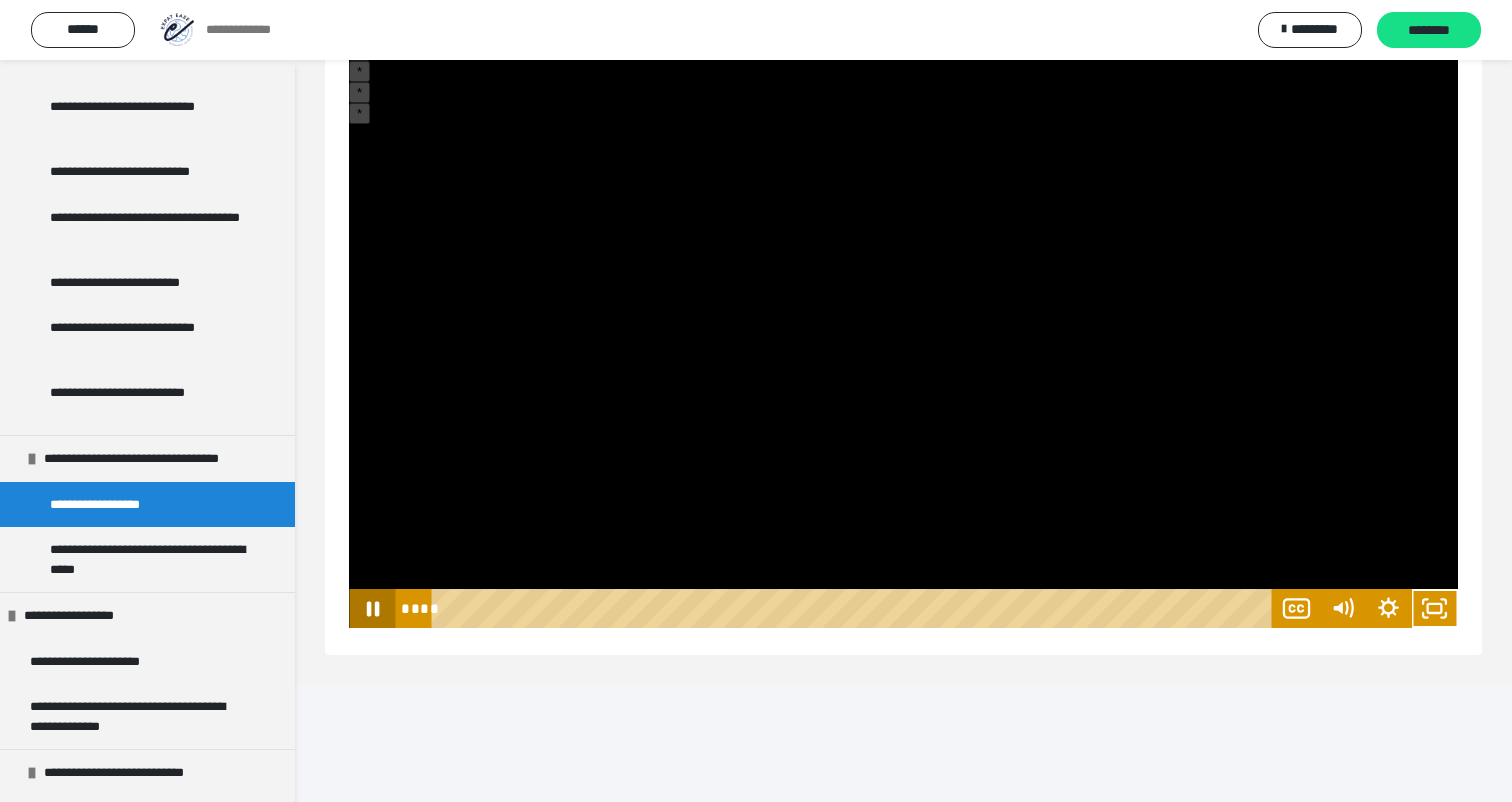click 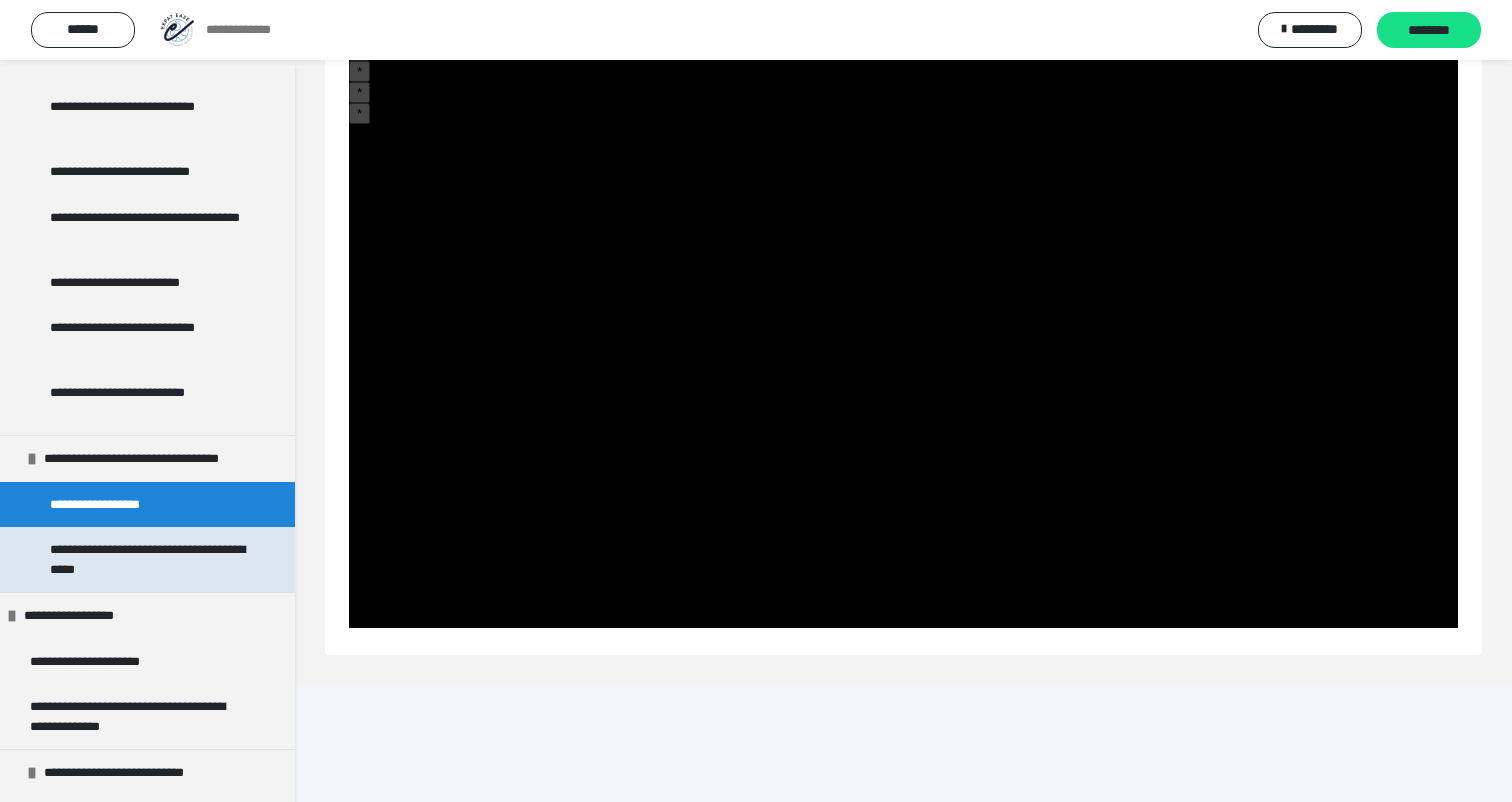 click on "**********" at bounding box center [149, 559] 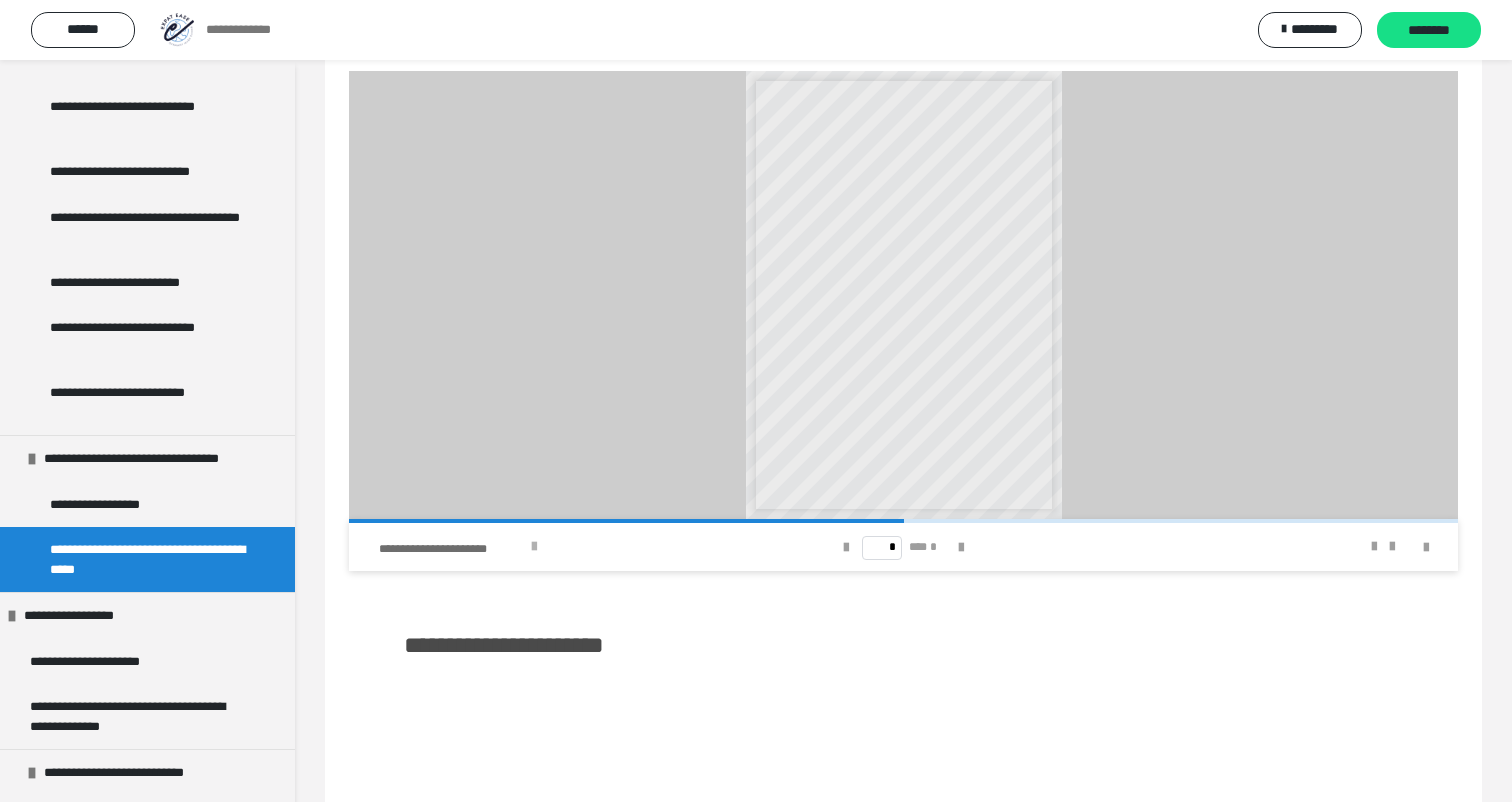 scroll, scrollTop: 2679, scrollLeft: 0, axis: vertical 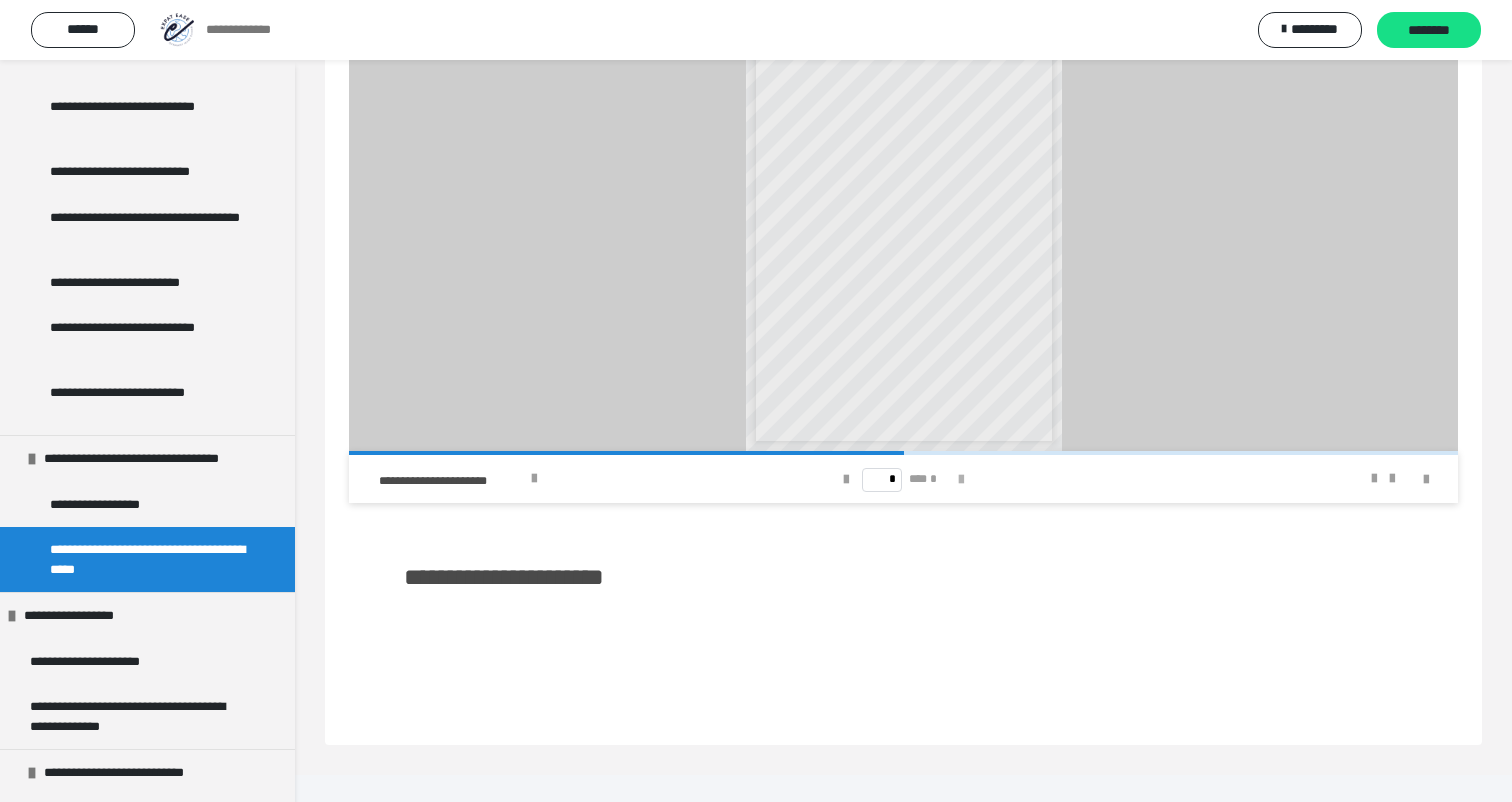 click at bounding box center [961, 480] 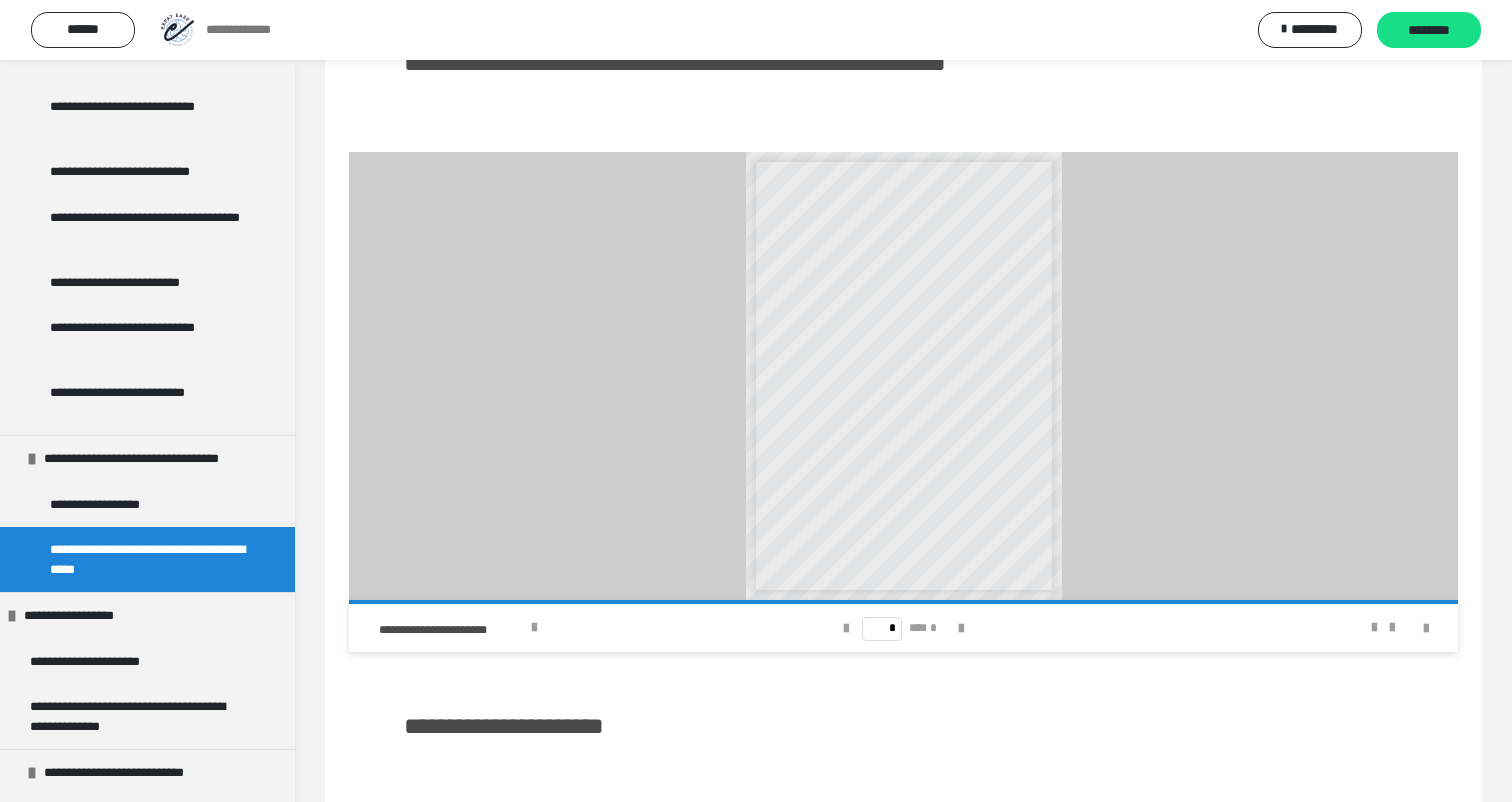 scroll, scrollTop: 2679, scrollLeft: 0, axis: vertical 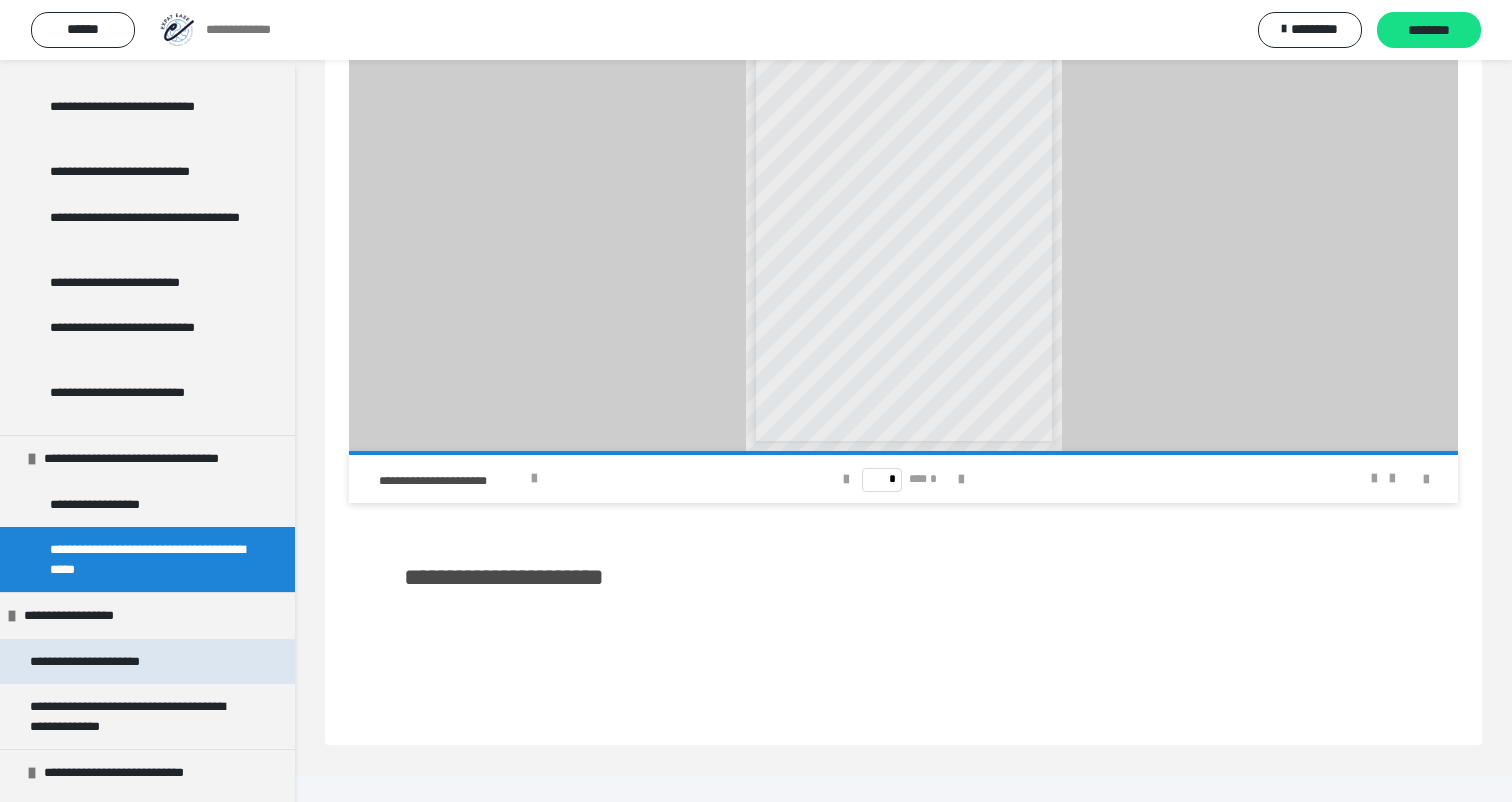 click on "**********" at bounding box center (98, 662) 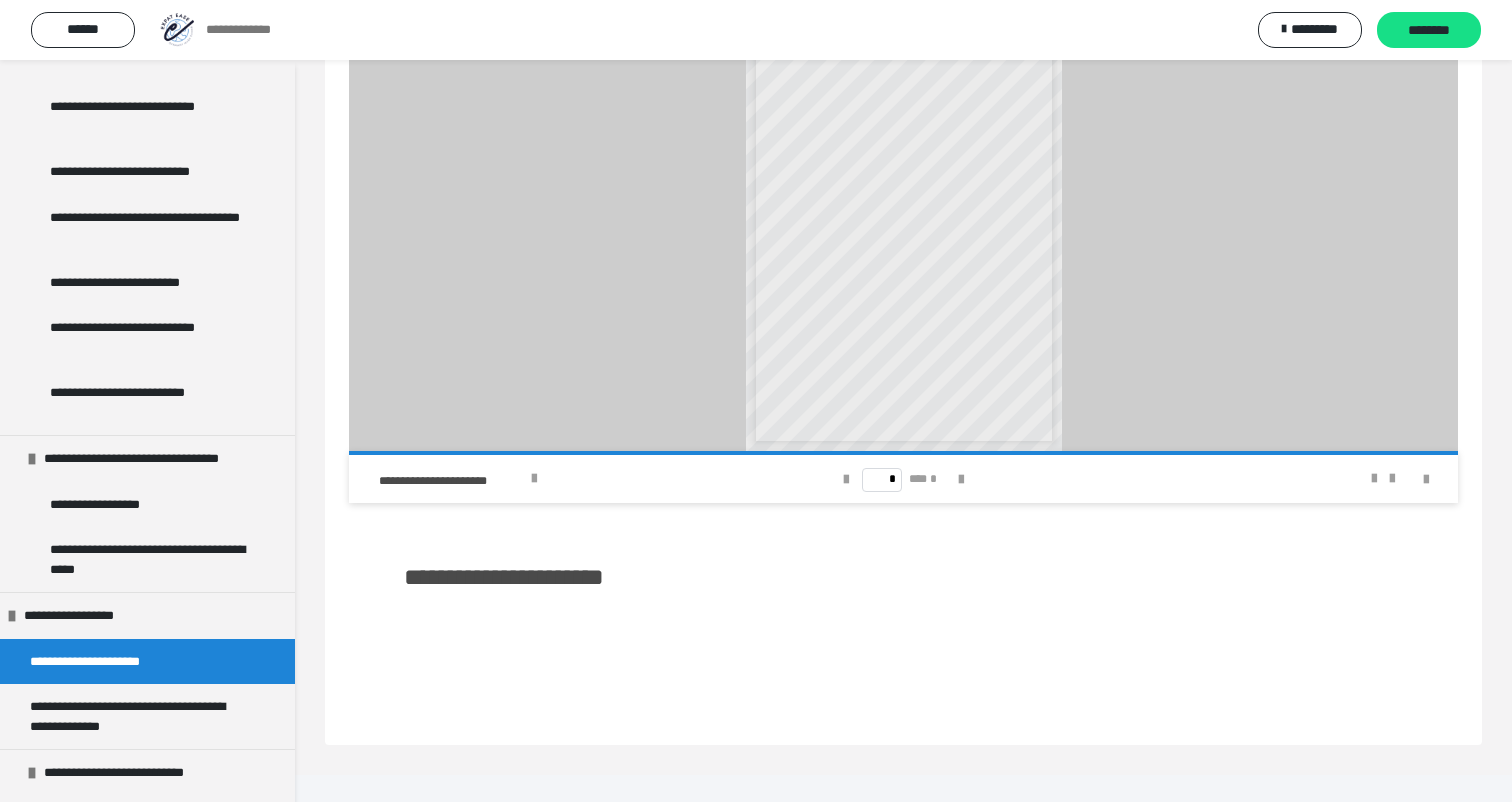 scroll, scrollTop: 60, scrollLeft: 0, axis: vertical 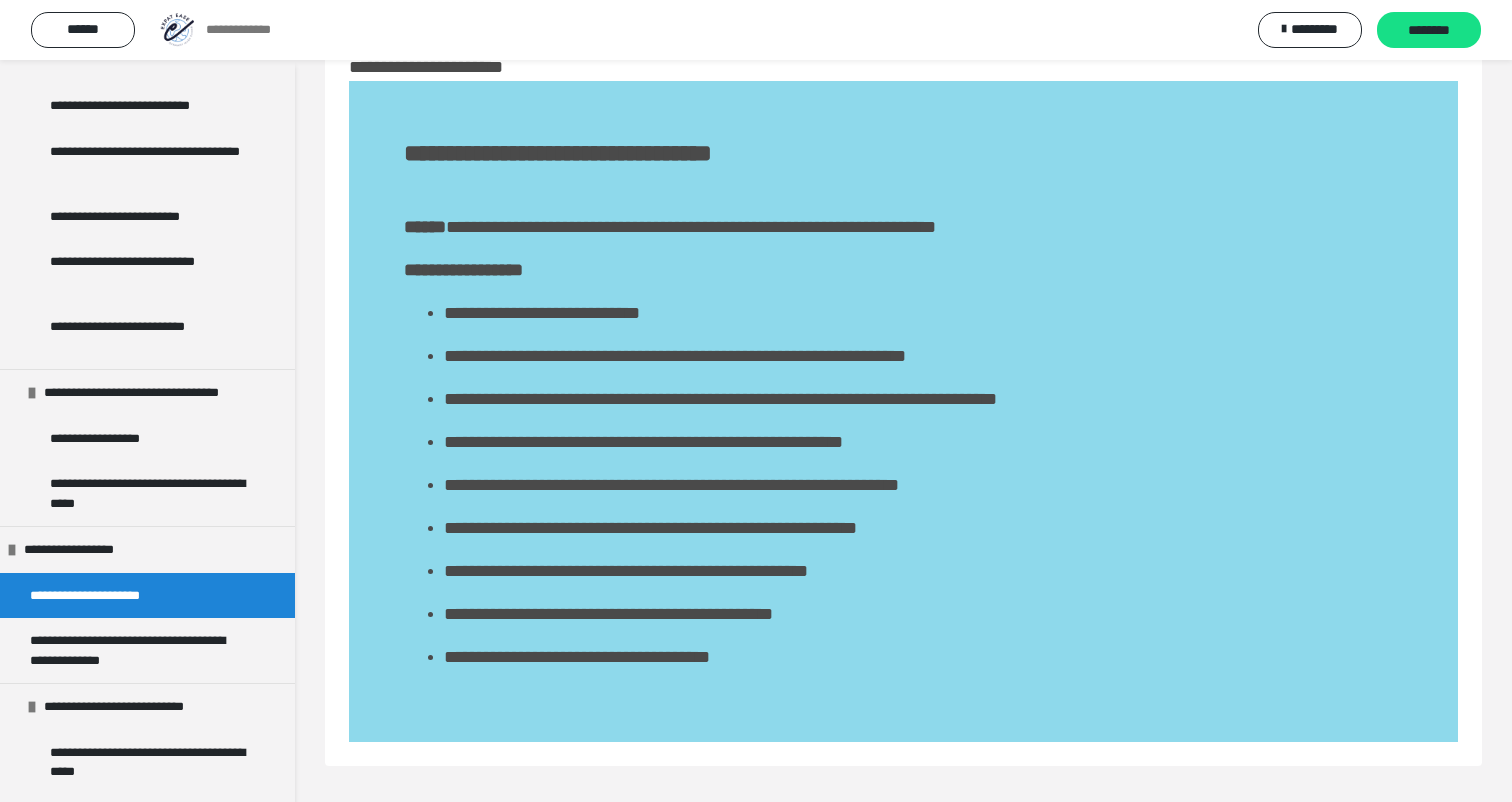 click on "**********" at bounding box center [139, 650] 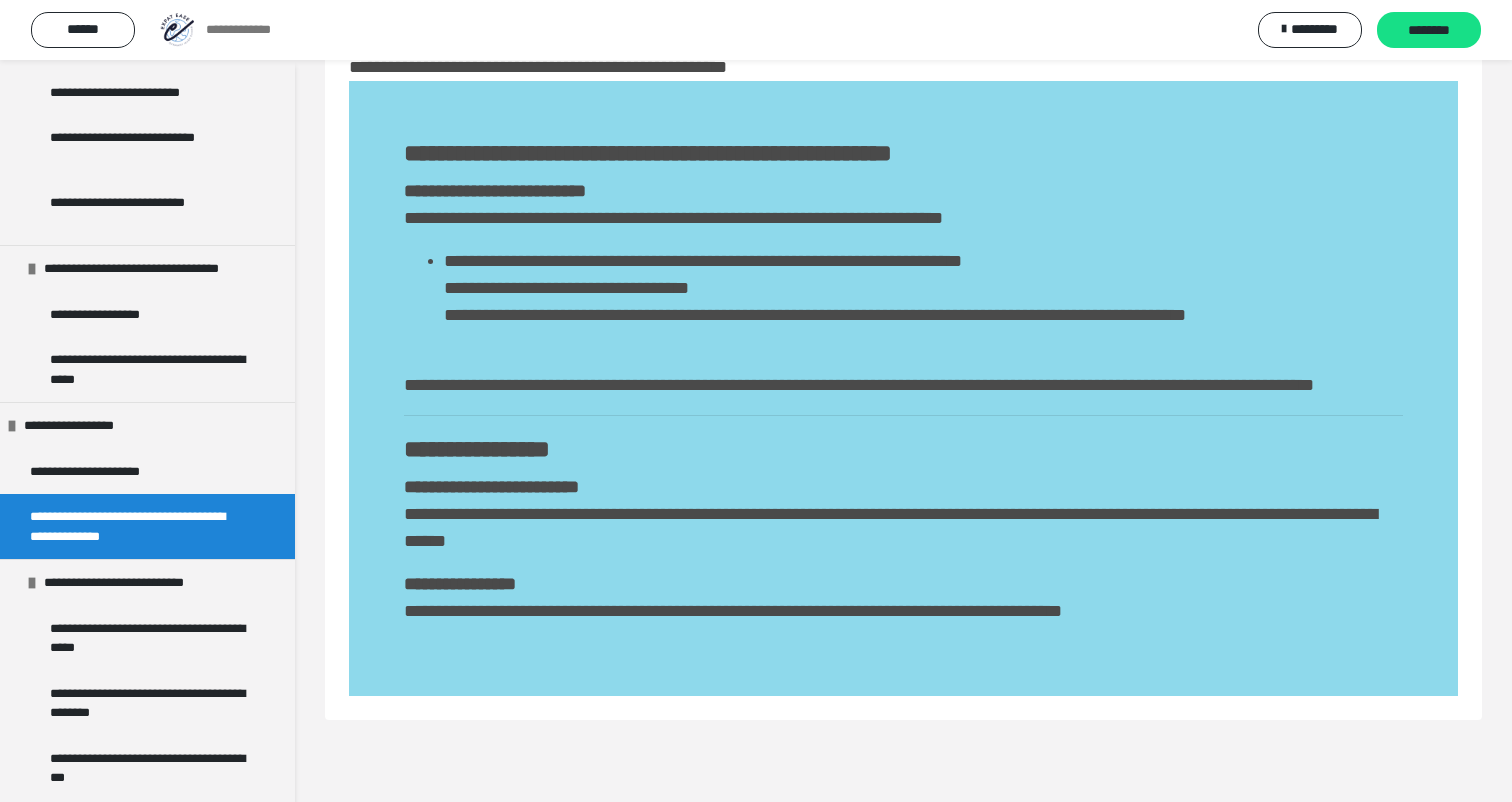 scroll, scrollTop: 1127, scrollLeft: 0, axis: vertical 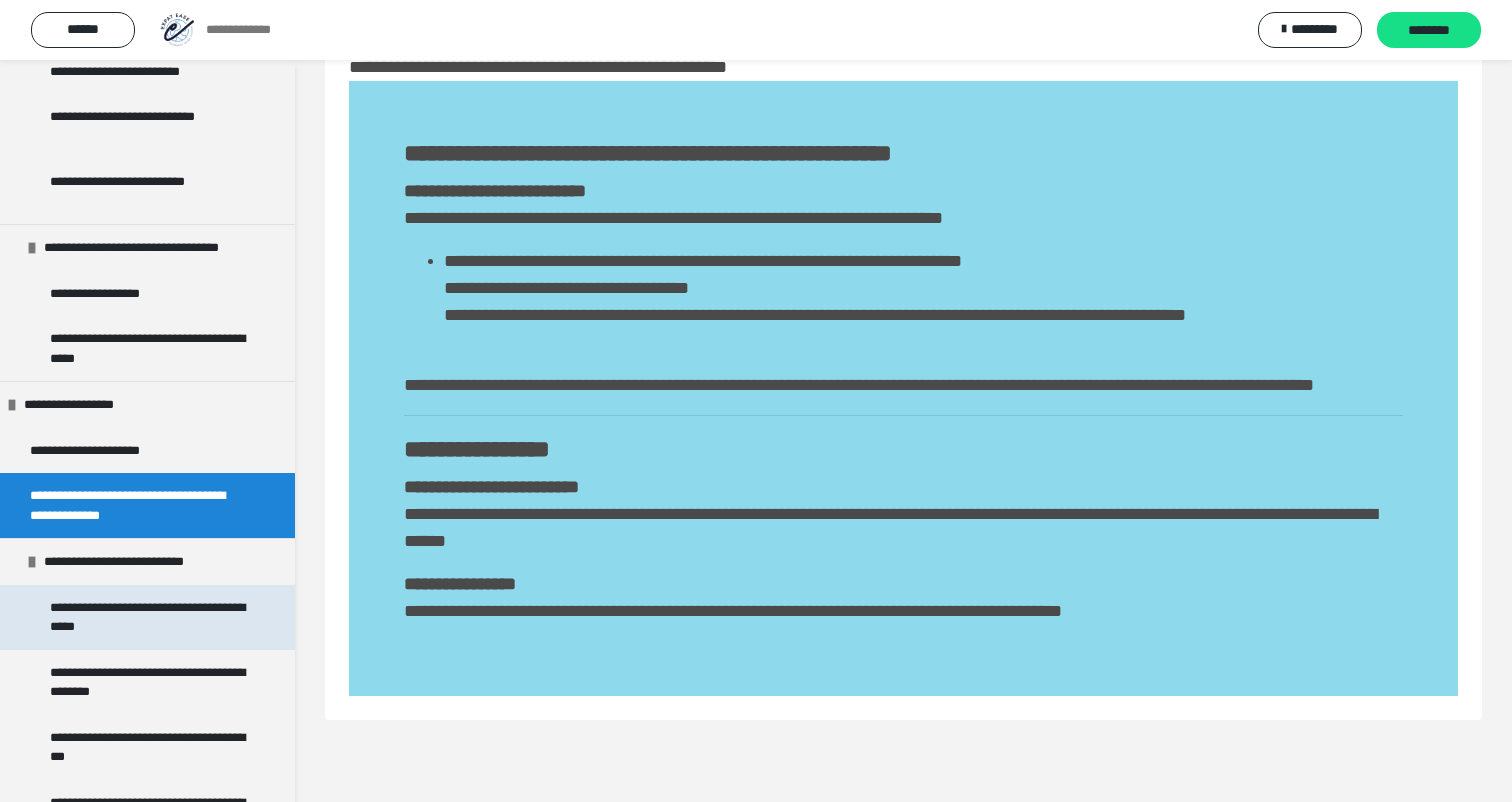 click on "**********" at bounding box center (149, 617) 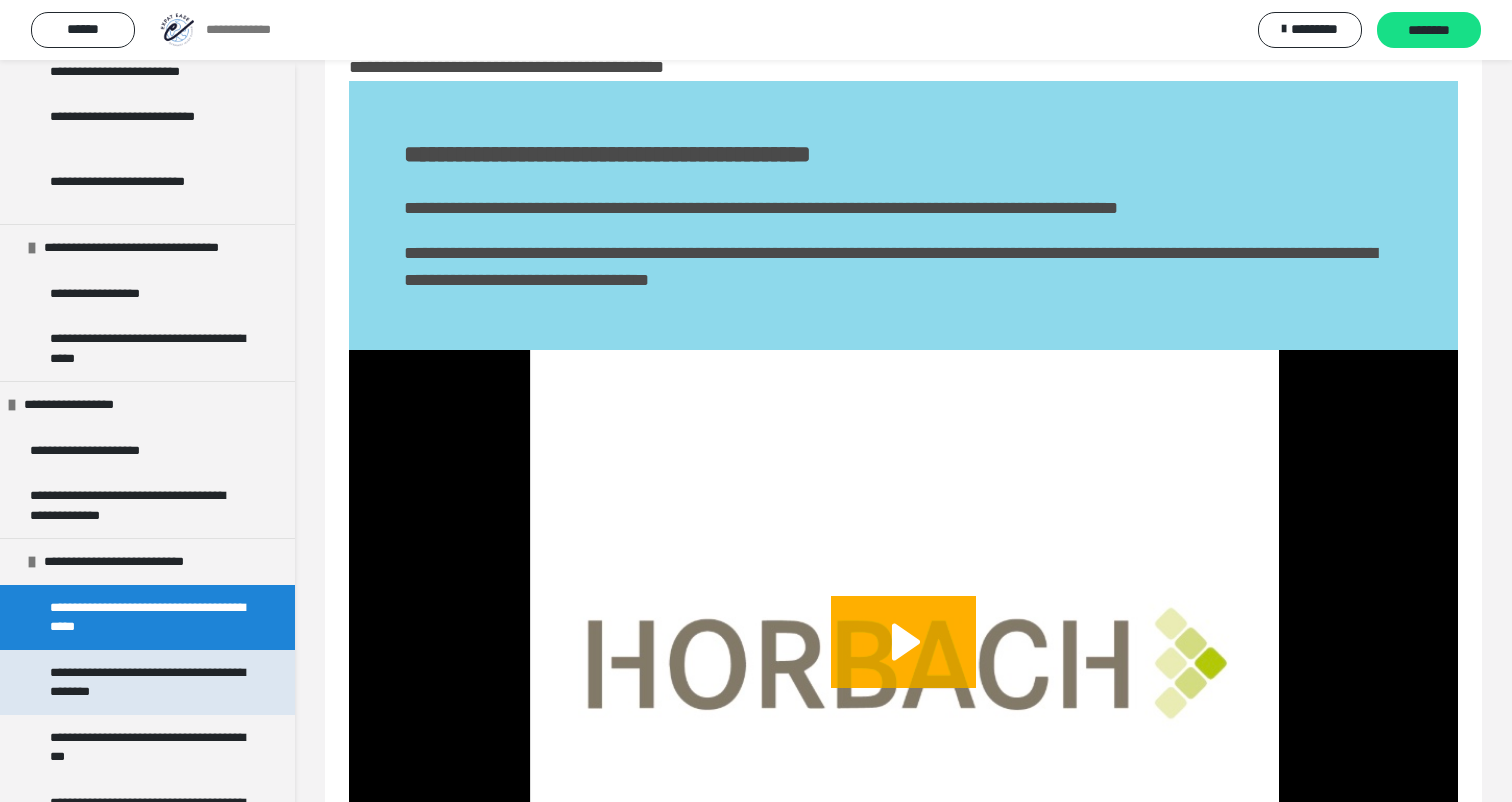 click on "**********" at bounding box center (149, 682) 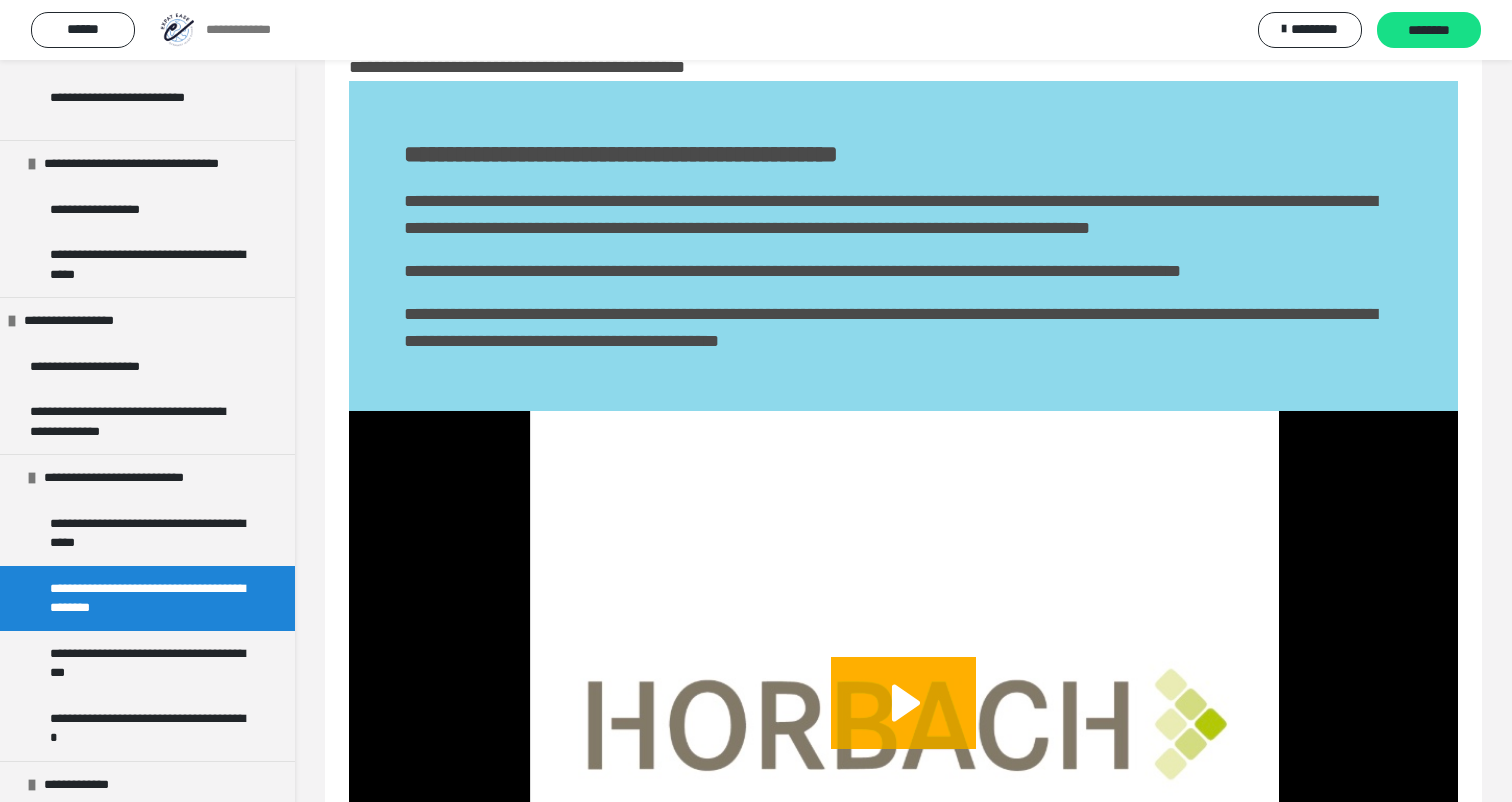 click on "**********" at bounding box center [149, 663] 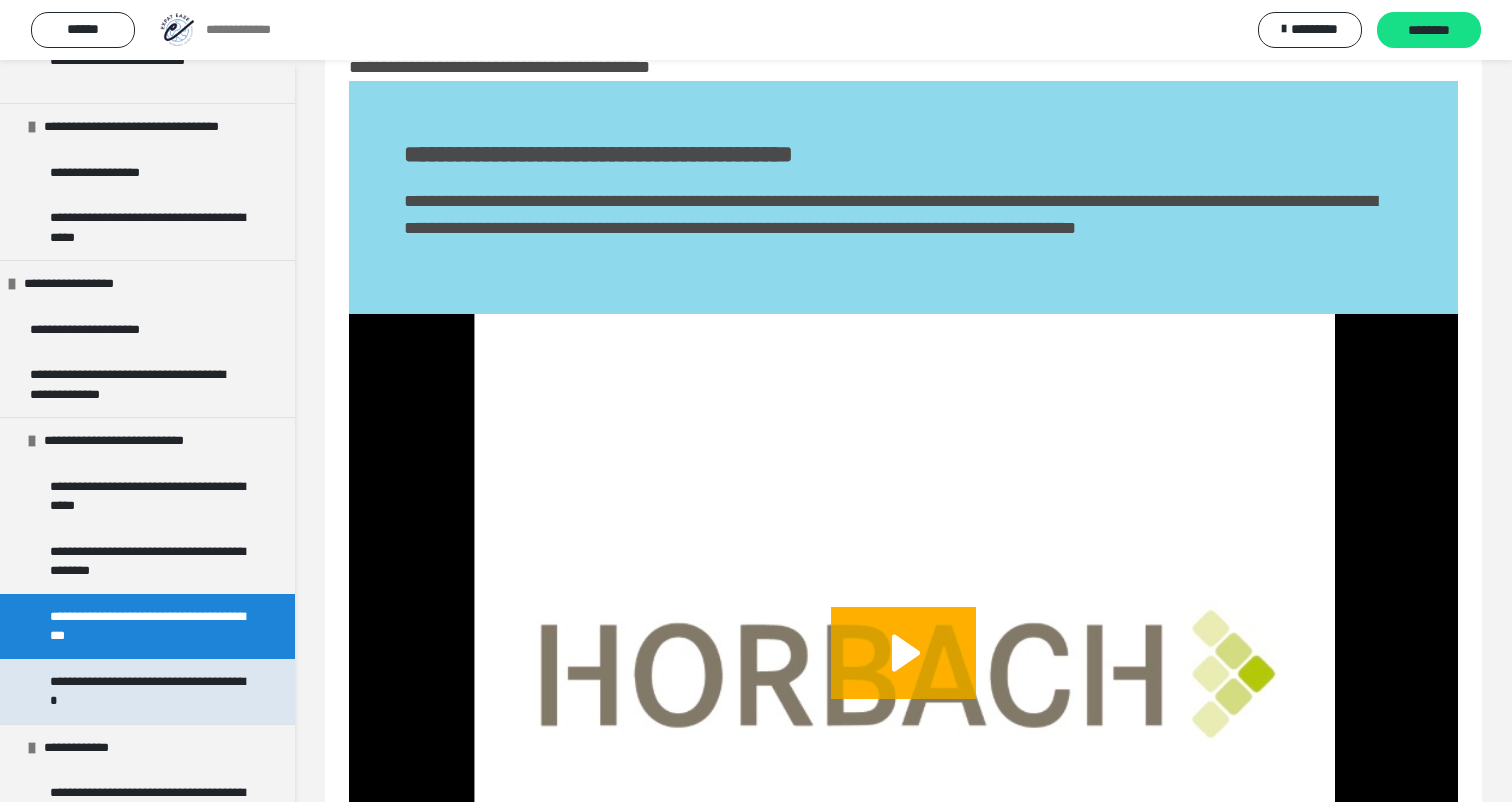 click on "**********" at bounding box center (149, 691) 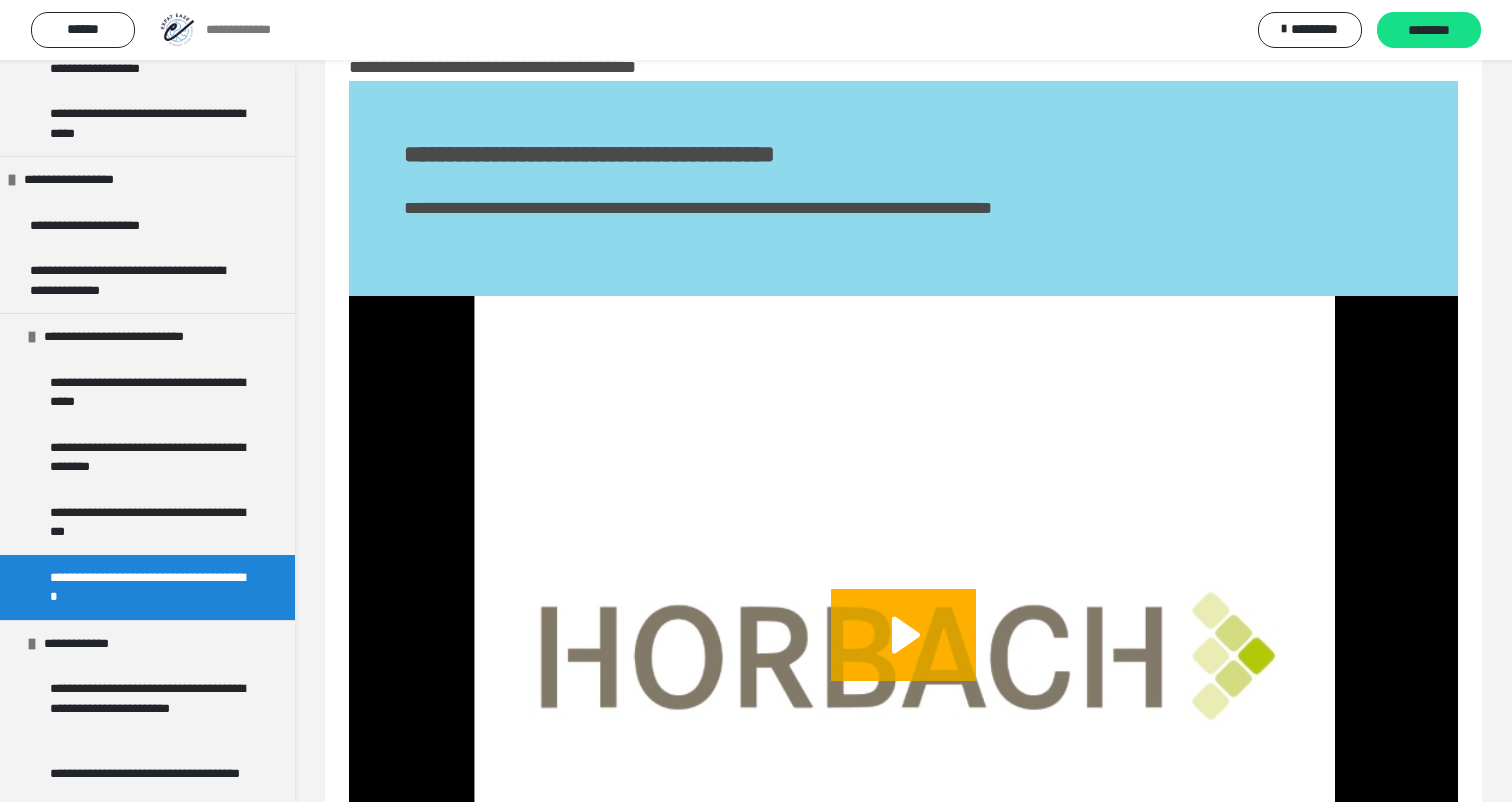 scroll, scrollTop: 1368, scrollLeft: 0, axis: vertical 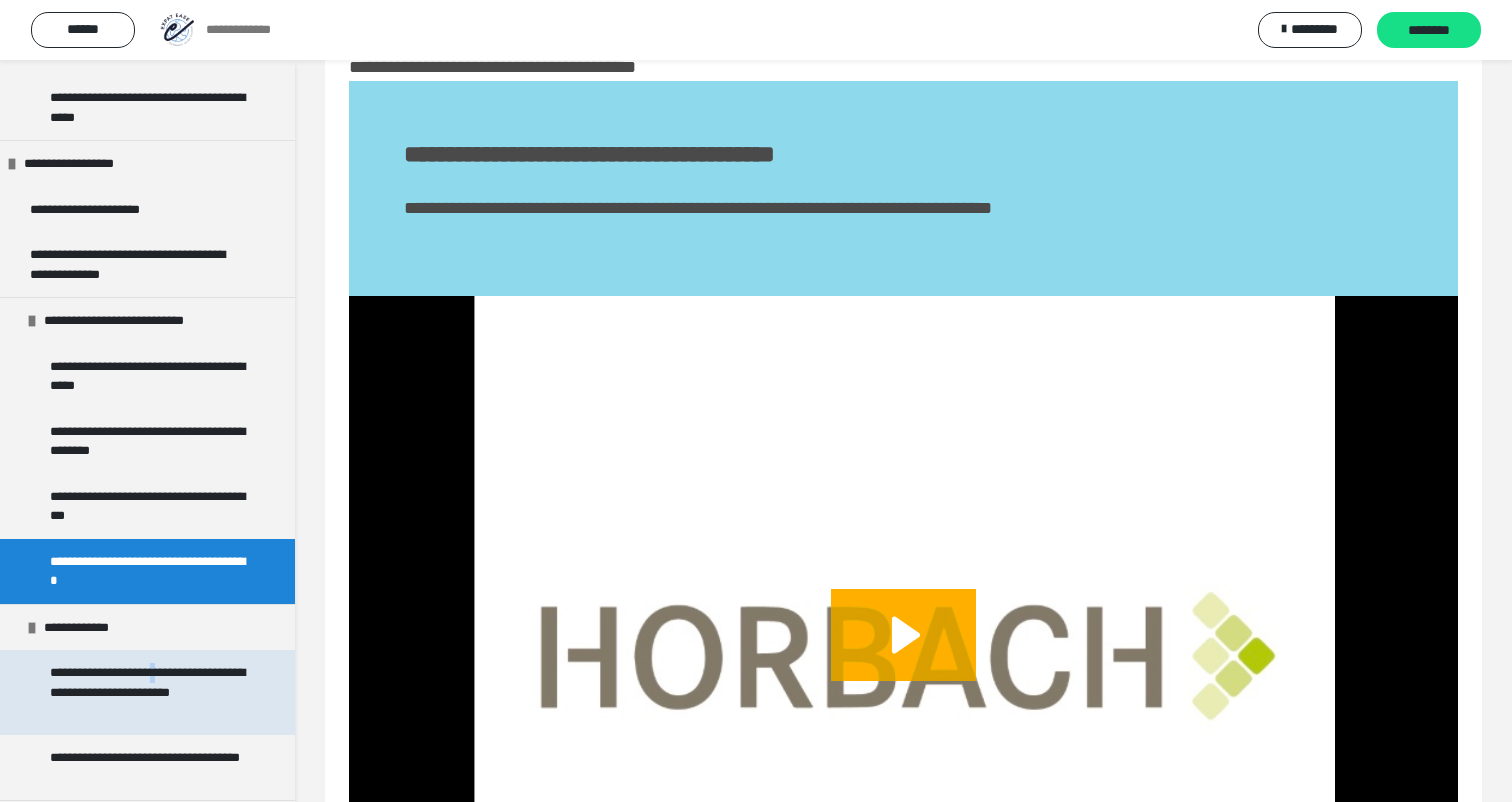 click on "**********" at bounding box center [149, 692] 